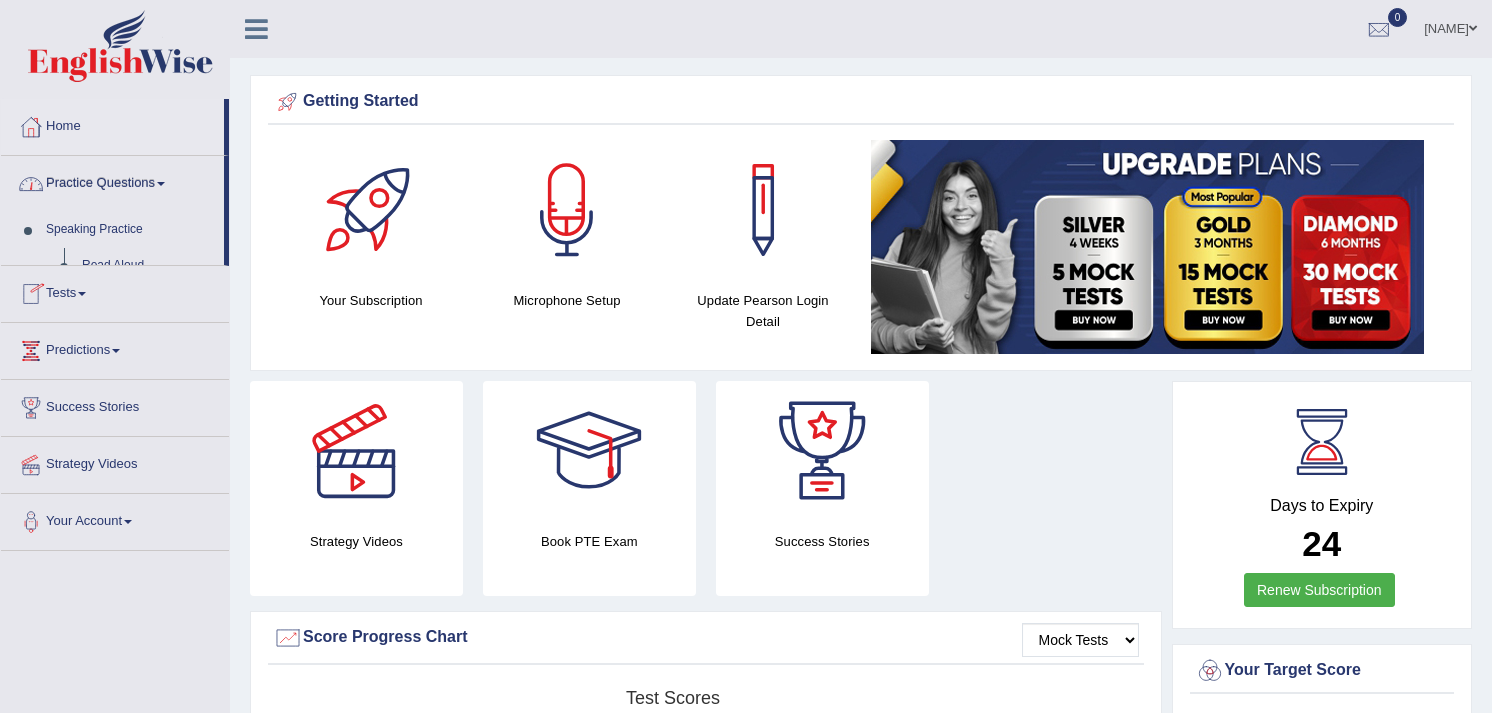 scroll, scrollTop: 0, scrollLeft: 0, axis: both 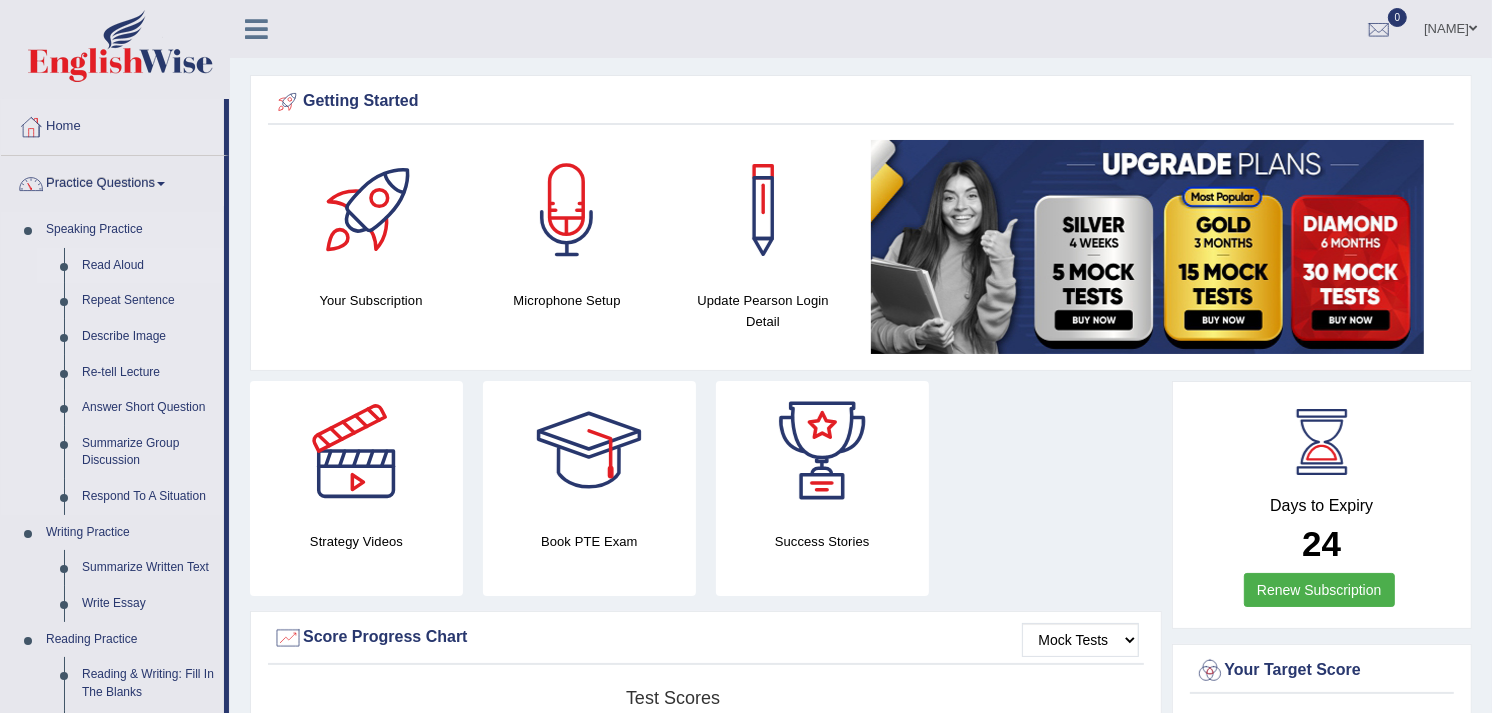click on "Read Aloud" at bounding box center [148, 266] 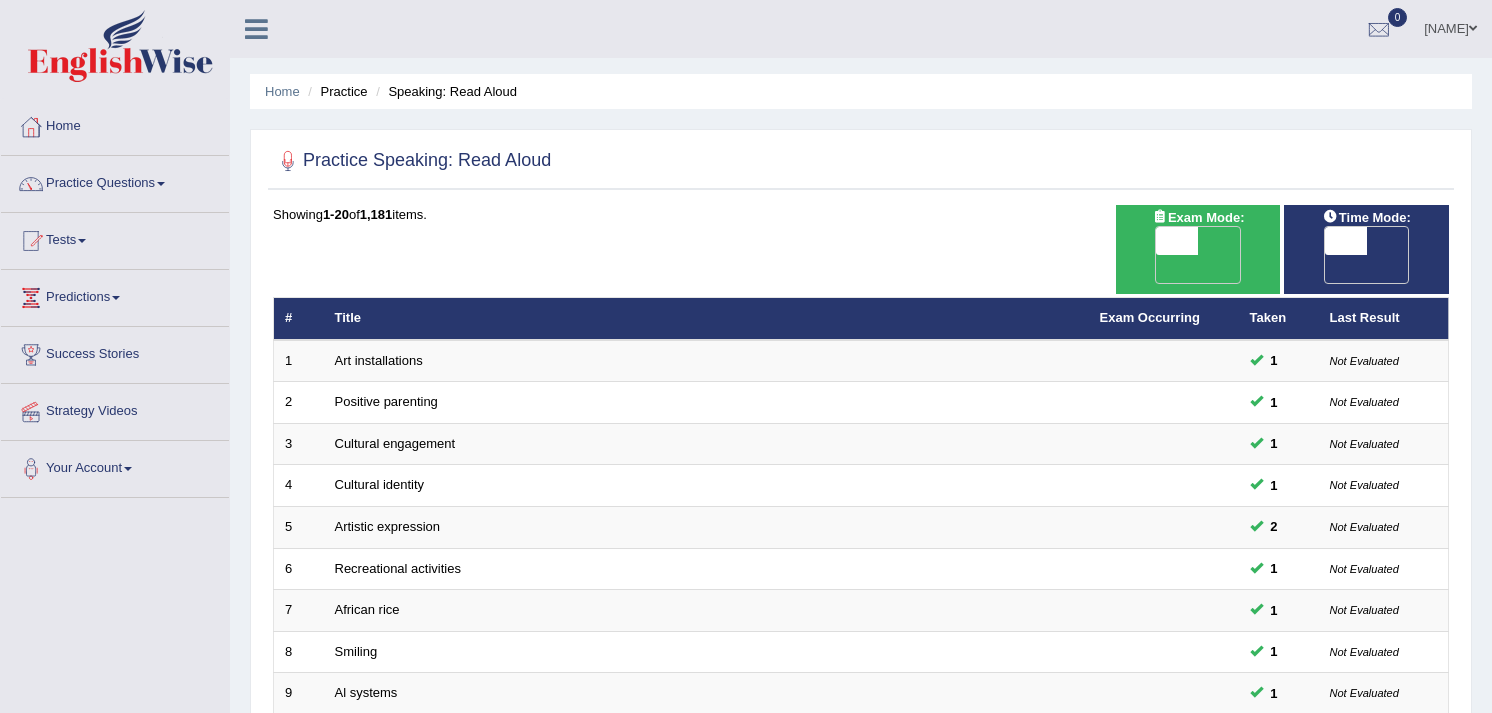 scroll, scrollTop: 0, scrollLeft: 0, axis: both 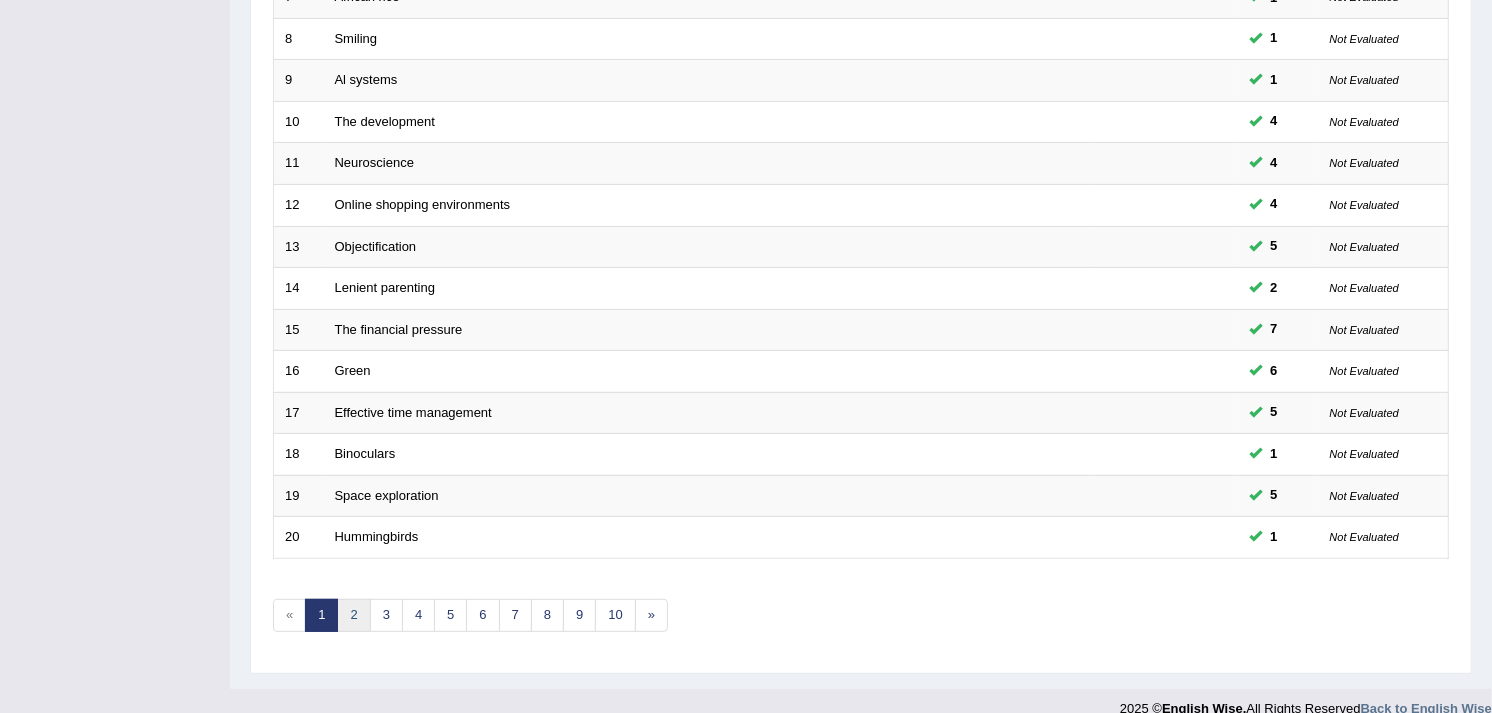 click on "2" at bounding box center [353, 615] 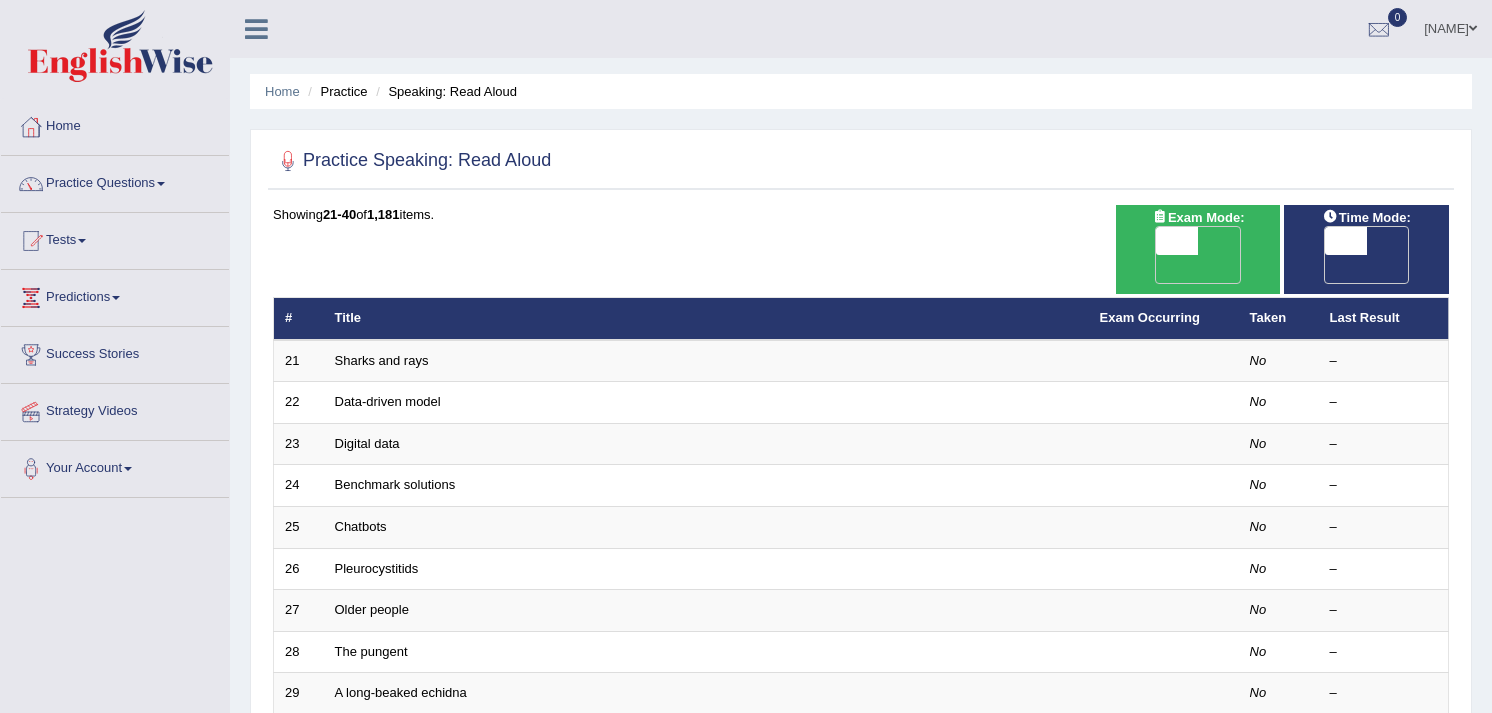 scroll, scrollTop: 0, scrollLeft: 0, axis: both 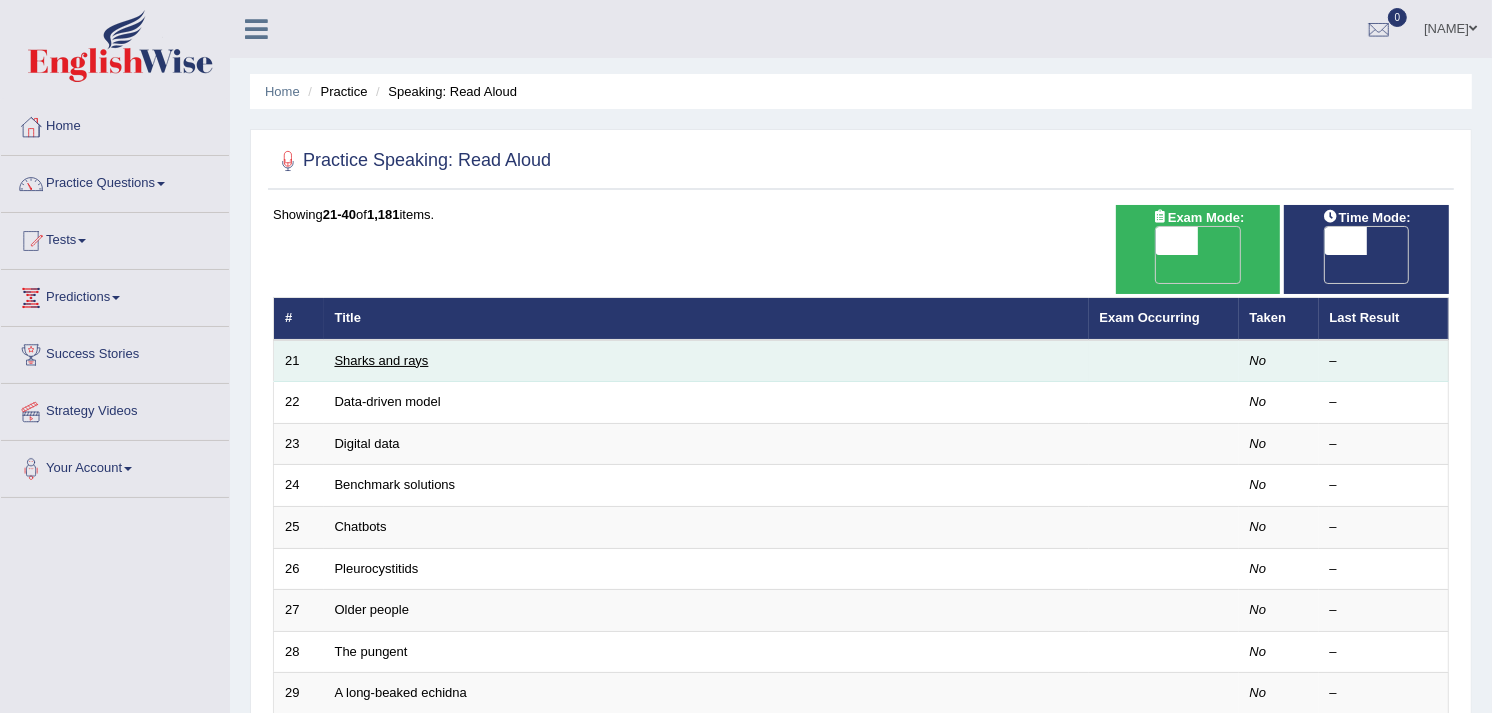 click on "Sharks and rays" at bounding box center (382, 360) 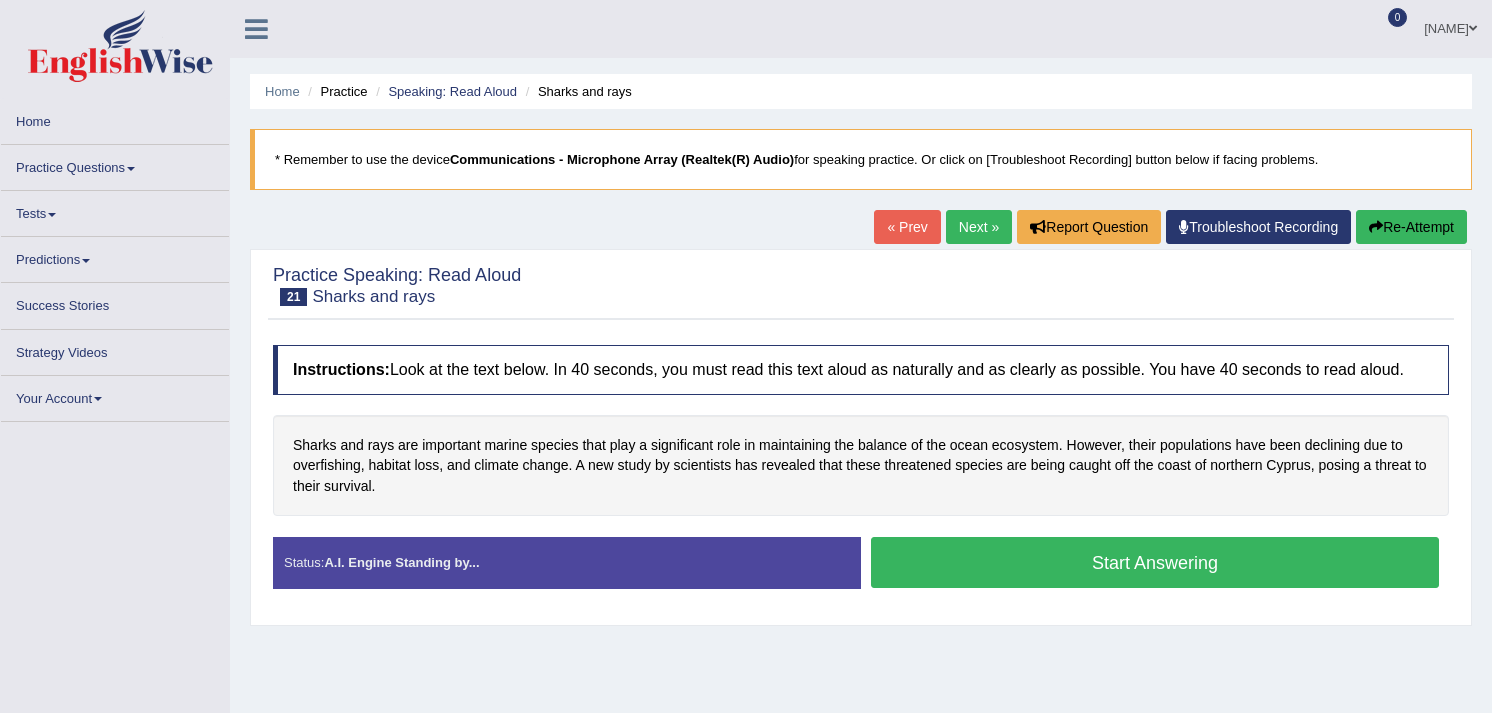 scroll, scrollTop: 0, scrollLeft: 0, axis: both 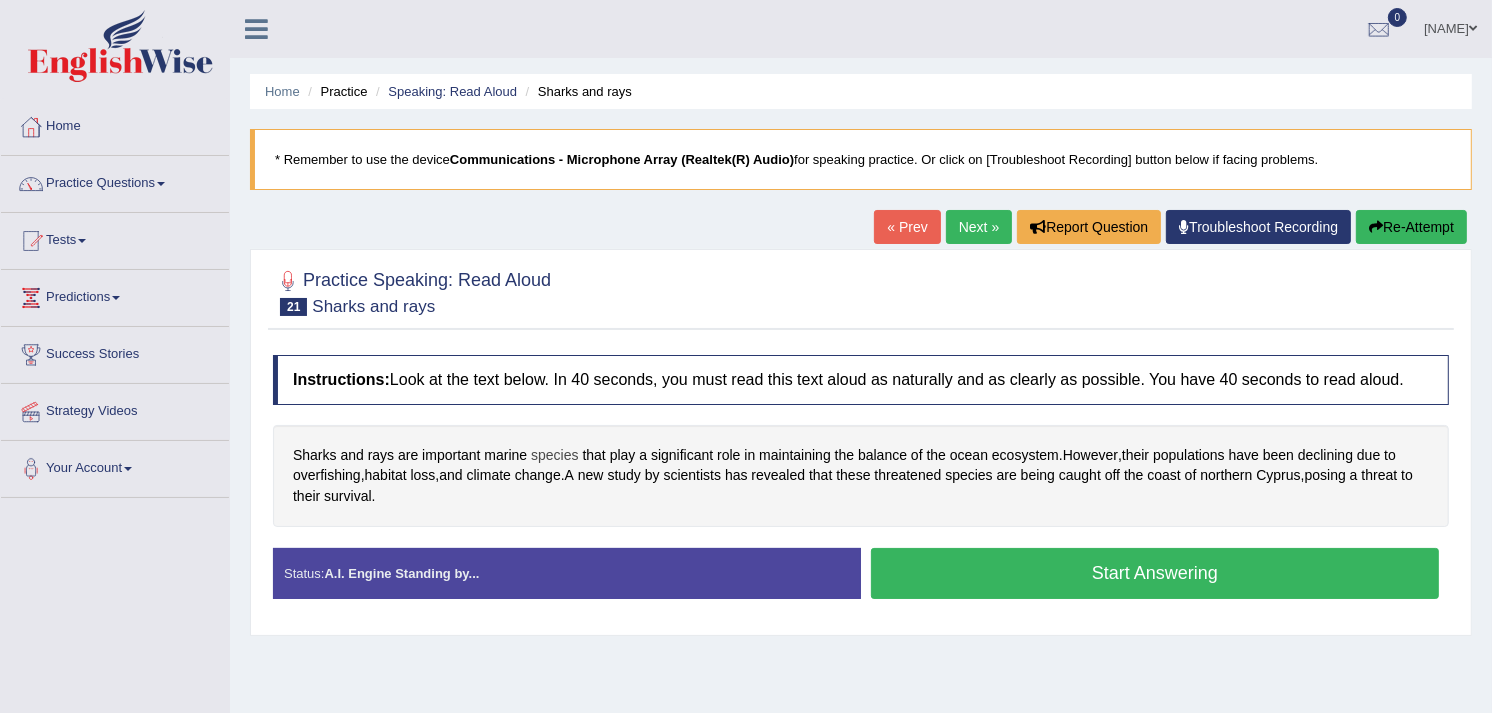 click on "species" at bounding box center (554, 455) 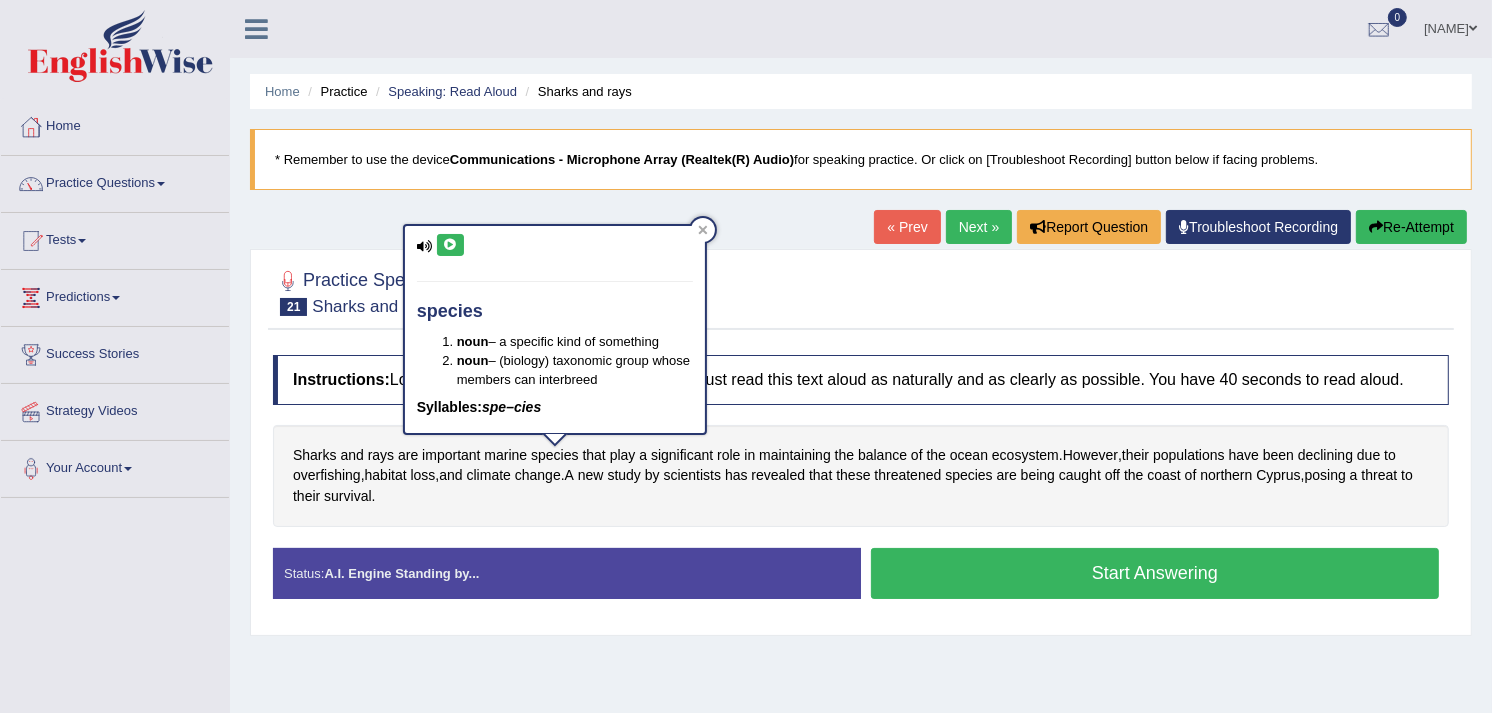 click at bounding box center (450, 245) 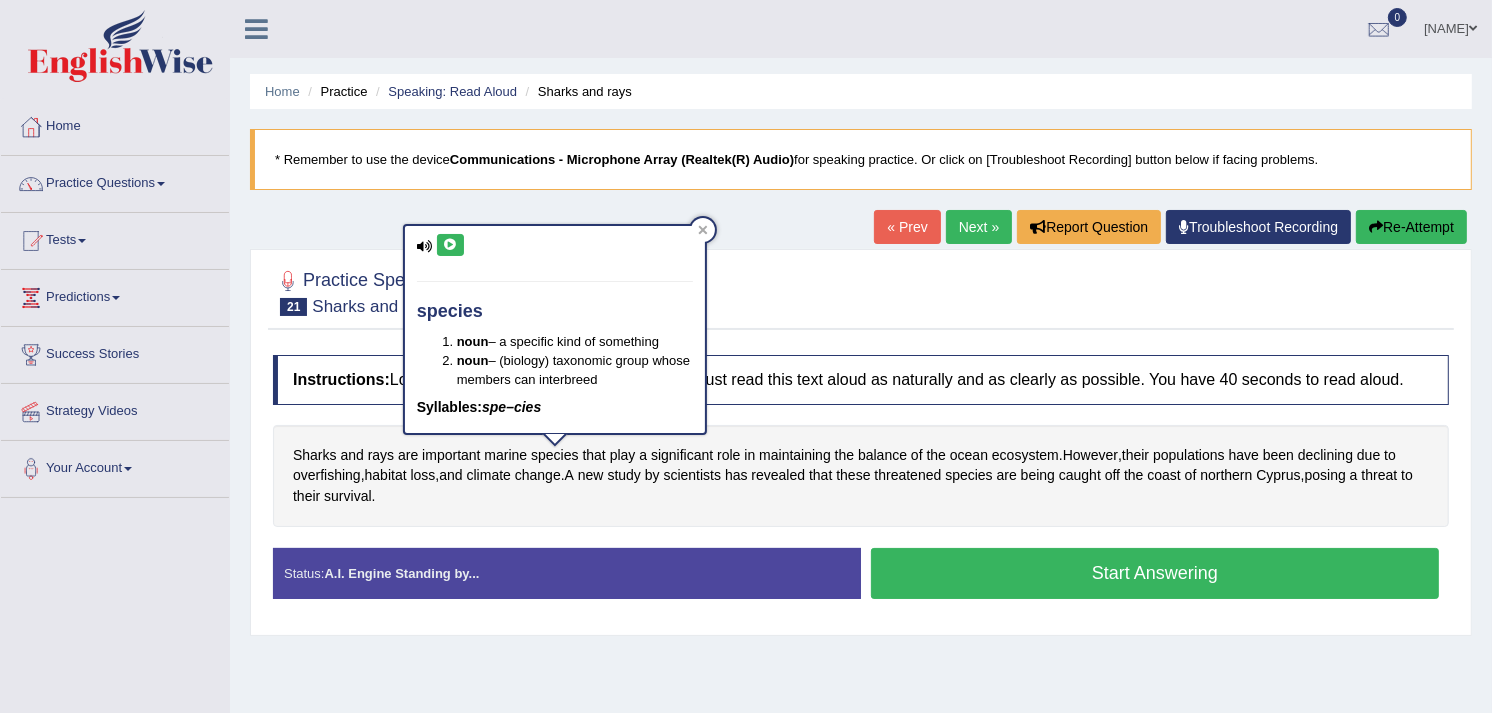 click at bounding box center [450, 245] 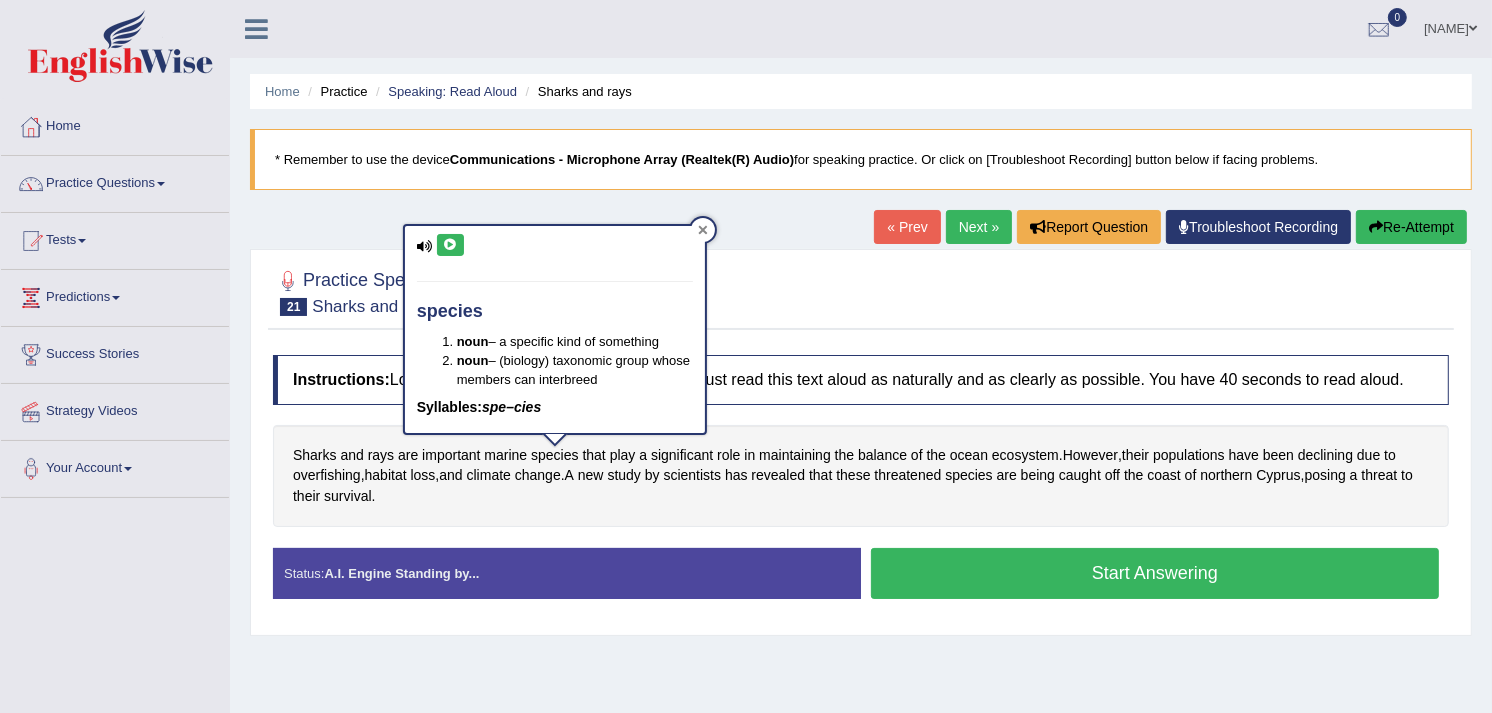 click 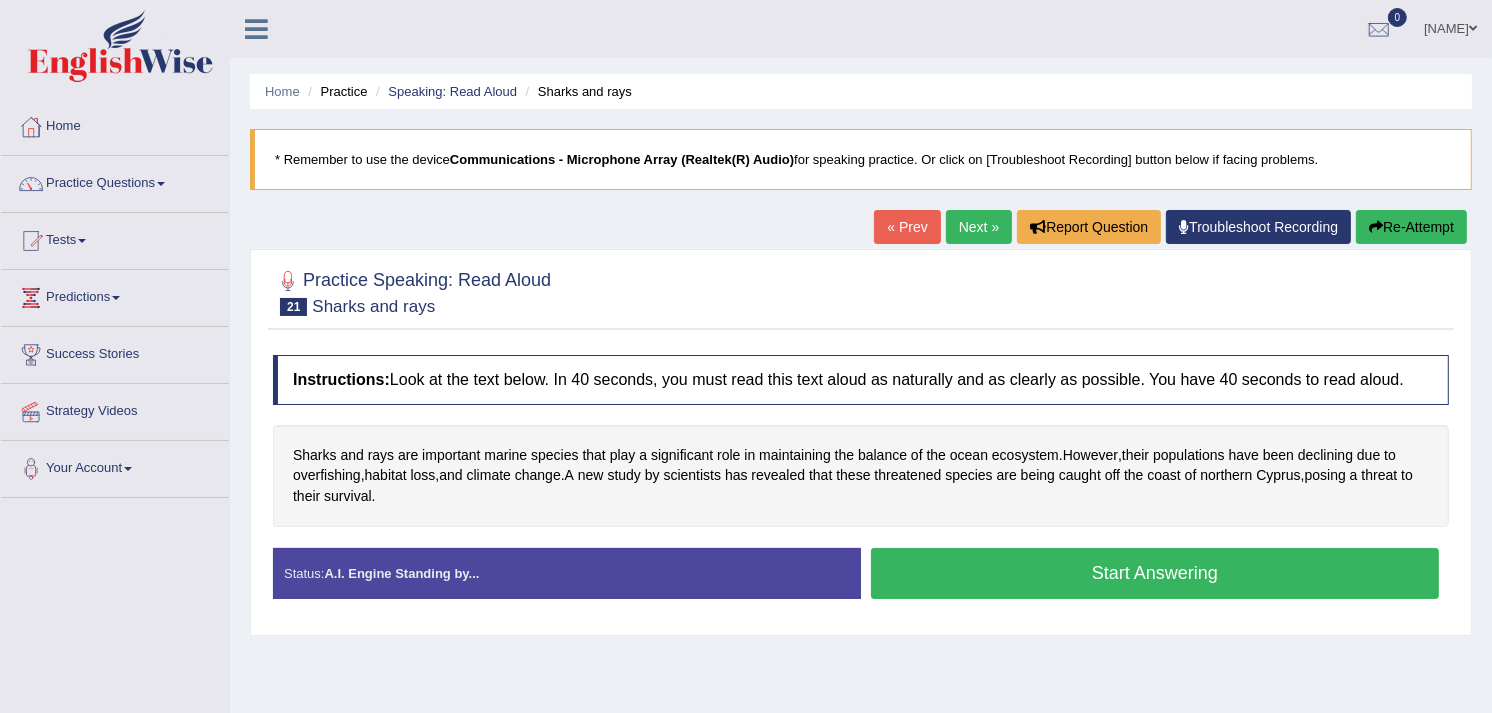 click on "Start Answering" at bounding box center (1155, 573) 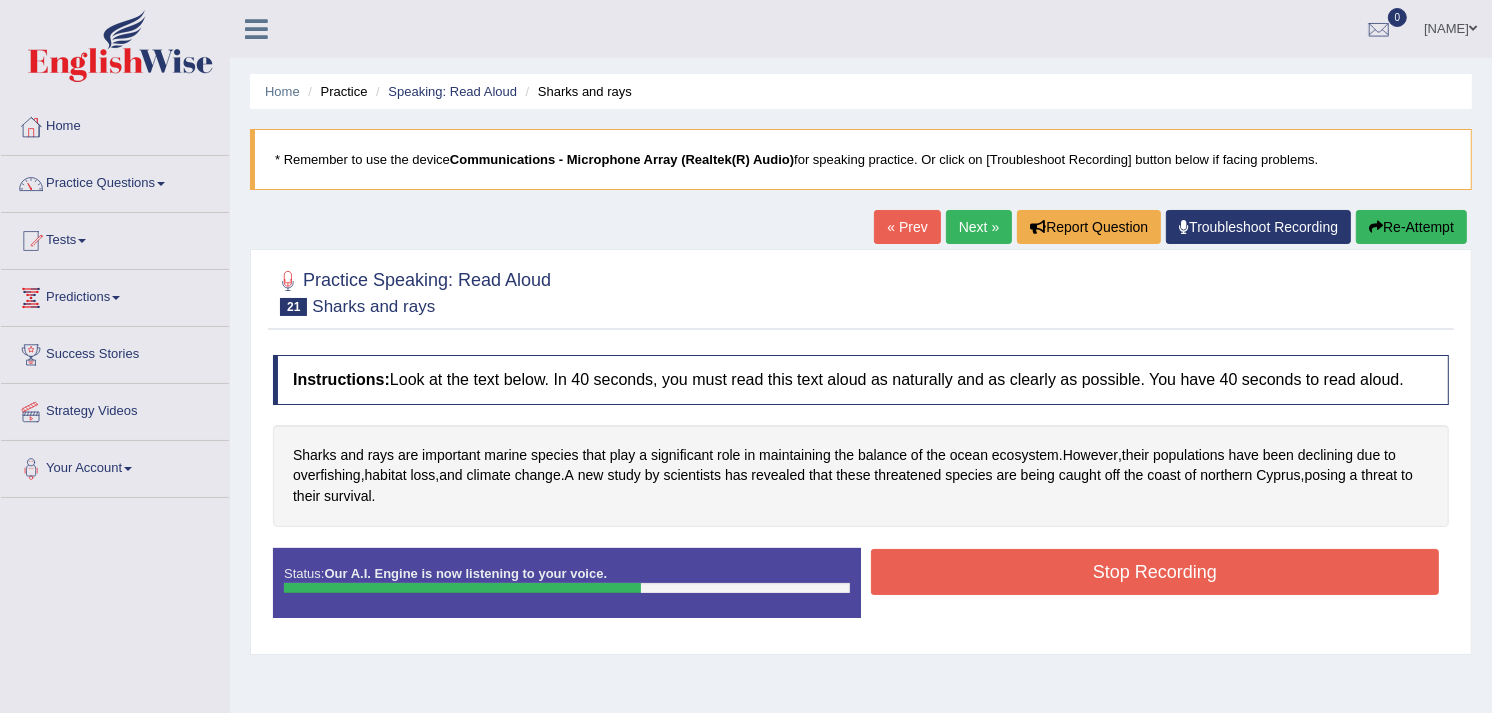 click on "Stop Recording" at bounding box center [1155, 572] 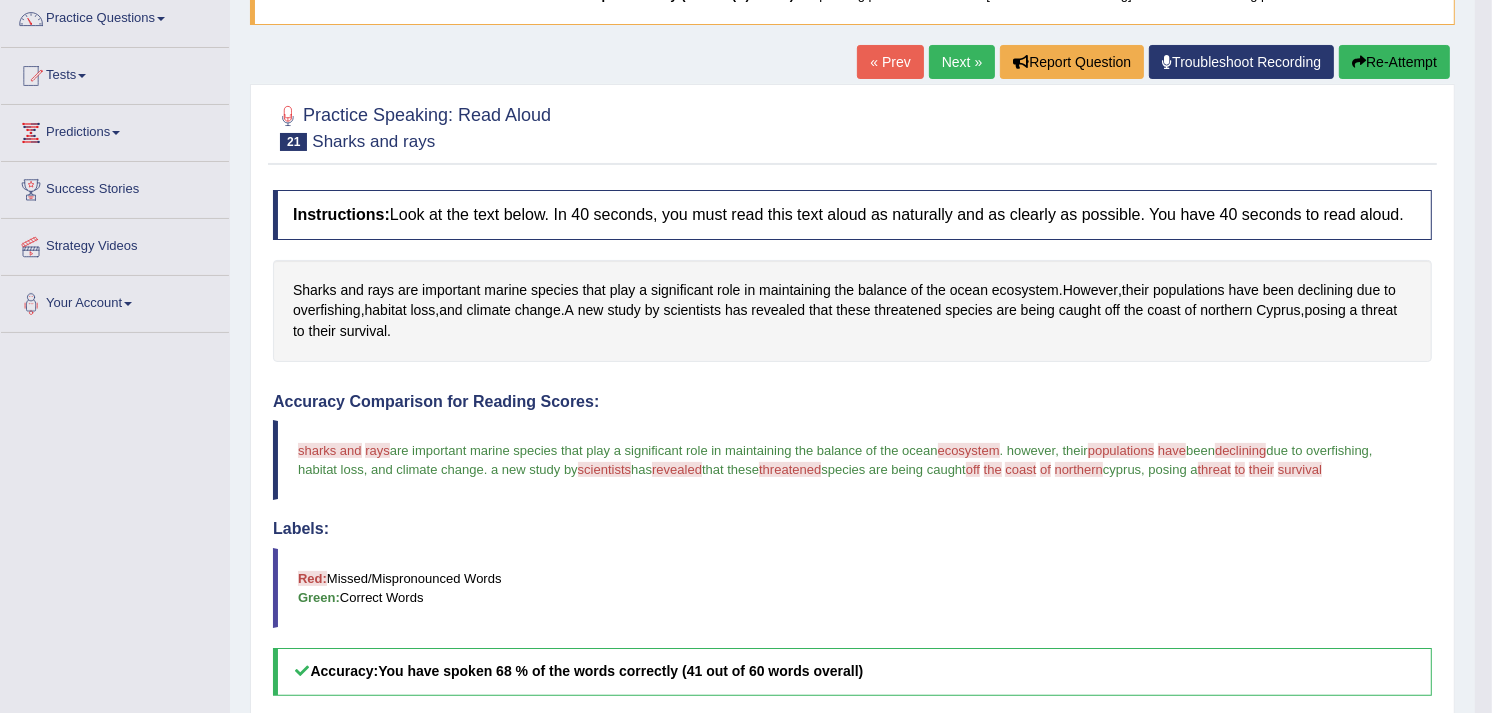 scroll, scrollTop: 46, scrollLeft: 0, axis: vertical 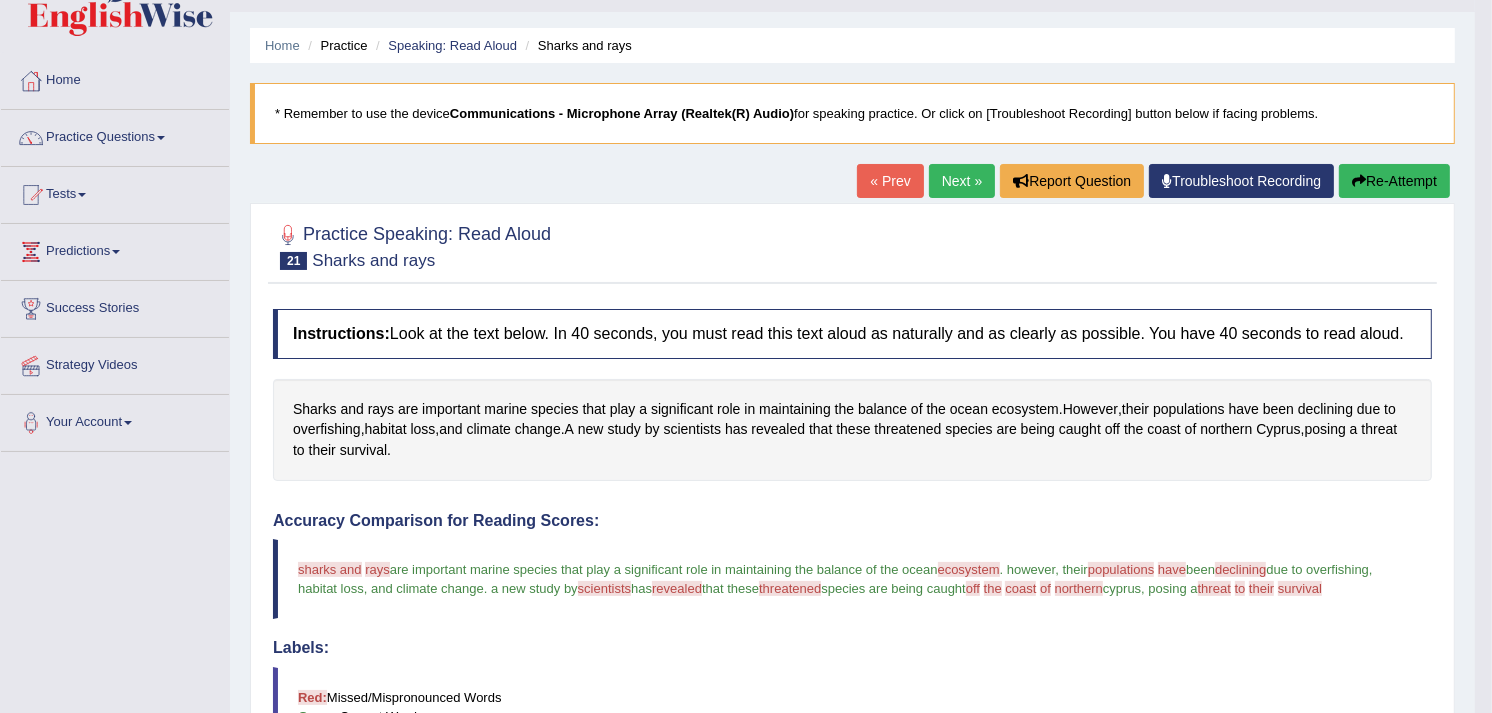 click on "Next »" at bounding box center (962, 181) 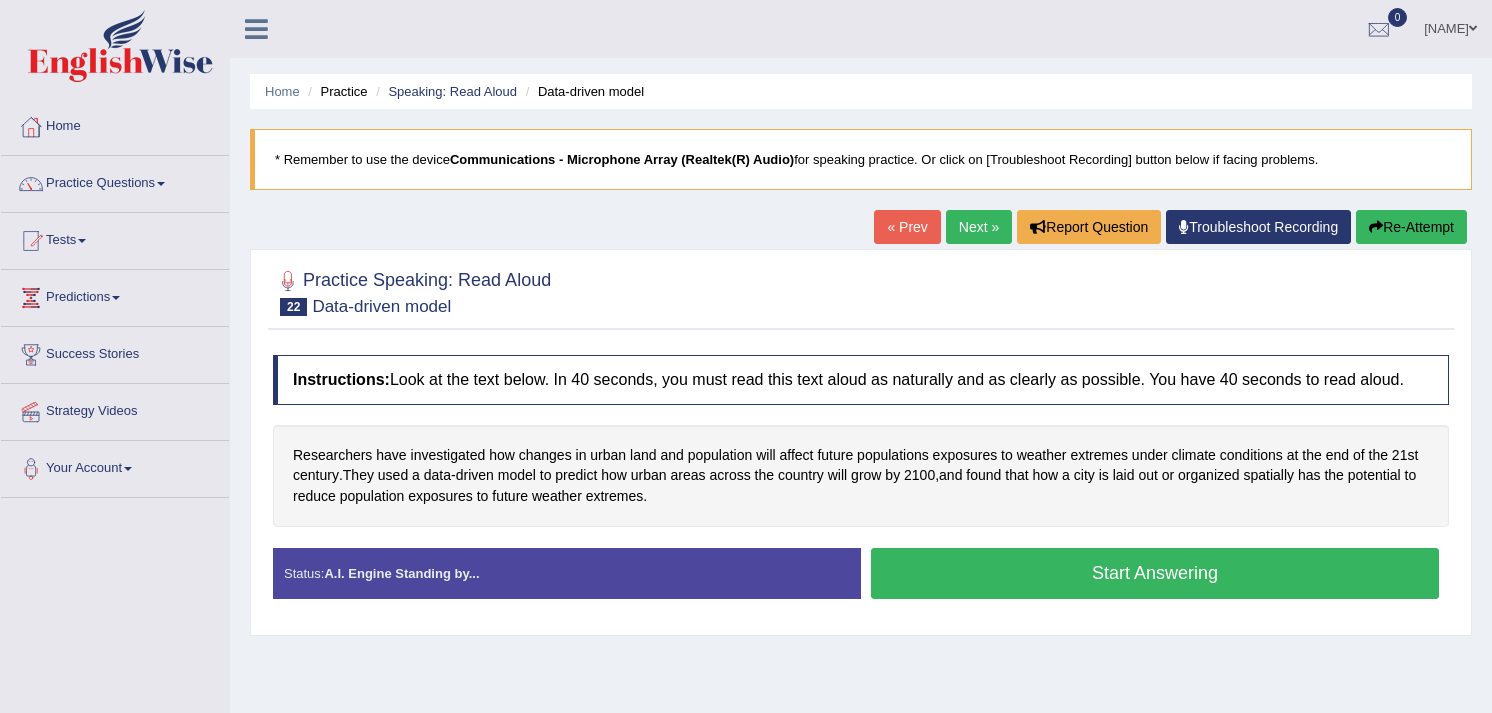 scroll, scrollTop: 0, scrollLeft: 0, axis: both 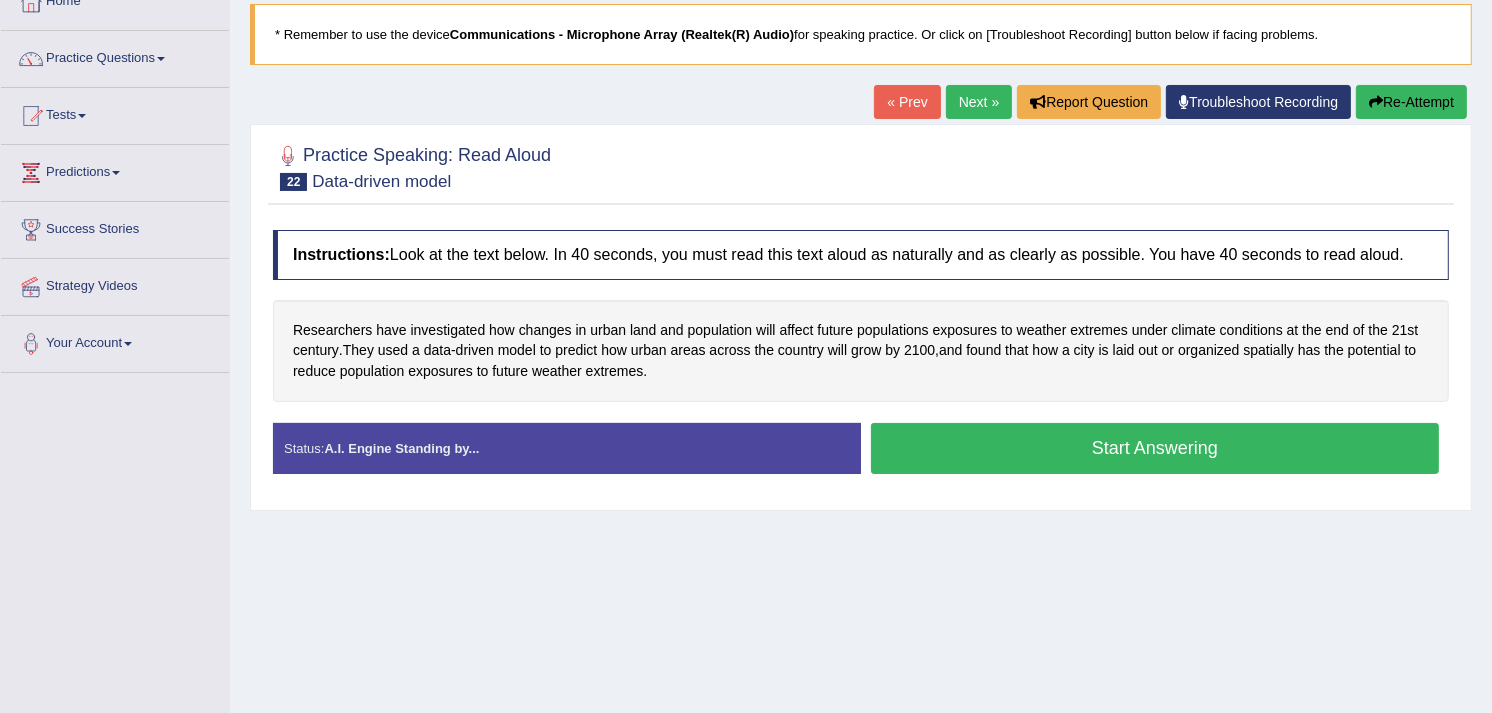 click on "Start Answering" at bounding box center [1155, 448] 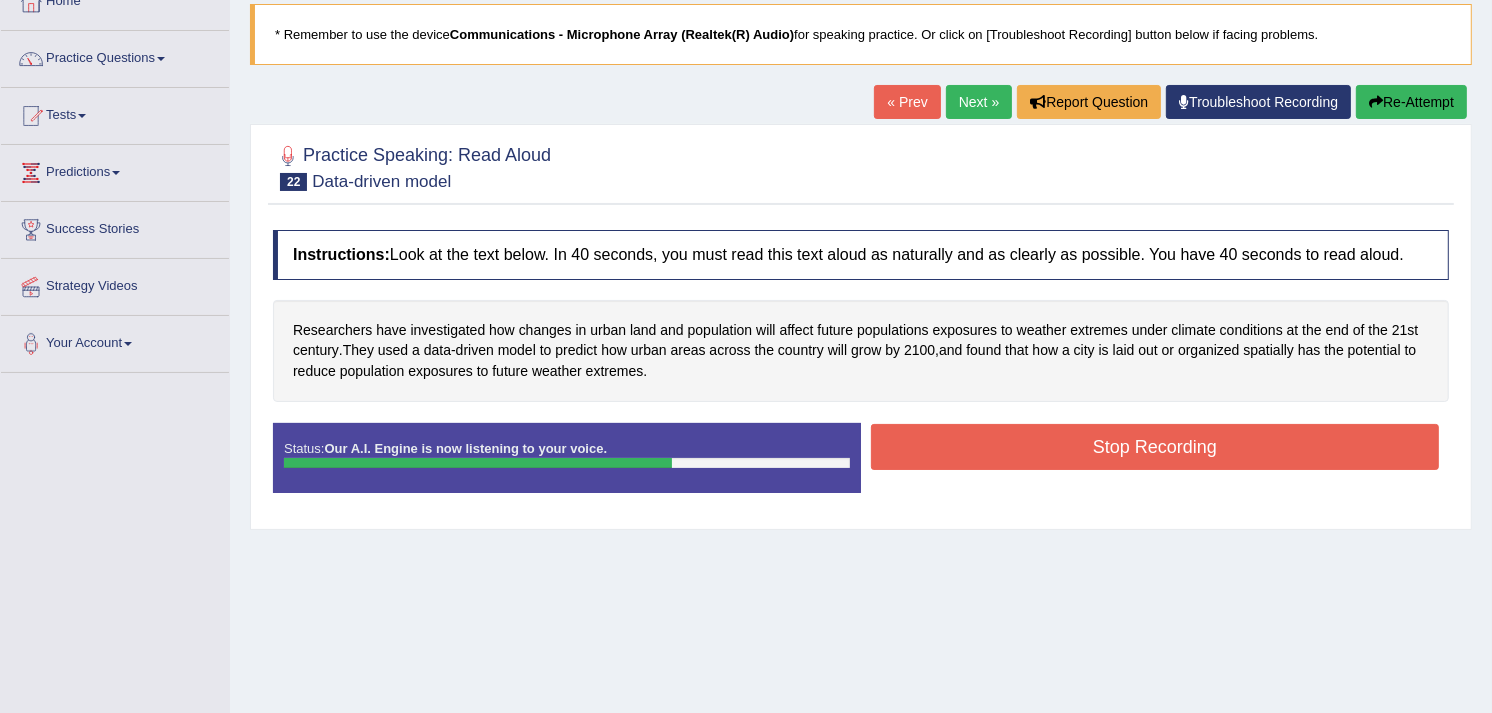 click on "Stop Recording" at bounding box center (1155, 447) 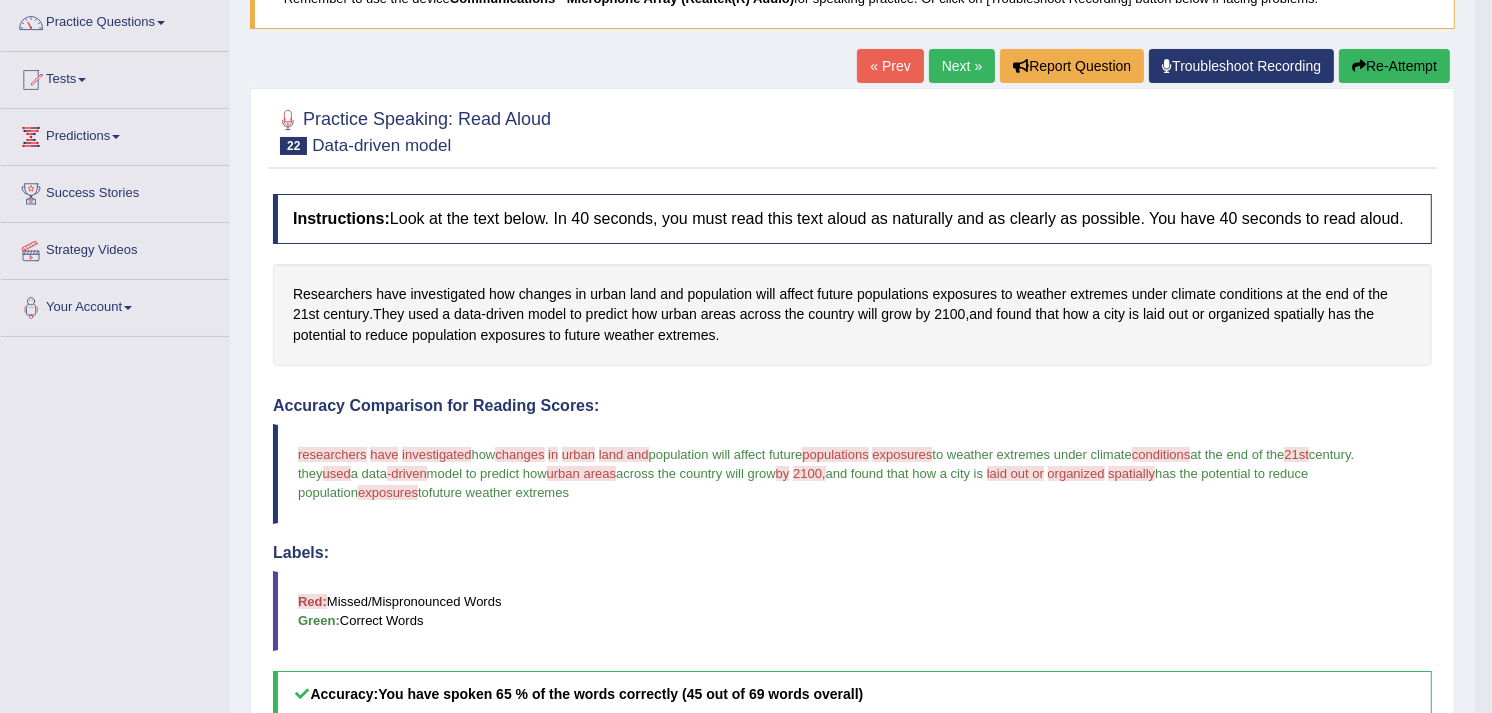 scroll, scrollTop: 25, scrollLeft: 0, axis: vertical 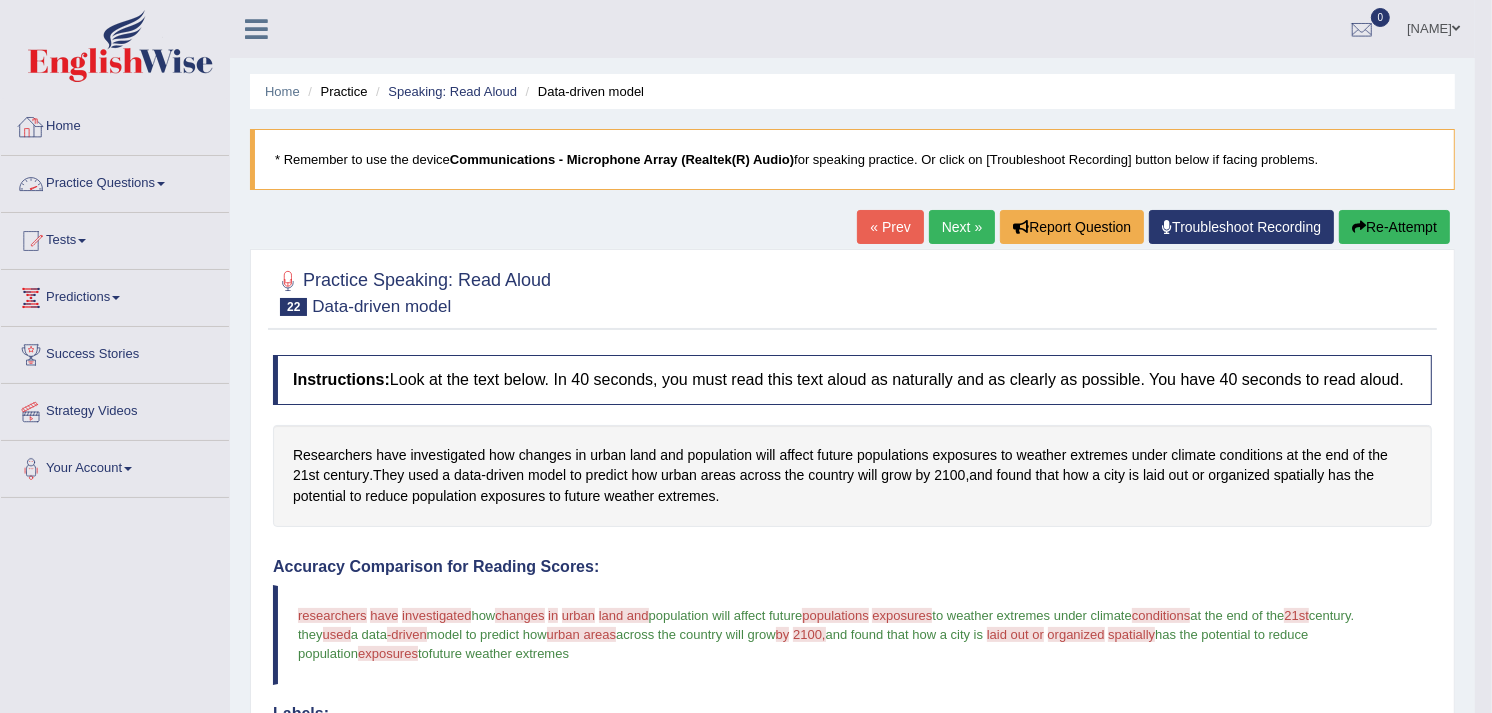 click on "Practice Questions" at bounding box center (115, 181) 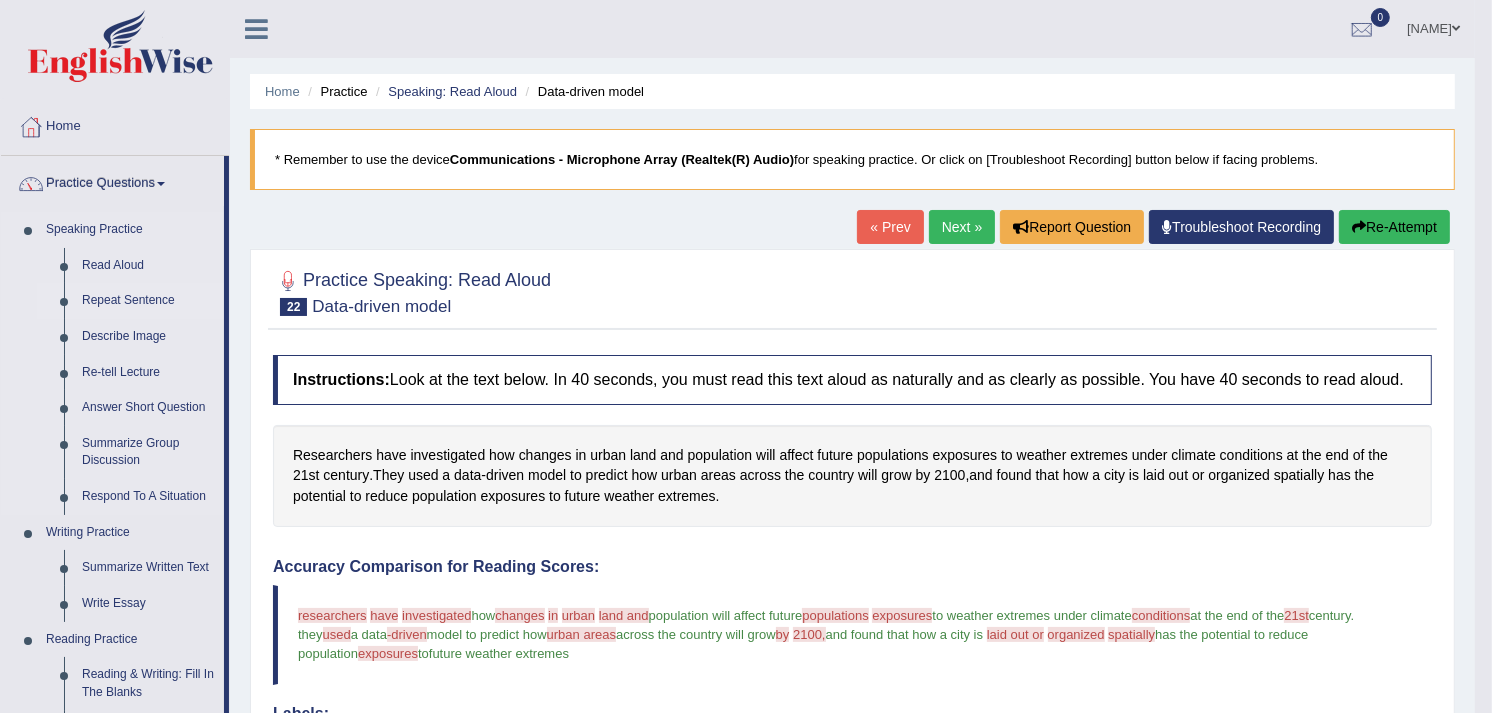 click on "Repeat Sentence" at bounding box center [148, 301] 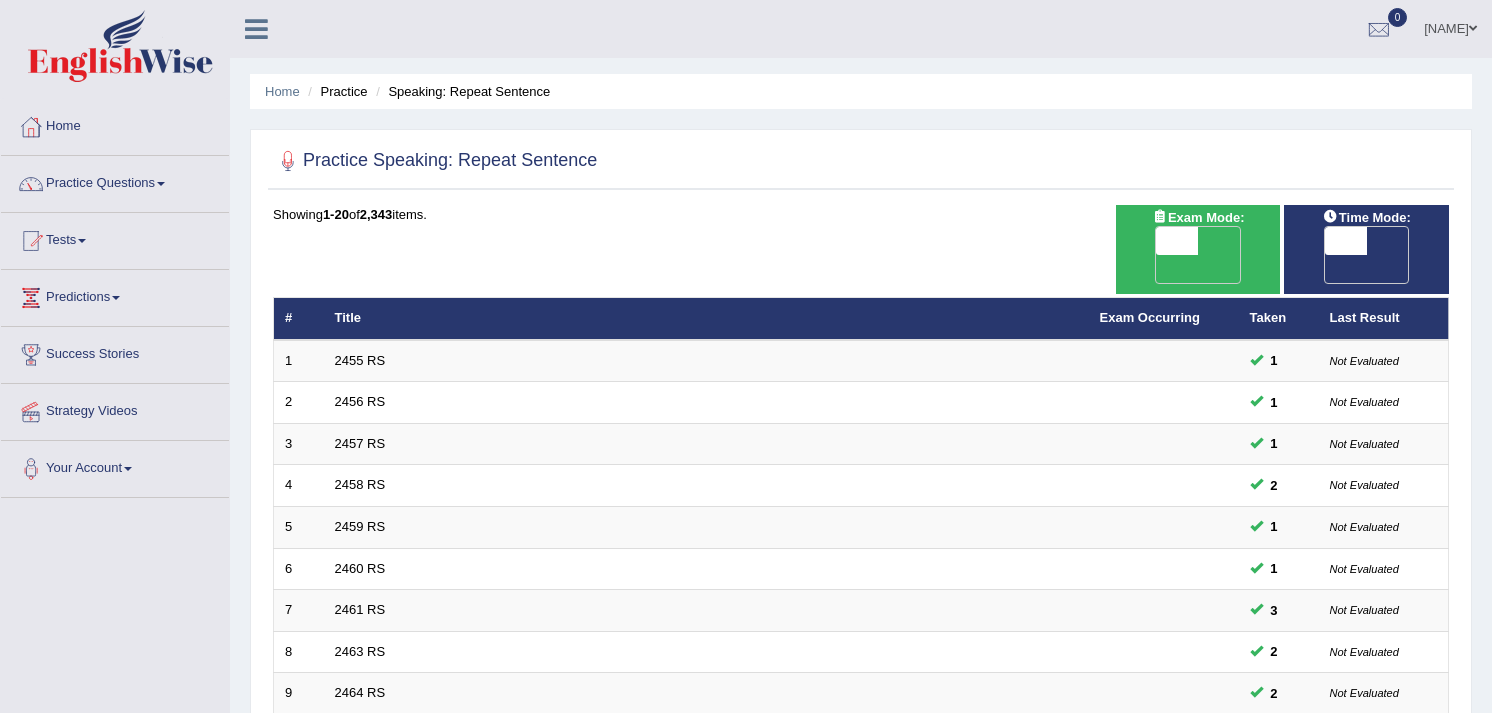 scroll, scrollTop: 0, scrollLeft: 0, axis: both 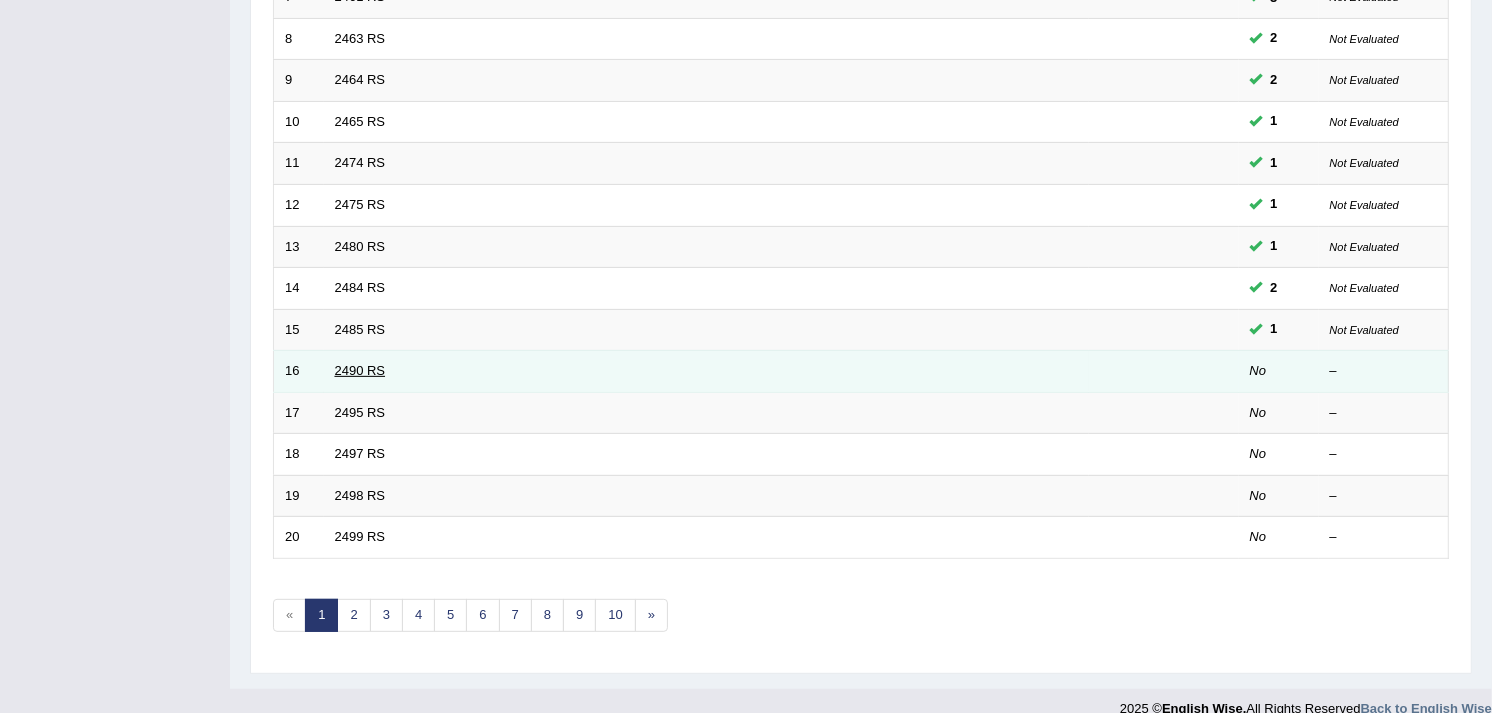 click on "2490 RS" at bounding box center [360, 370] 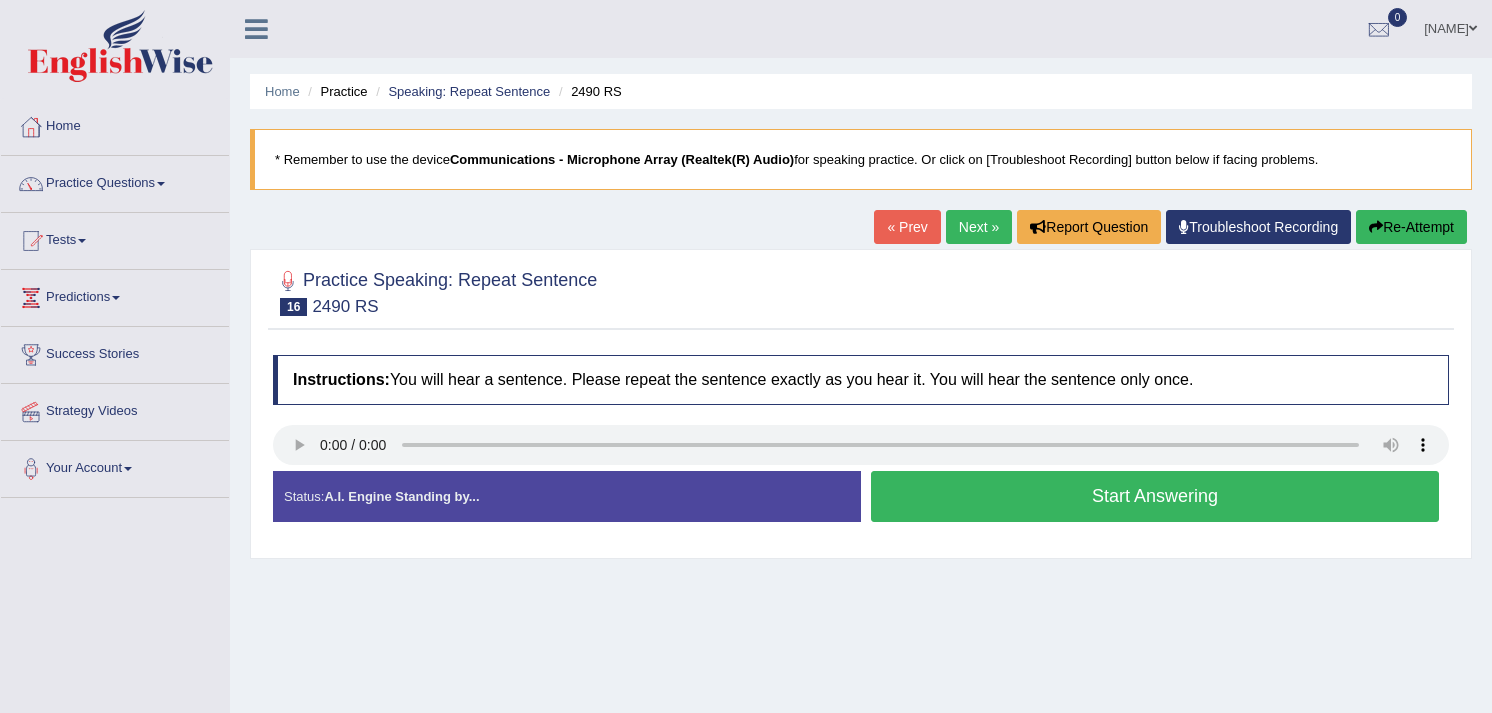 scroll, scrollTop: 0, scrollLeft: 0, axis: both 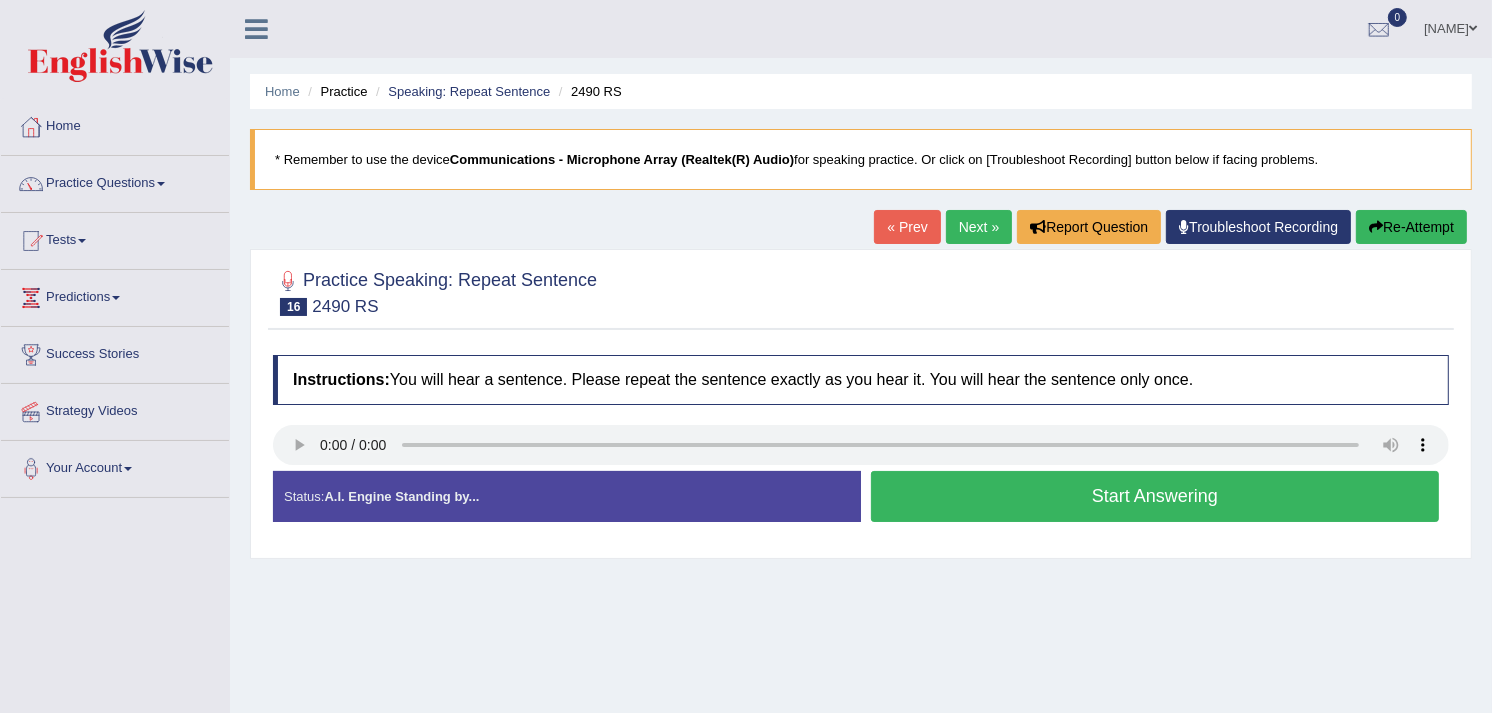 click on "Start Answering" at bounding box center (1155, 496) 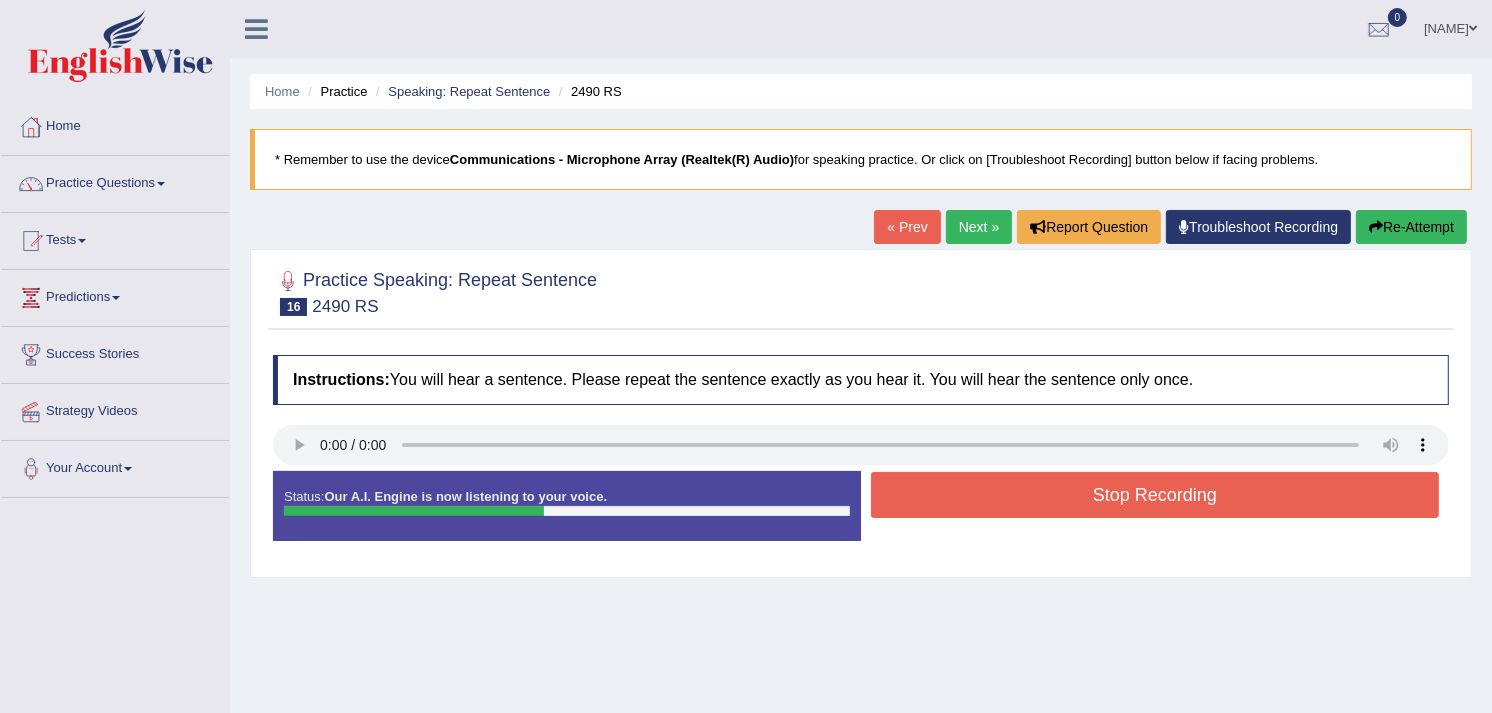 click on "Stop Recording" at bounding box center [1155, 495] 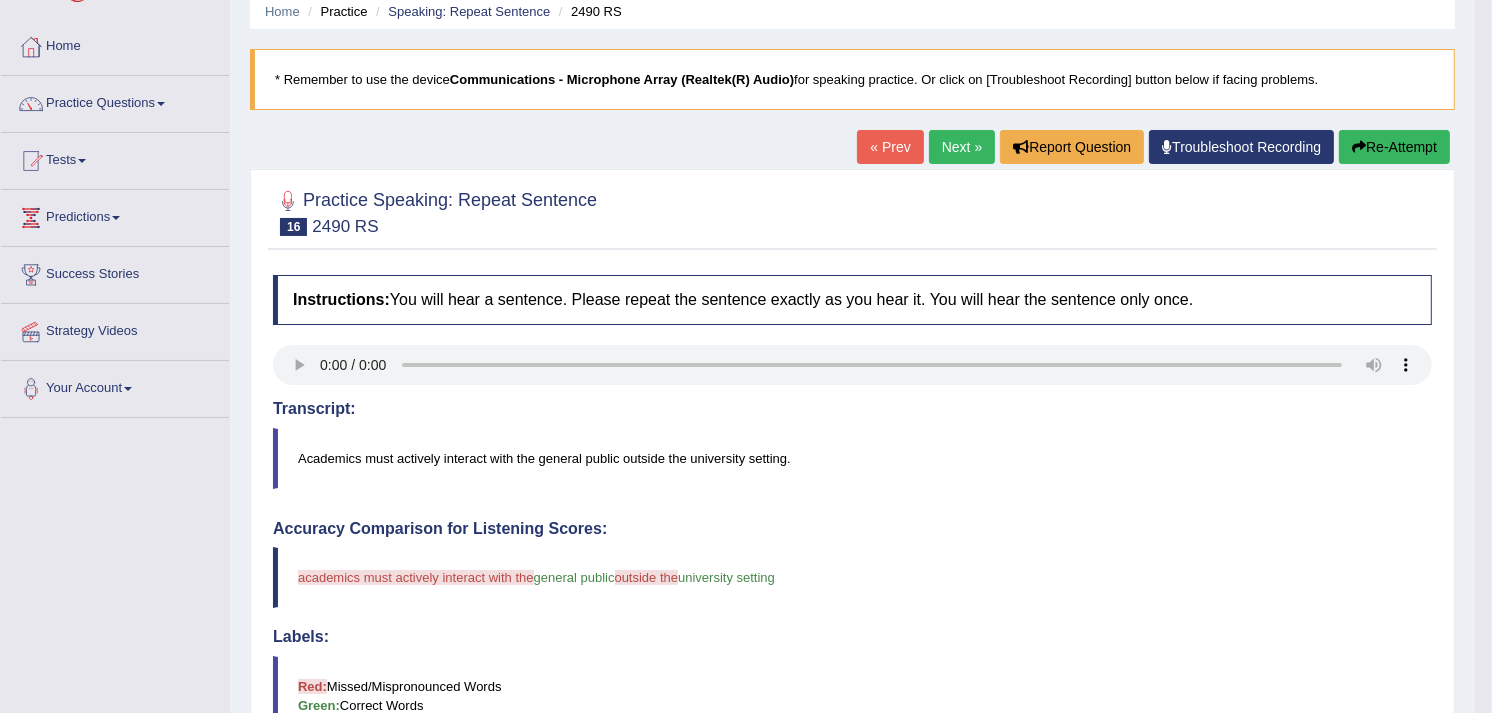 scroll, scrollTop: 56, scrollLeft: 0, axis: vertical 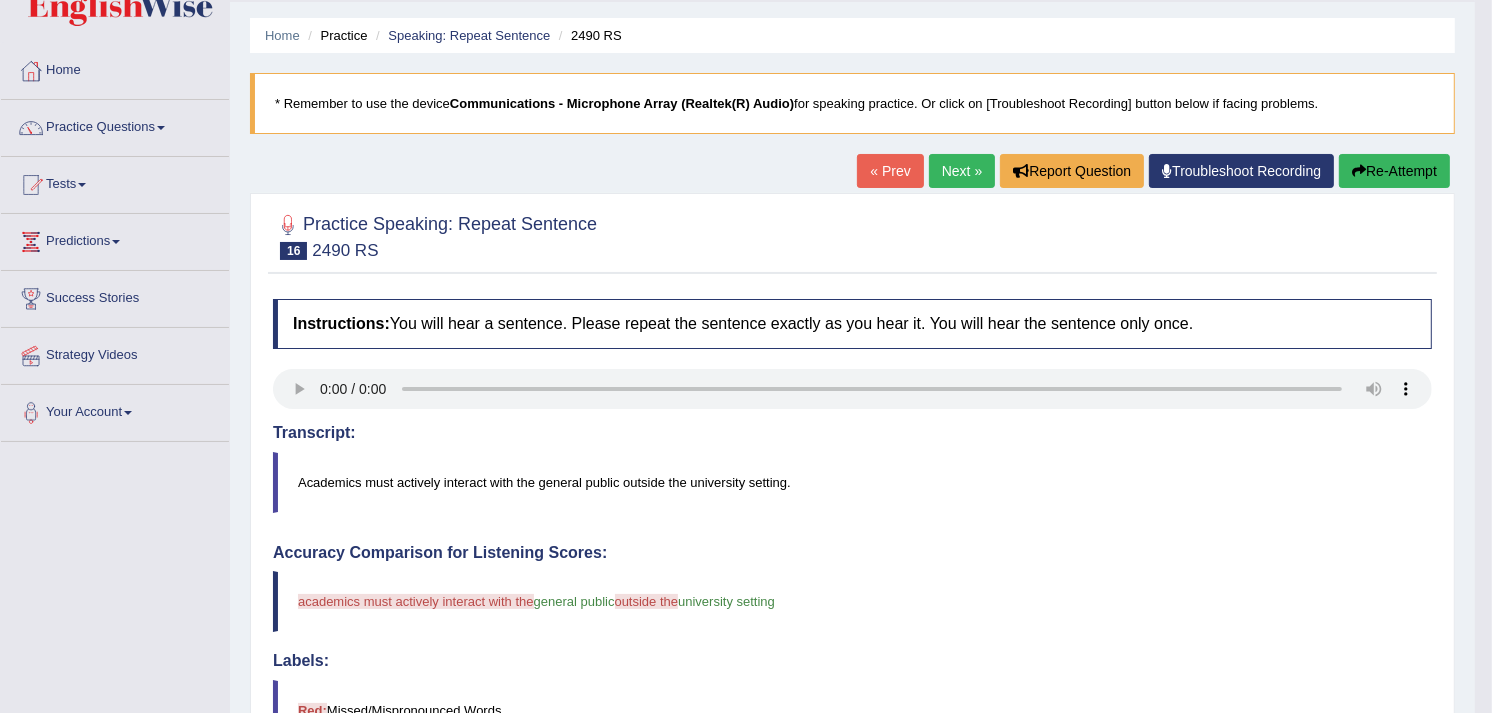 click on "Next »" at bounding box center [962, 171] 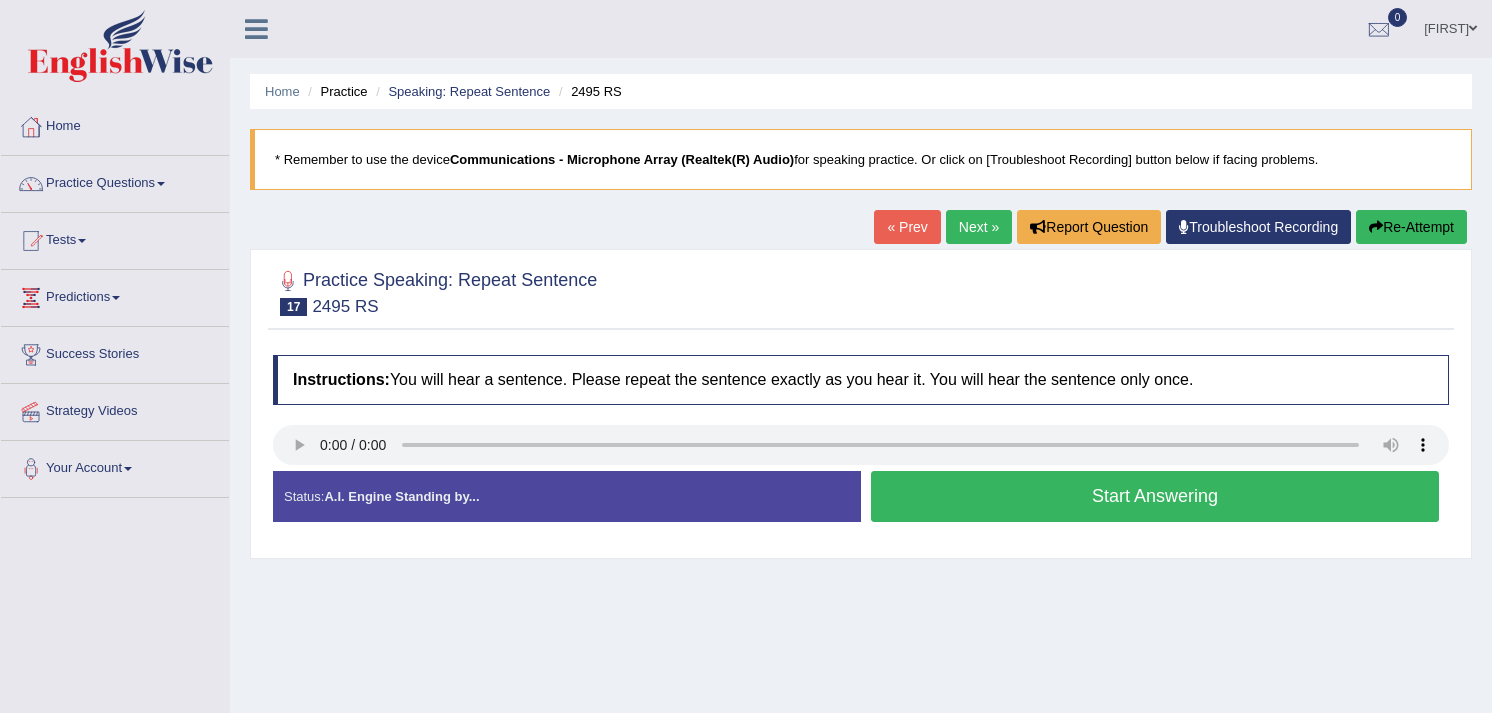 scroll, scrollTop: 0, scrollLeft: 0, axis: both 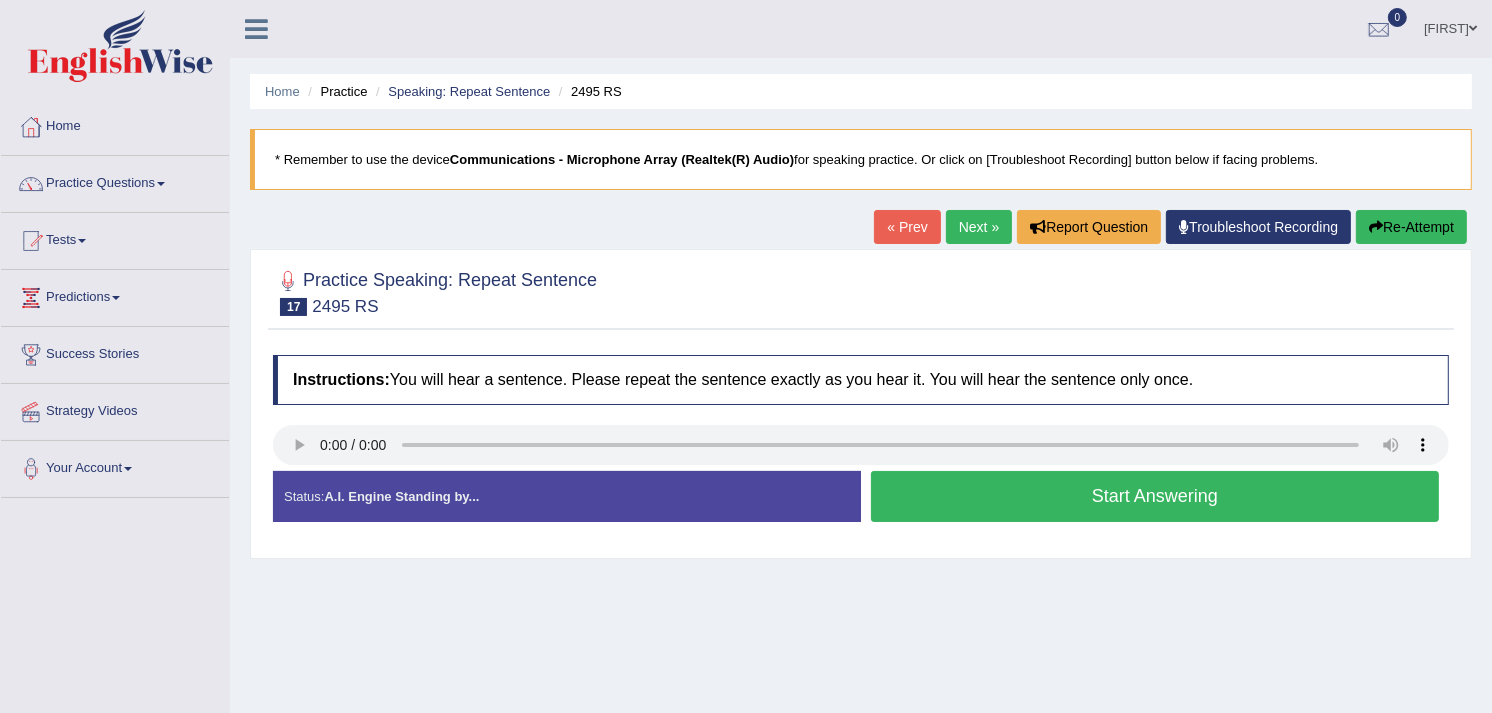 click on "Start Answering" at bounding box center (1155, 496) 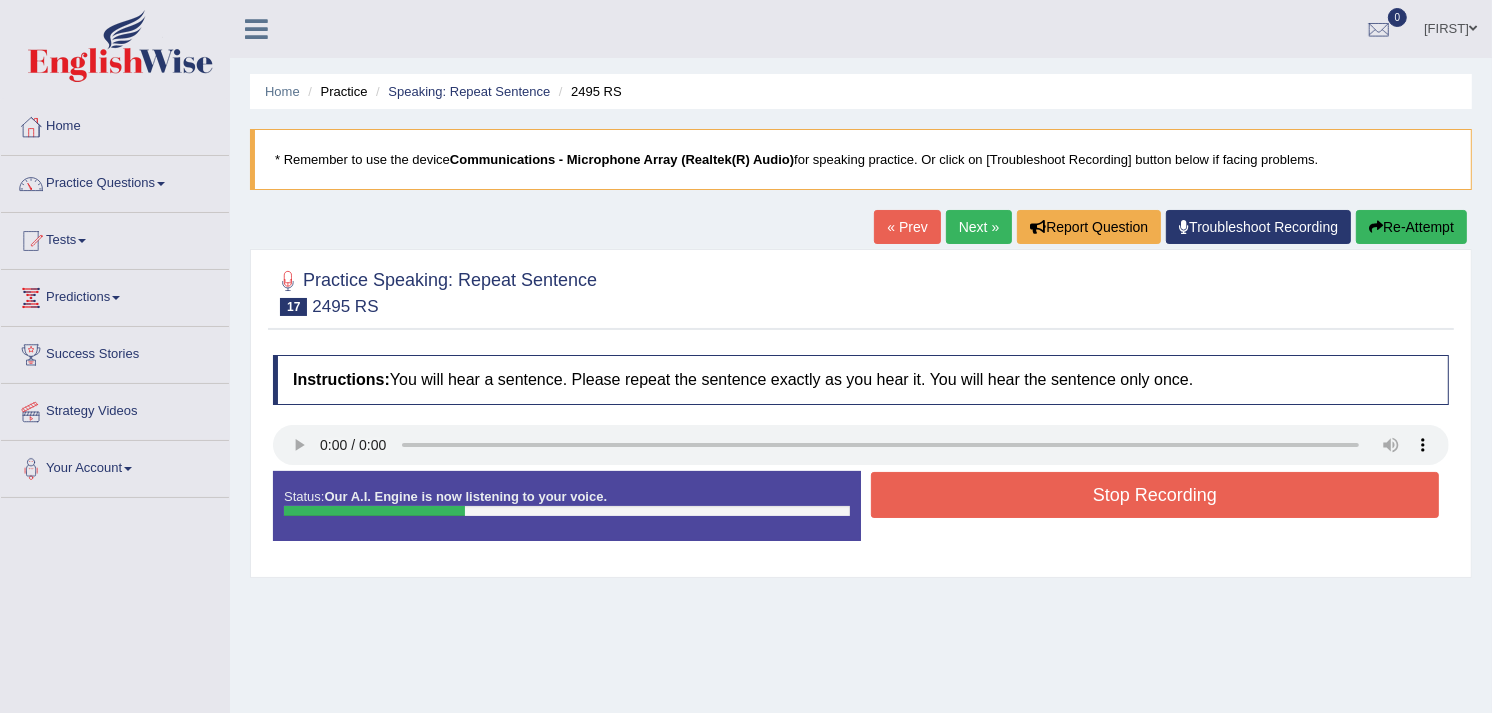 click on "Stop Recording" at bounding box center (1155, 495) 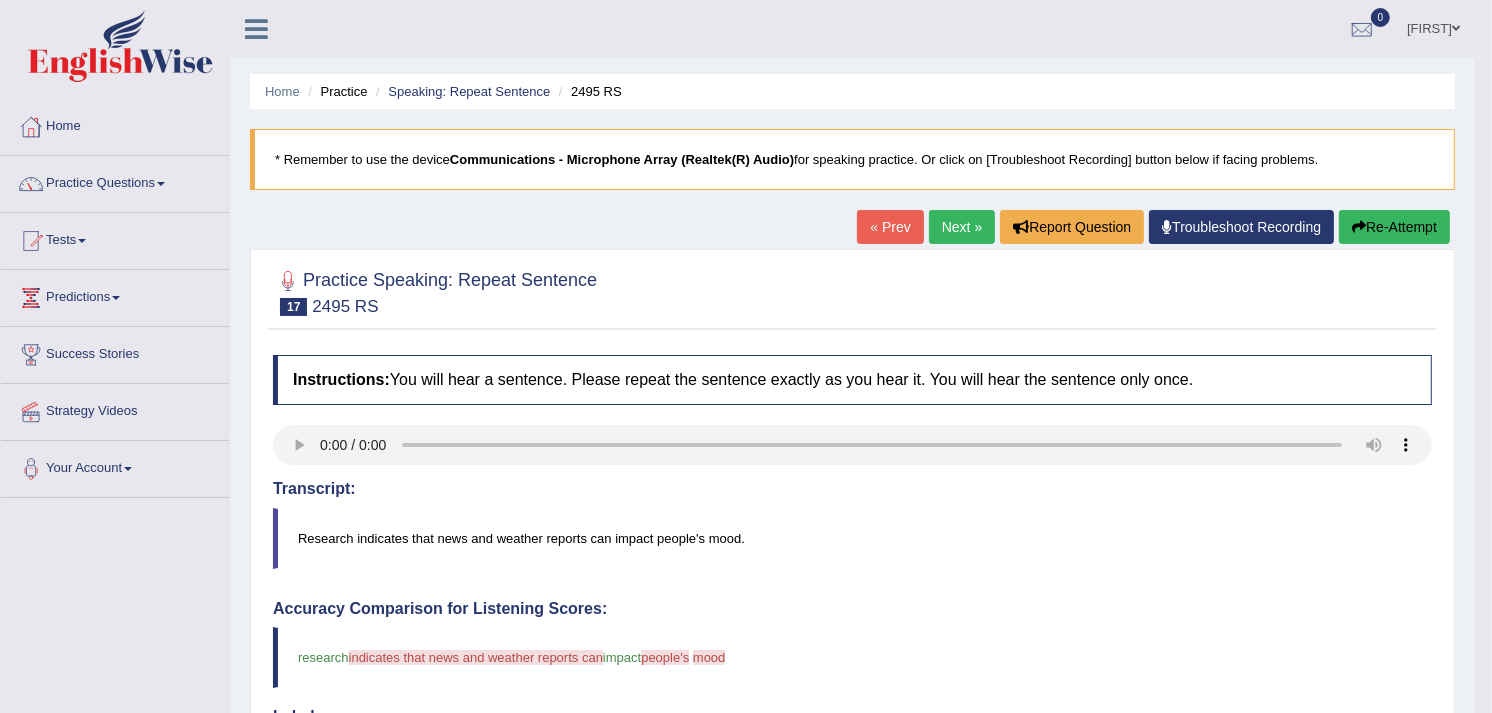 drag, startPoint x: 1507, startPoint y: 197, endPoint x: 1512, endPoint y: 390, distance: 193.06476 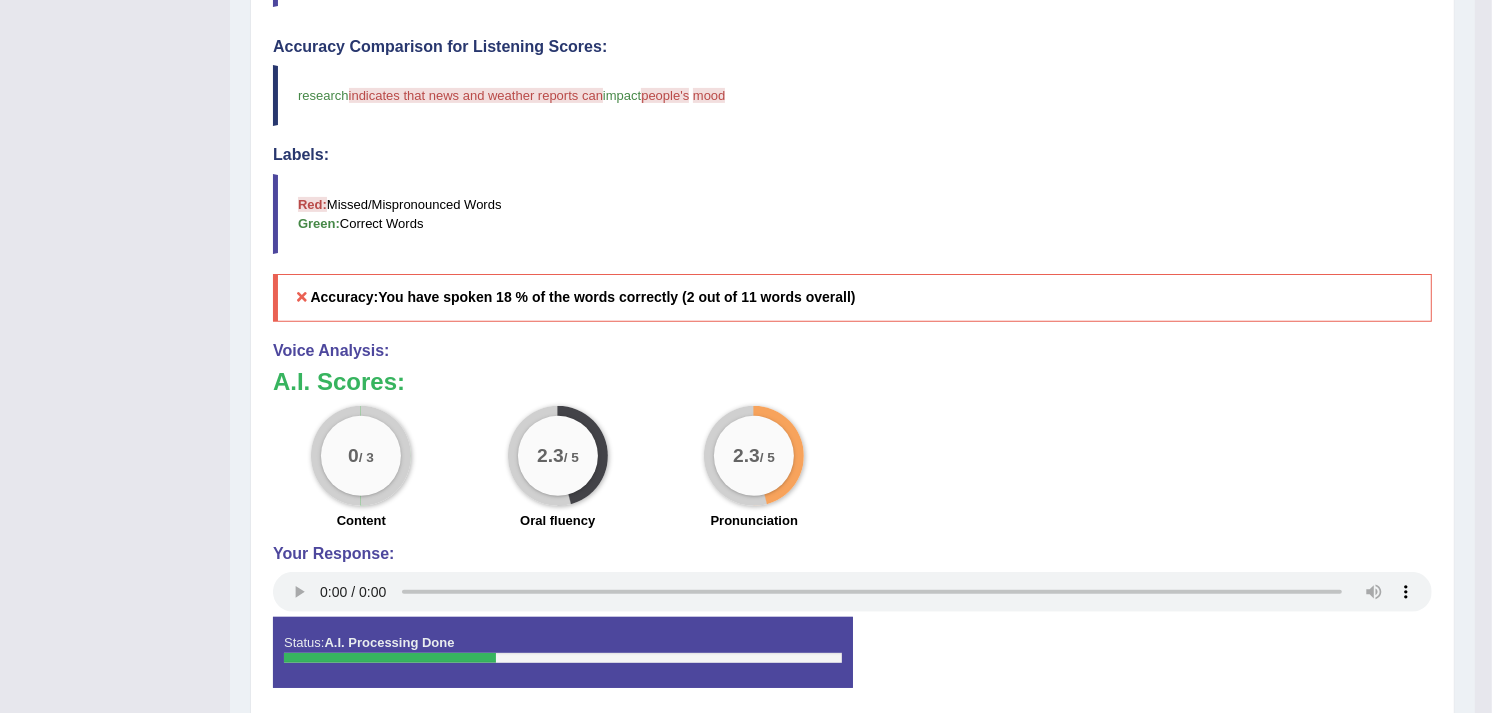 scroll, scrollTop: 541, scrollLeft: 0, axis: vertical 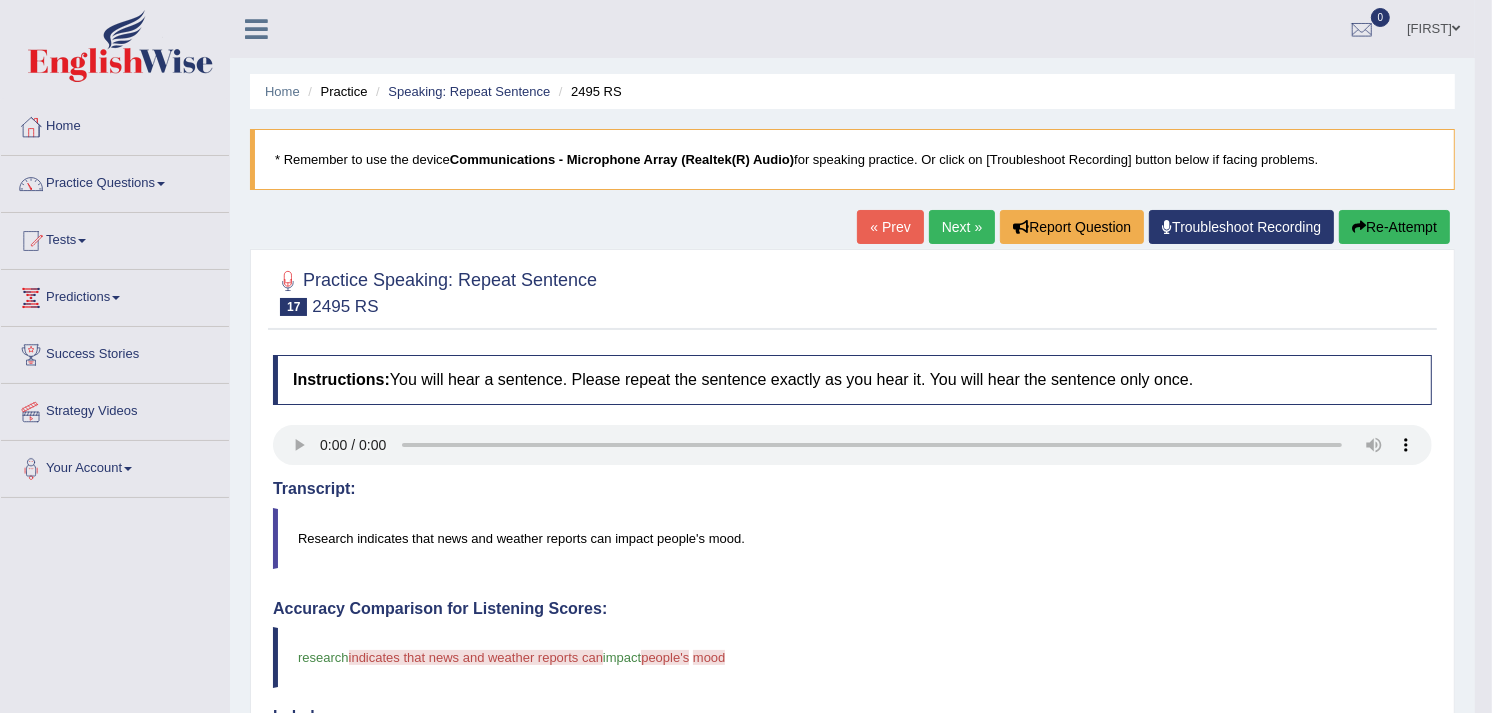 click on "Next »" at bounding box center [962, 227] 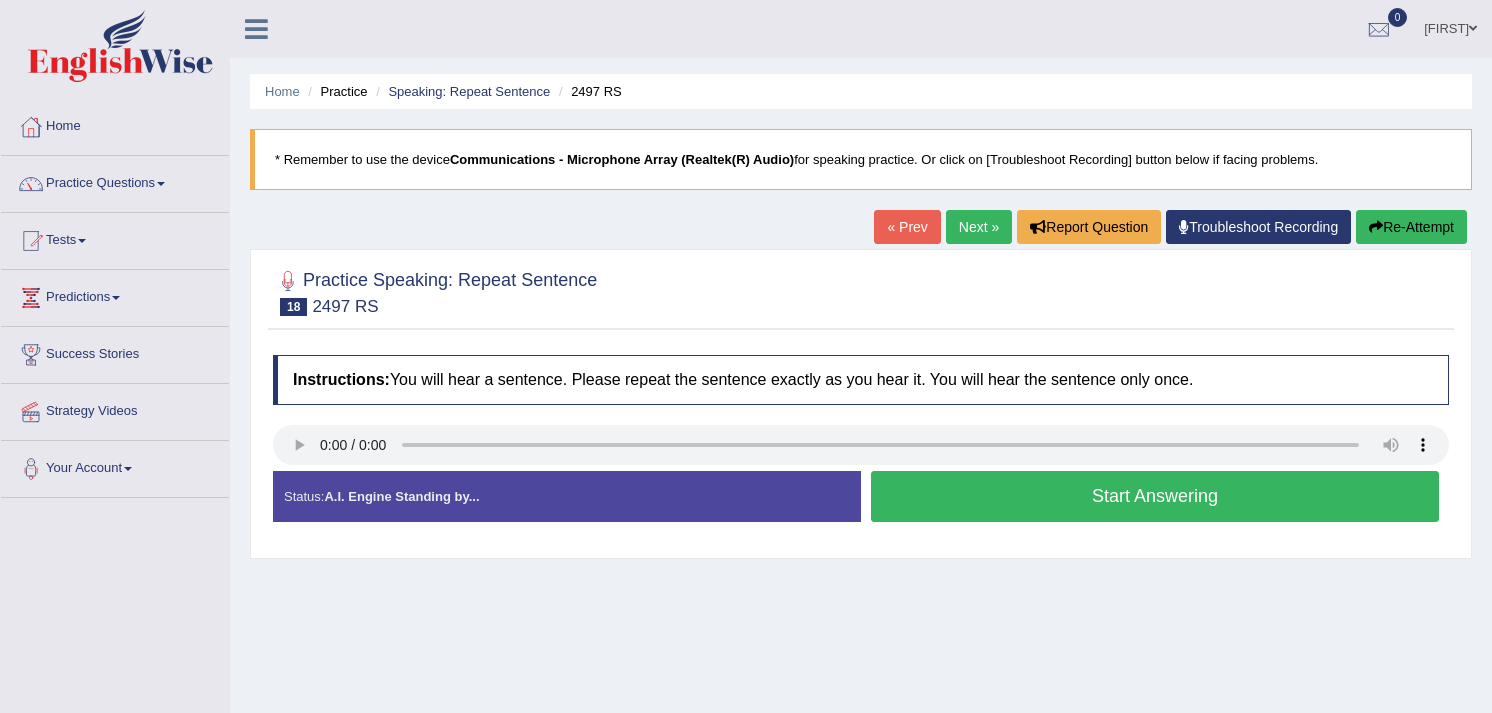 scroll, scrollTop: 0, scrollLeft: 0, axis: both 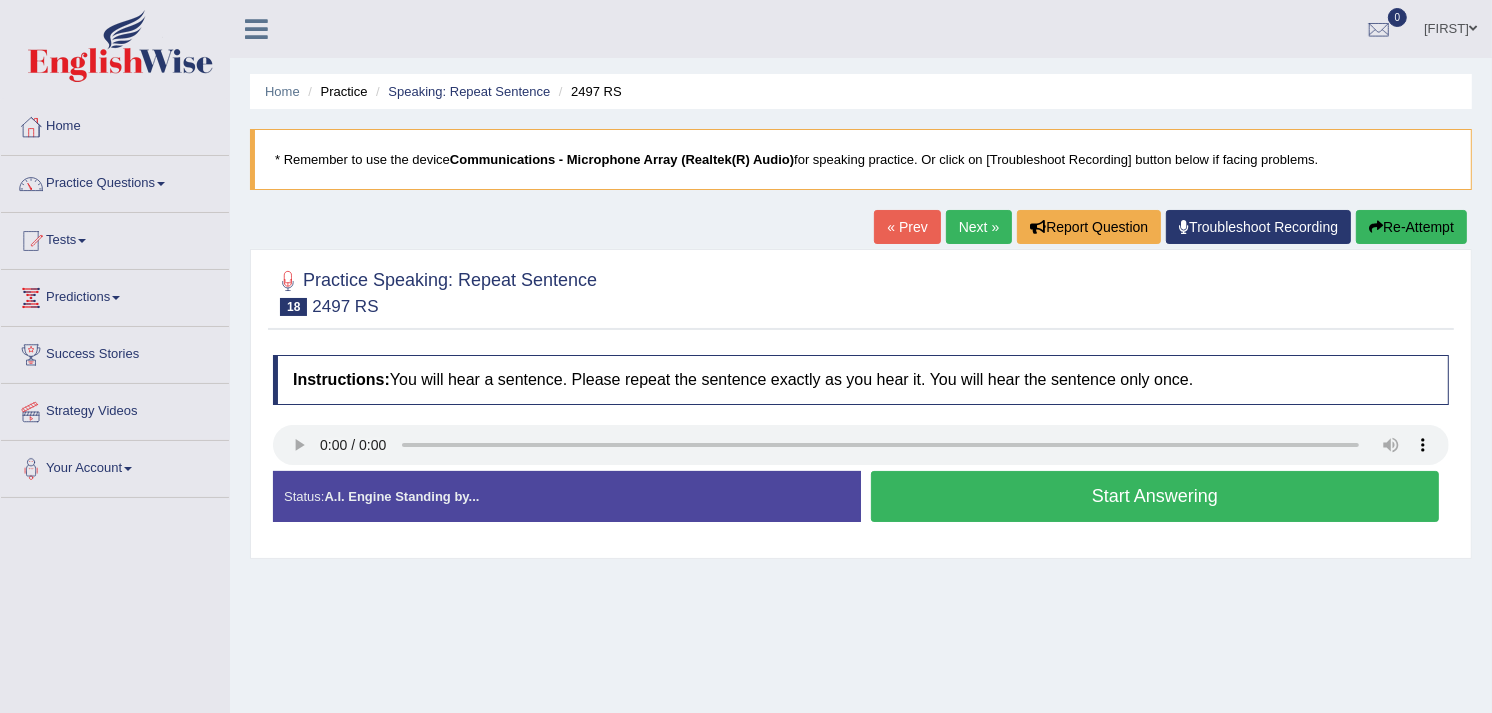 click on "Start Answering" at bounding box center [1155, 496] 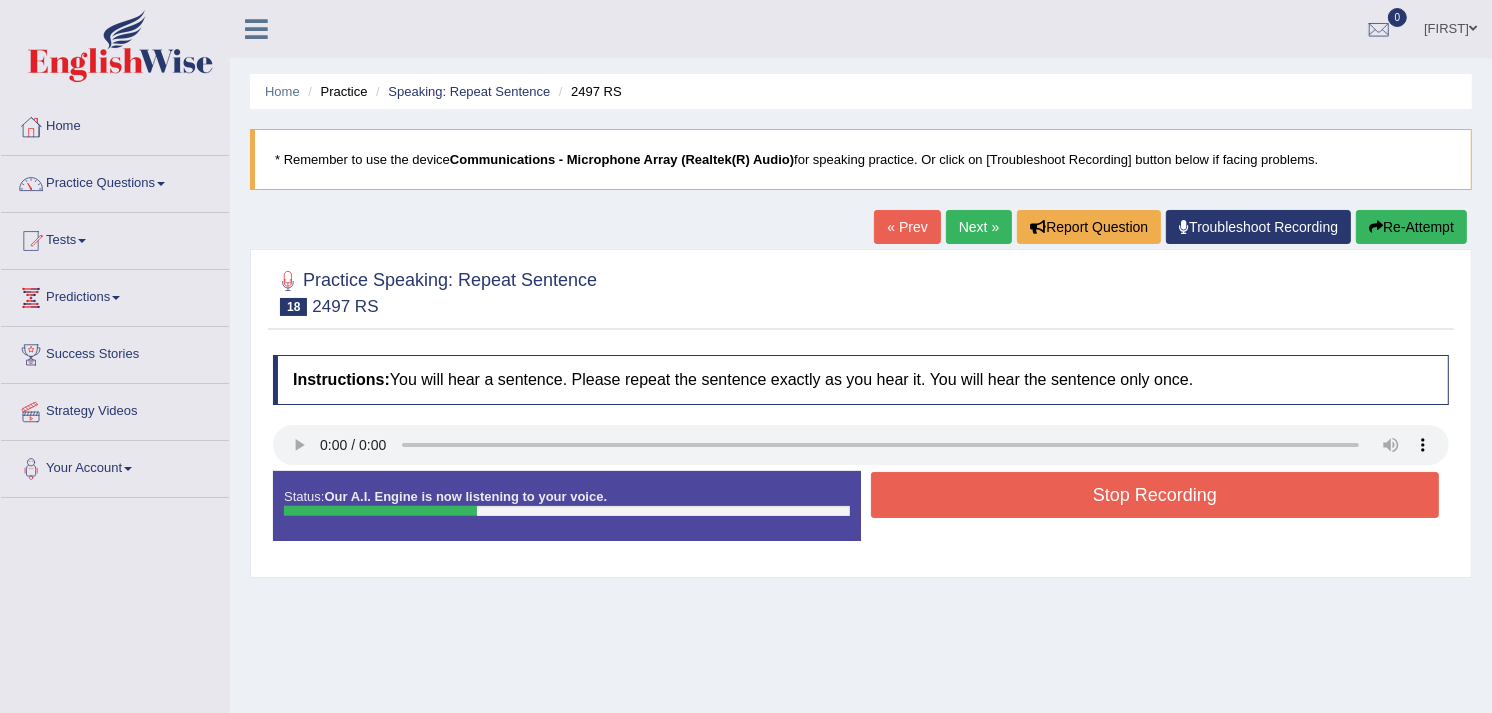 click on "Stop Recording" at bounding box center (1155, 495) 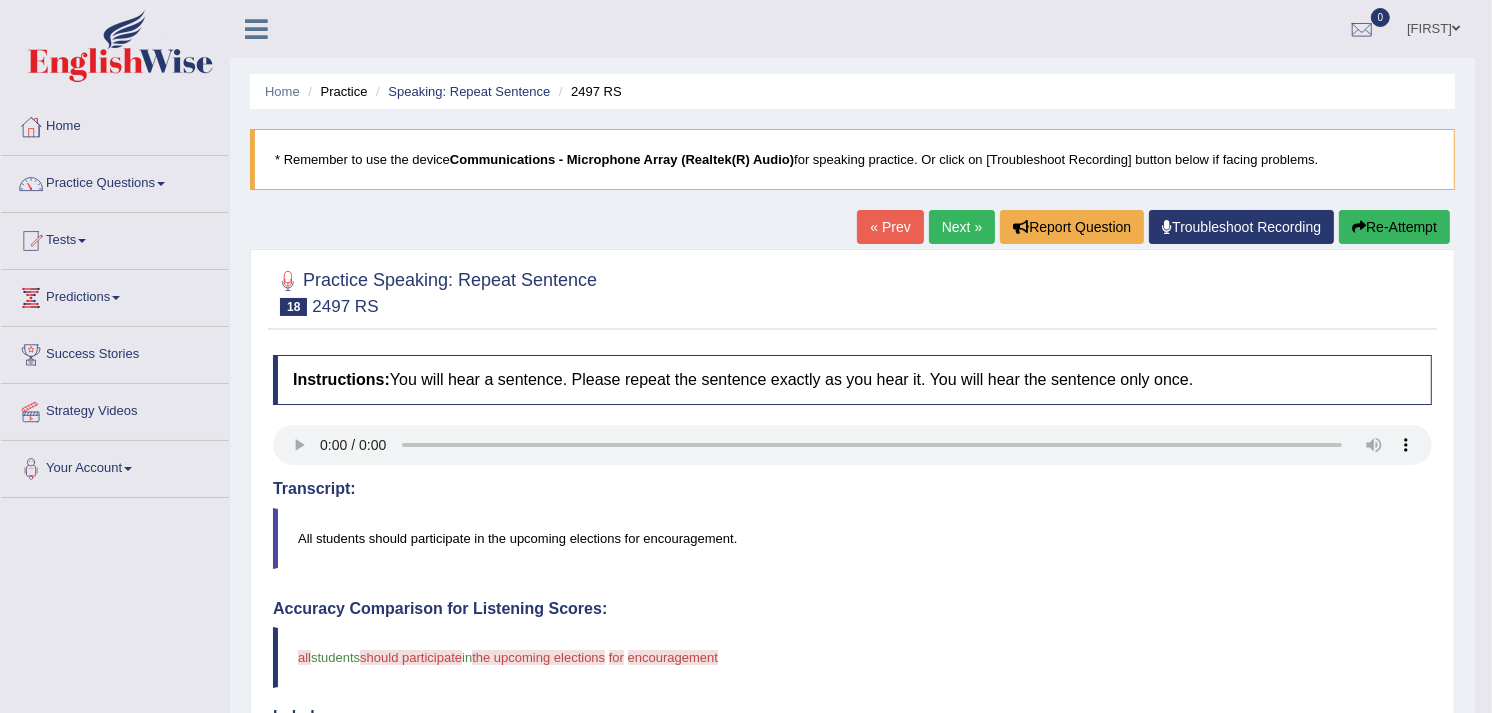 drag, startPoint x: 1507, startPoint y: 296, endPoint x: 1512, endPoint y: 547, distance: 251.04979 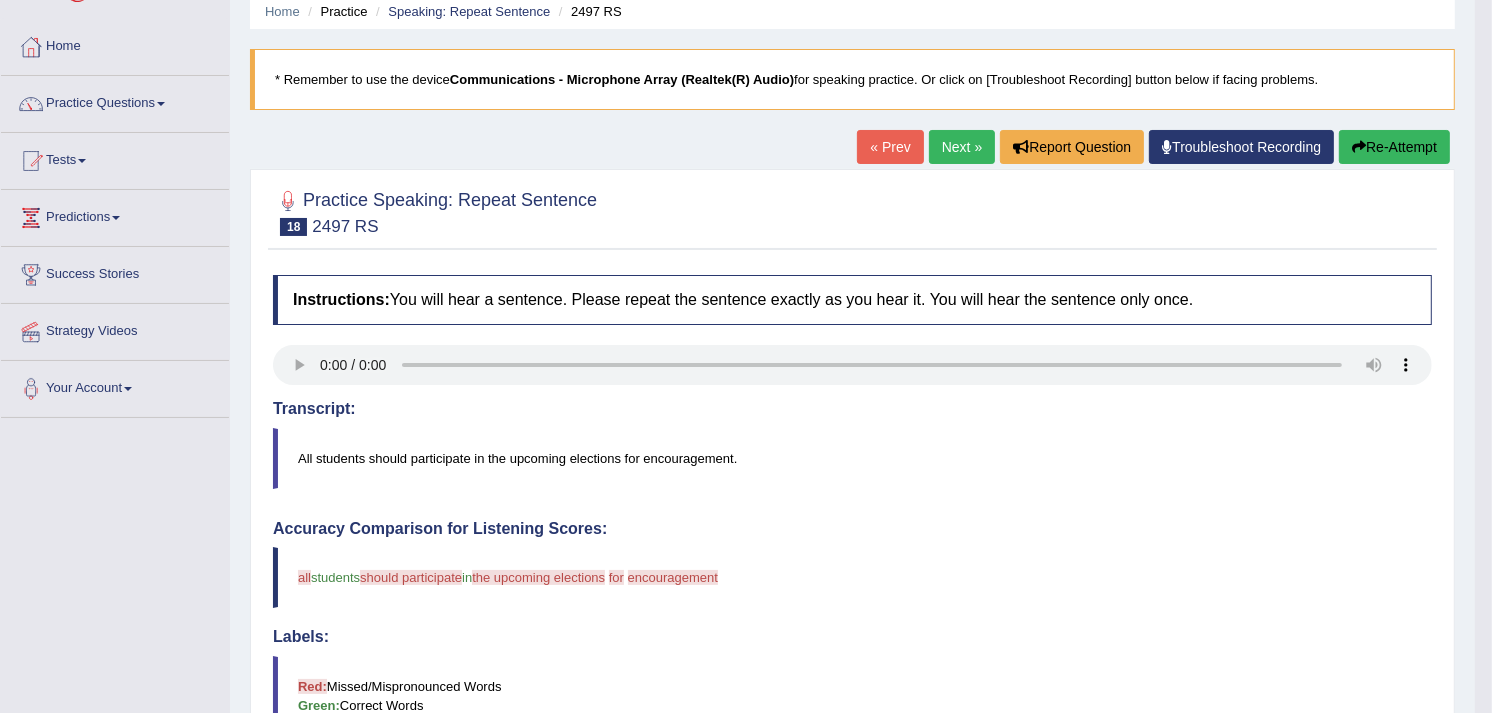 scroll, scrollTop: 68, scrollLeft: 0, axis: vertical 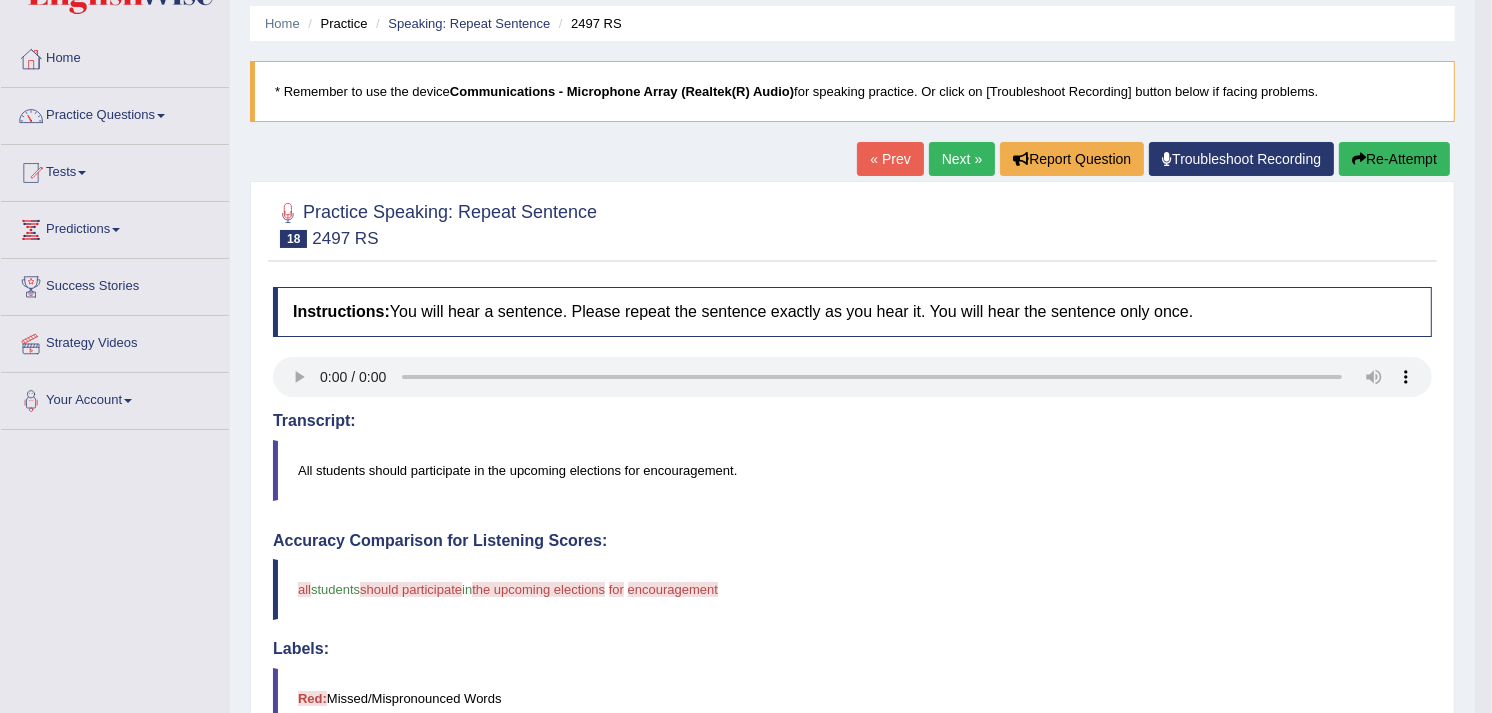 click on "Next »" at bounding box center (962, 159) 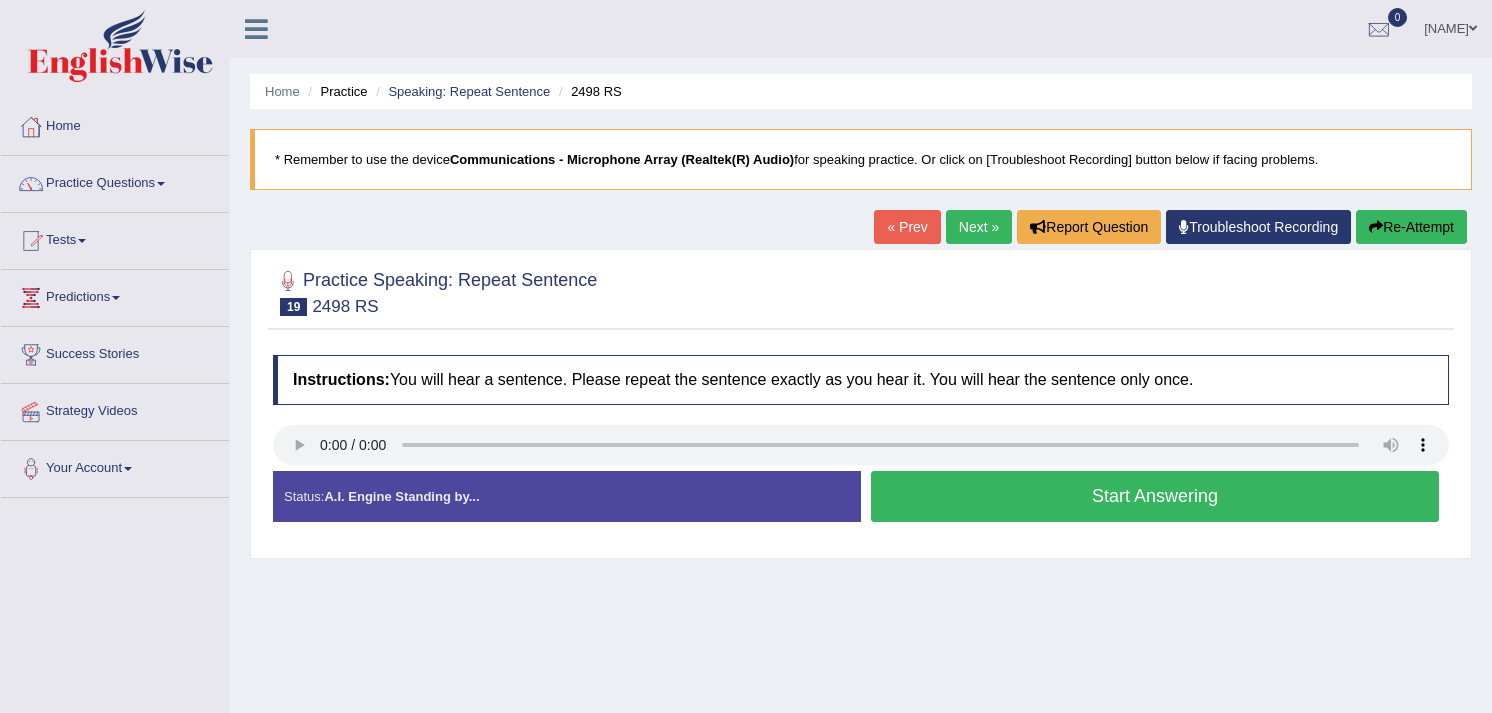 scroll, scrollTop: 0, scrollLeft: 0, axis: both 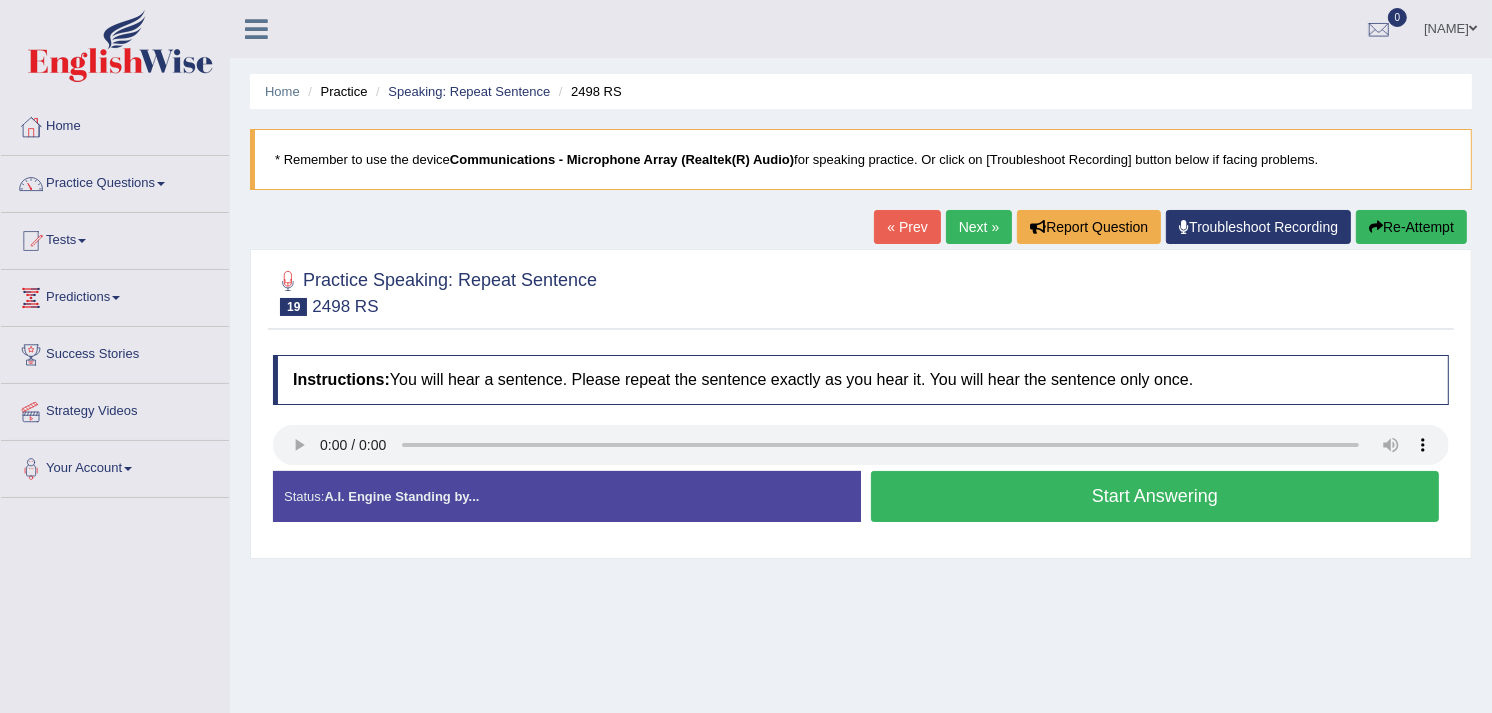click on "Start Answering" at bounding box center [1155, 496] 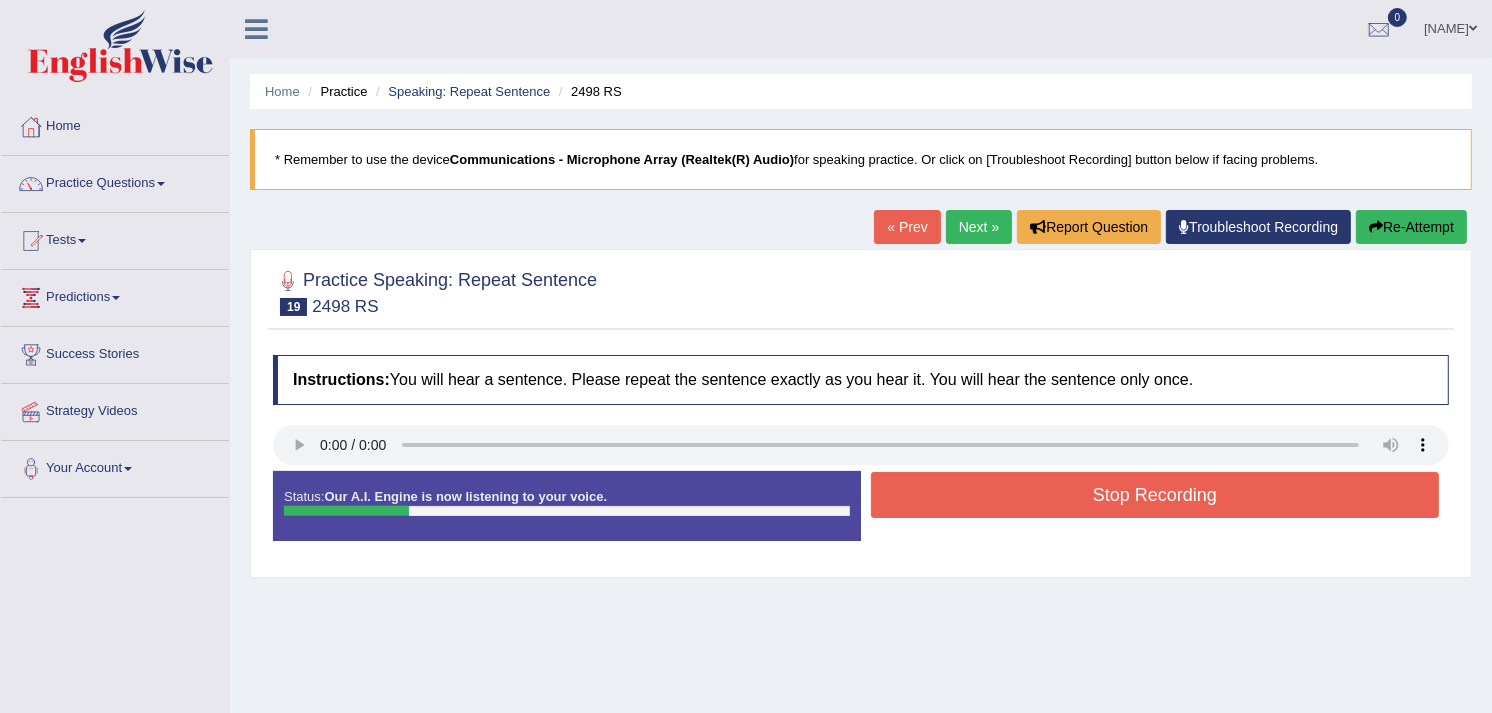 click on "Stop Recording" at bounding box center [1155, 495] 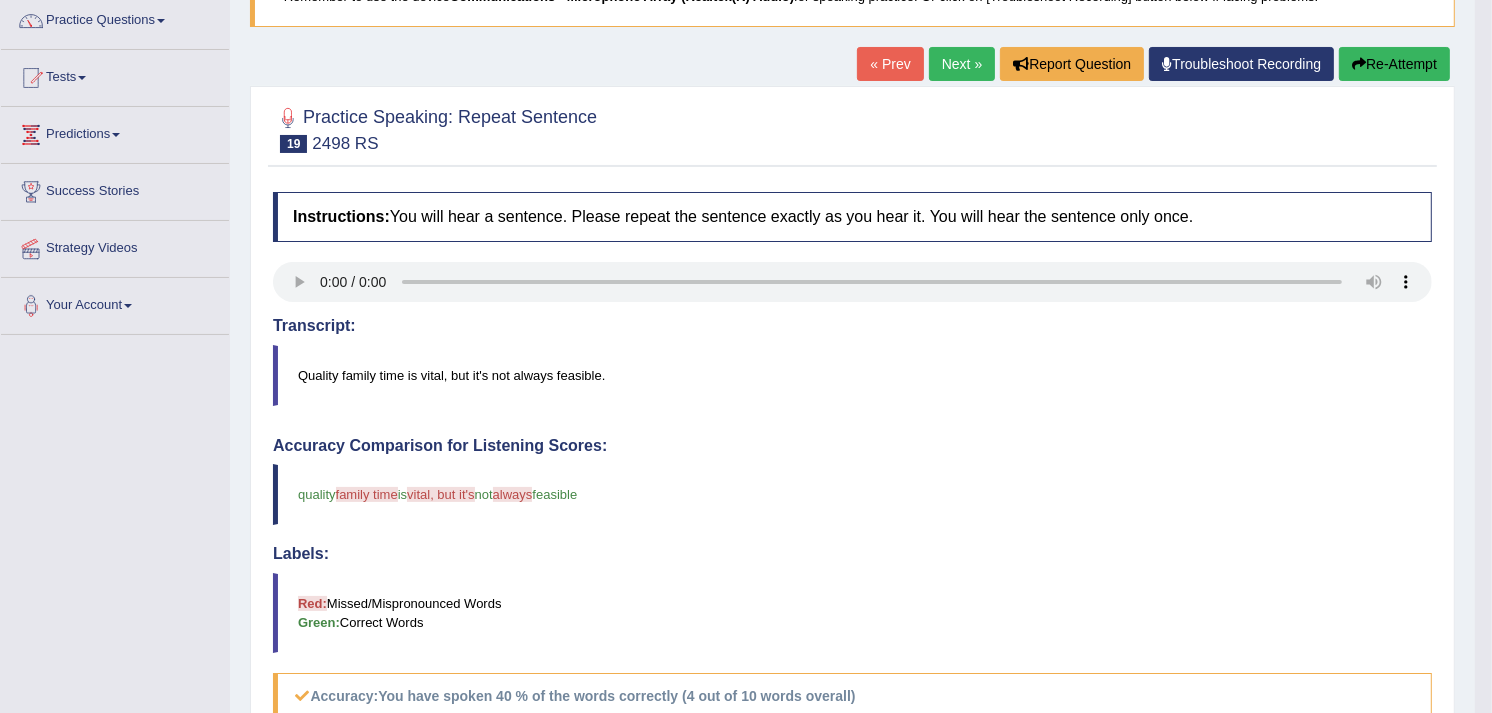 scroll, scrollTop: 0, scrollLeft: 0, axis: both 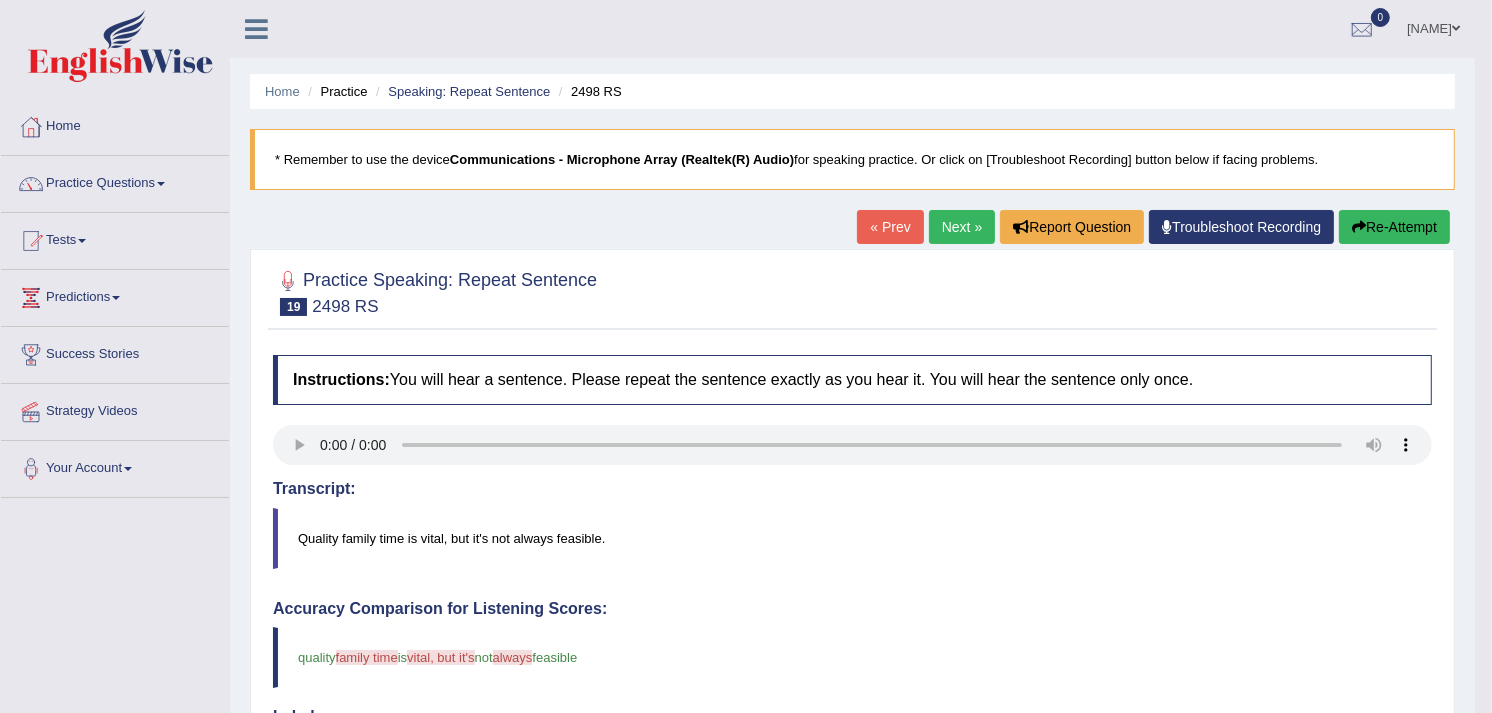 click on "Next »" at bounding box center [962, 227] 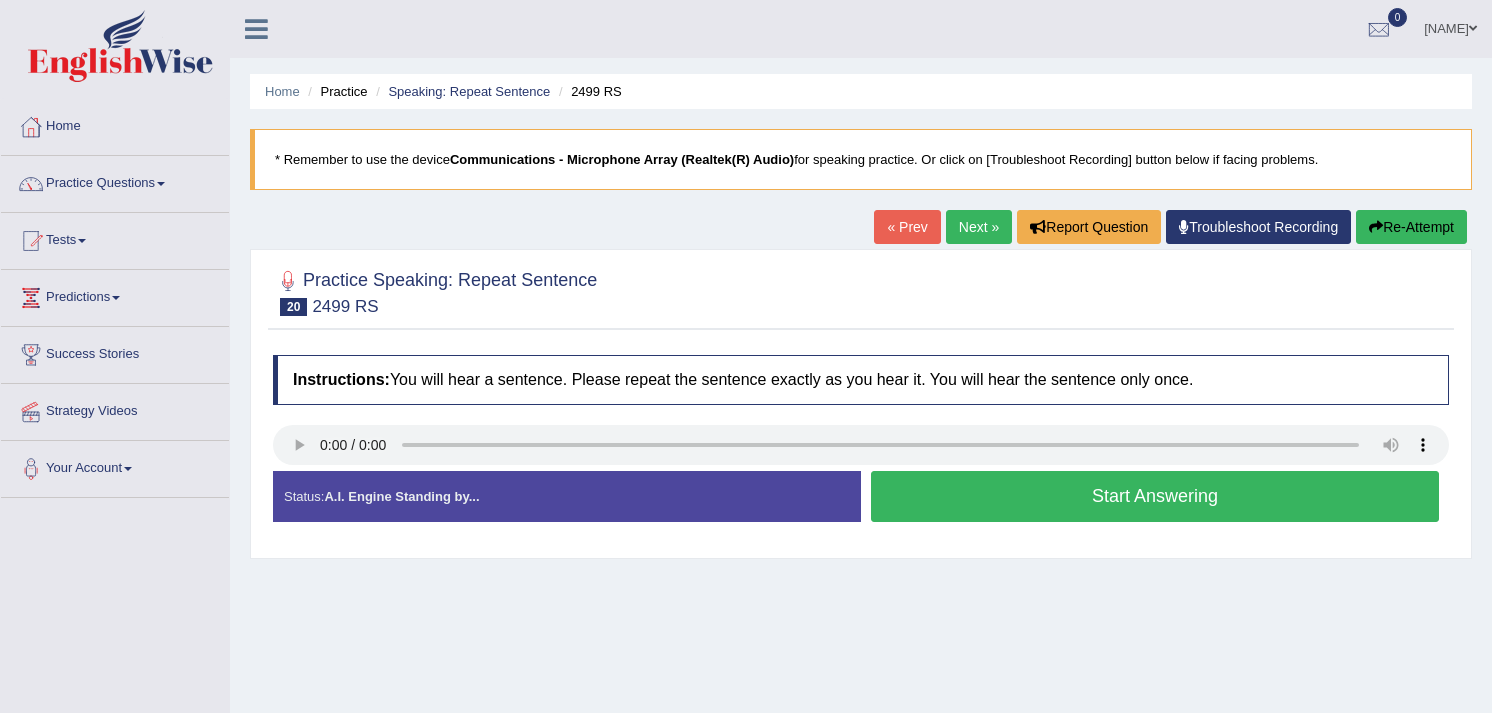 scroll, scrollTop: 0, scrollLeft: 0, axis: both 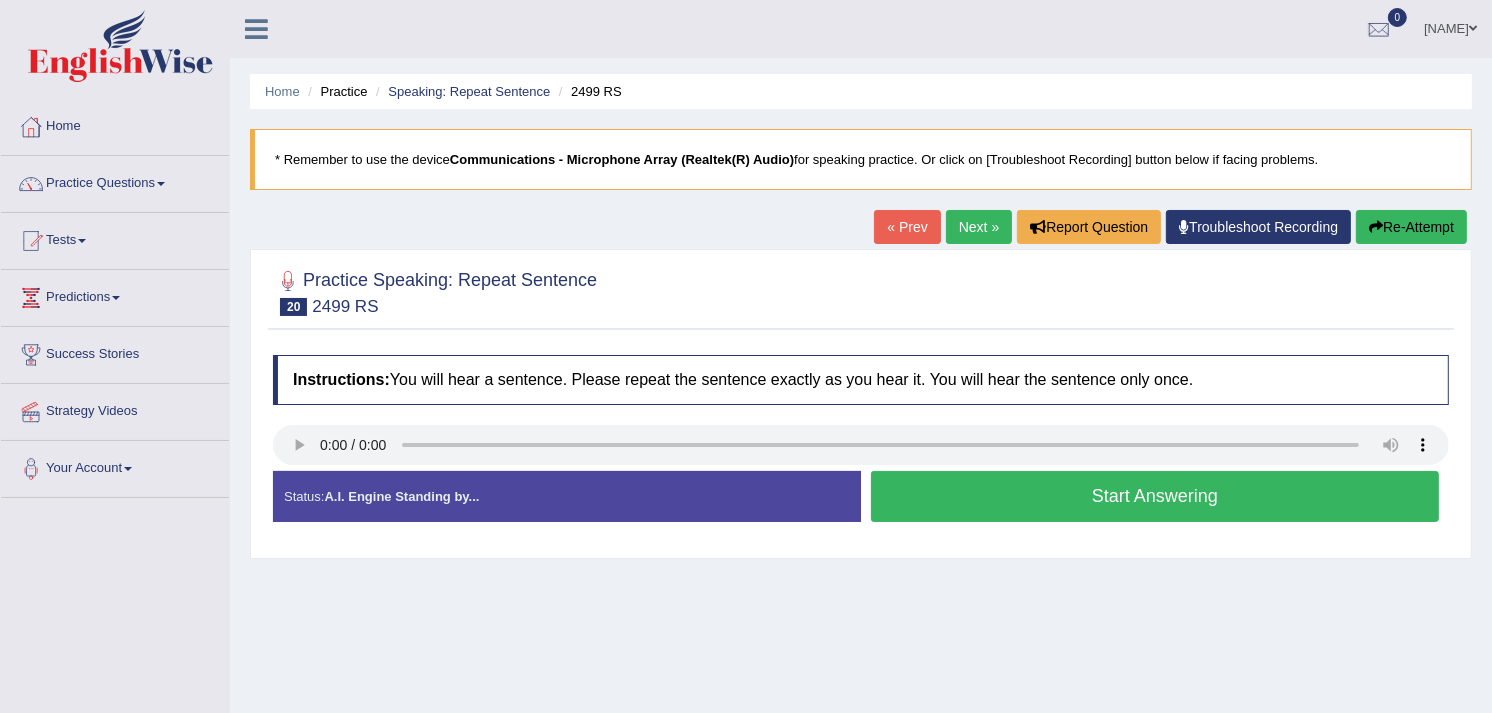 click on "Start Answering" at bounding box center (1155, 496) 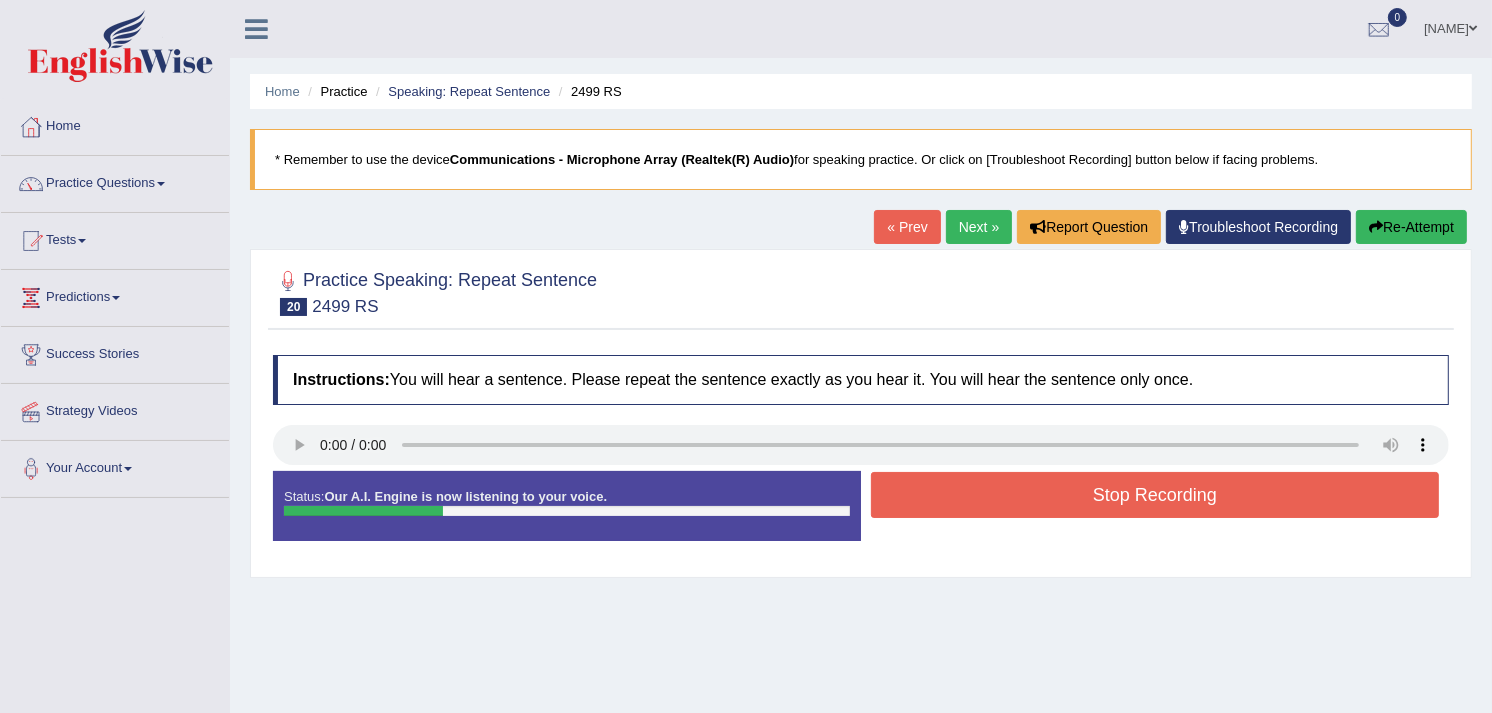 click on "Stop Recording" at bounding box center [1155, 495] 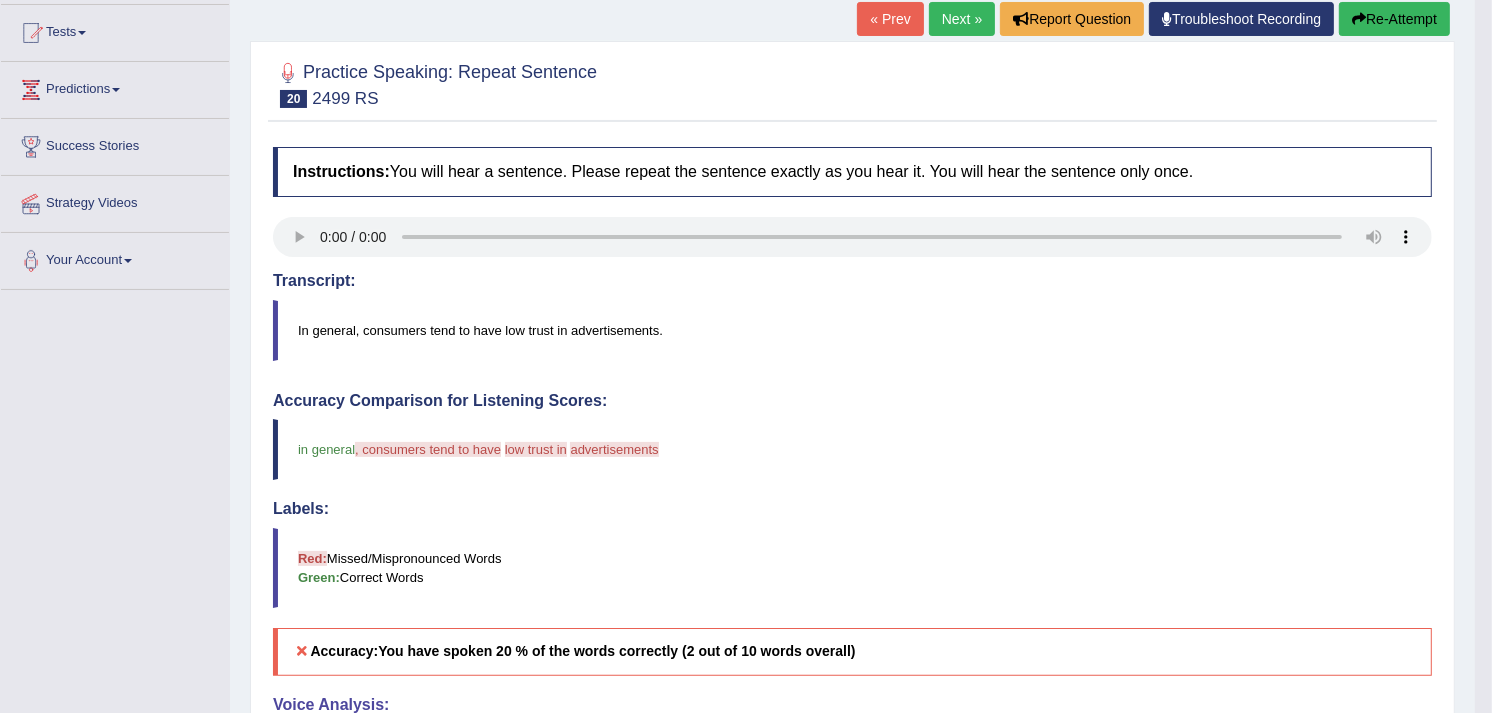 scroll, scrollTop: 206, scrollLeft: 0, axis: vertical 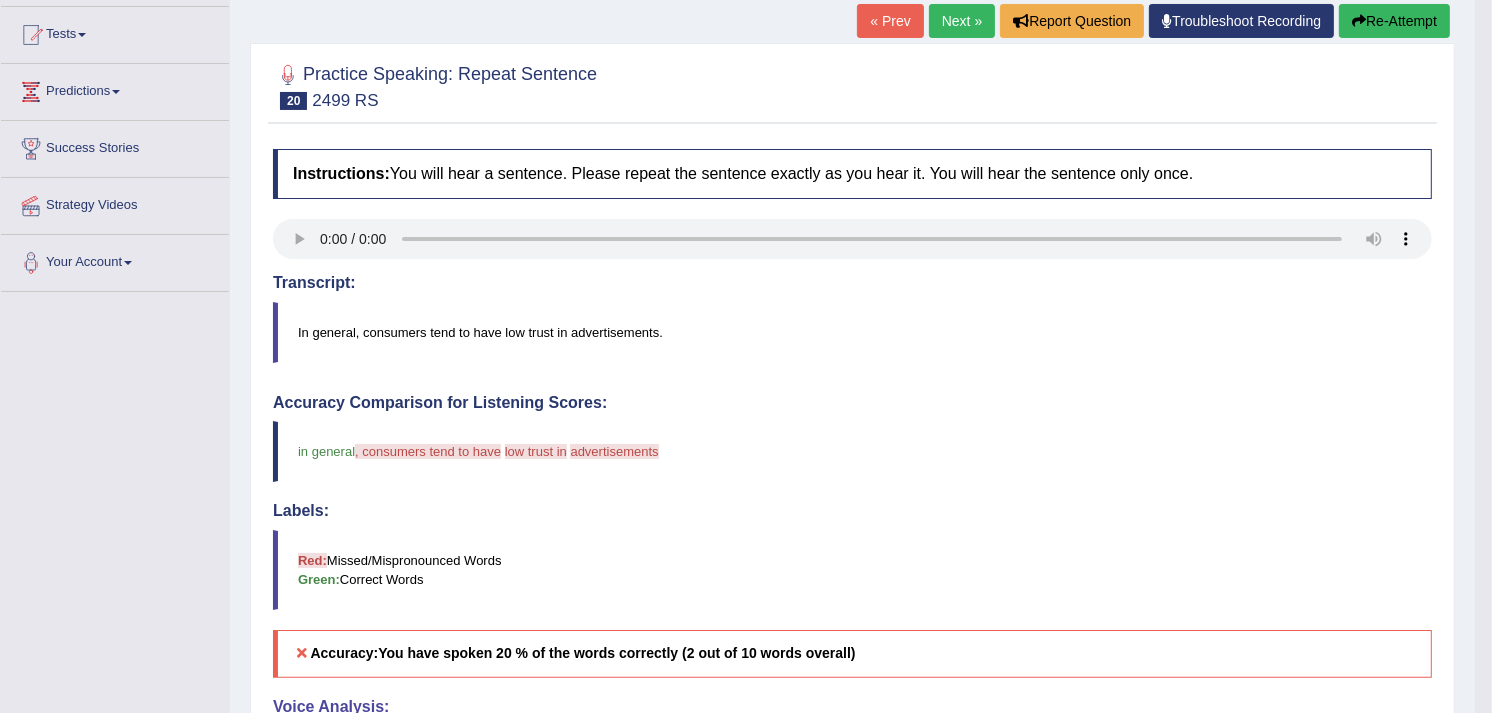 click on "Next »" at bounding box center [962, 21] 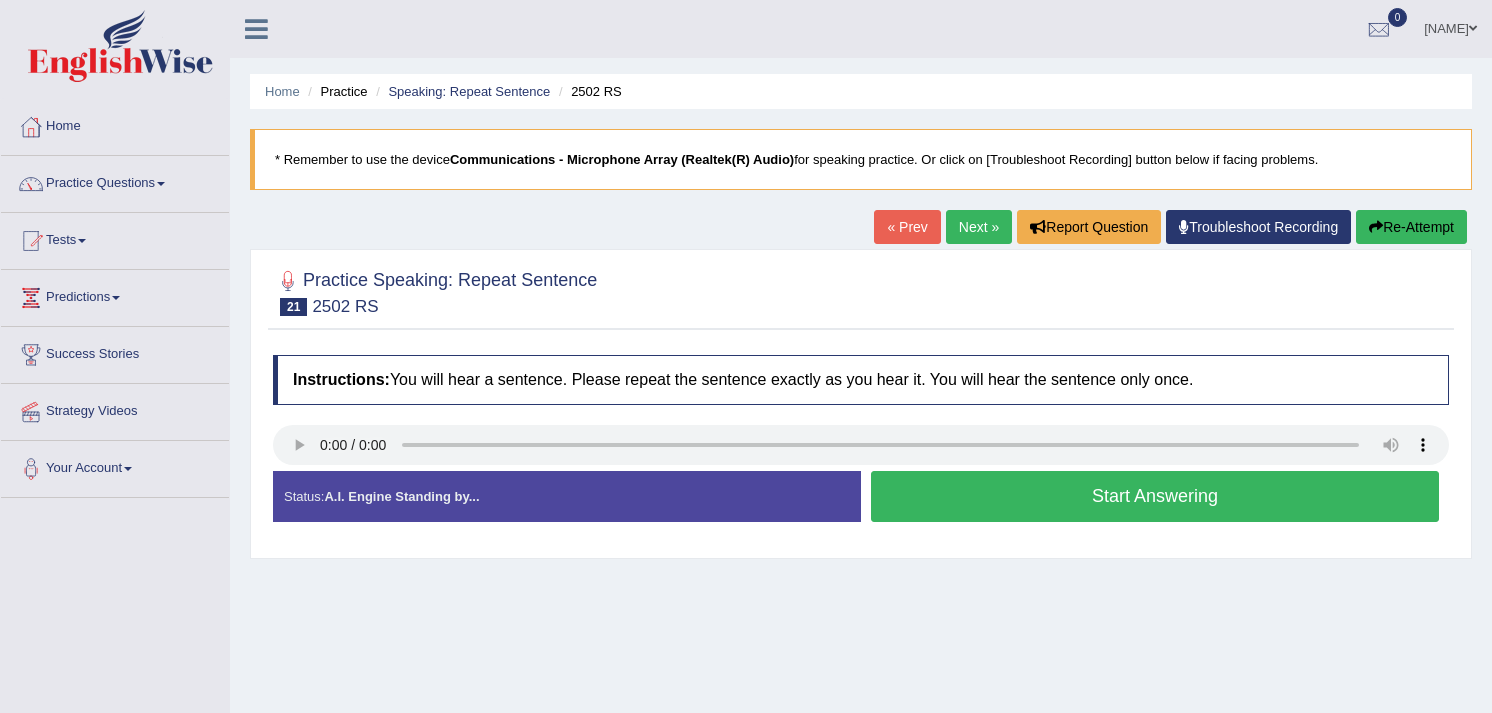 scroll, scrollTop: 0, scrollLeft: 0, axis: both 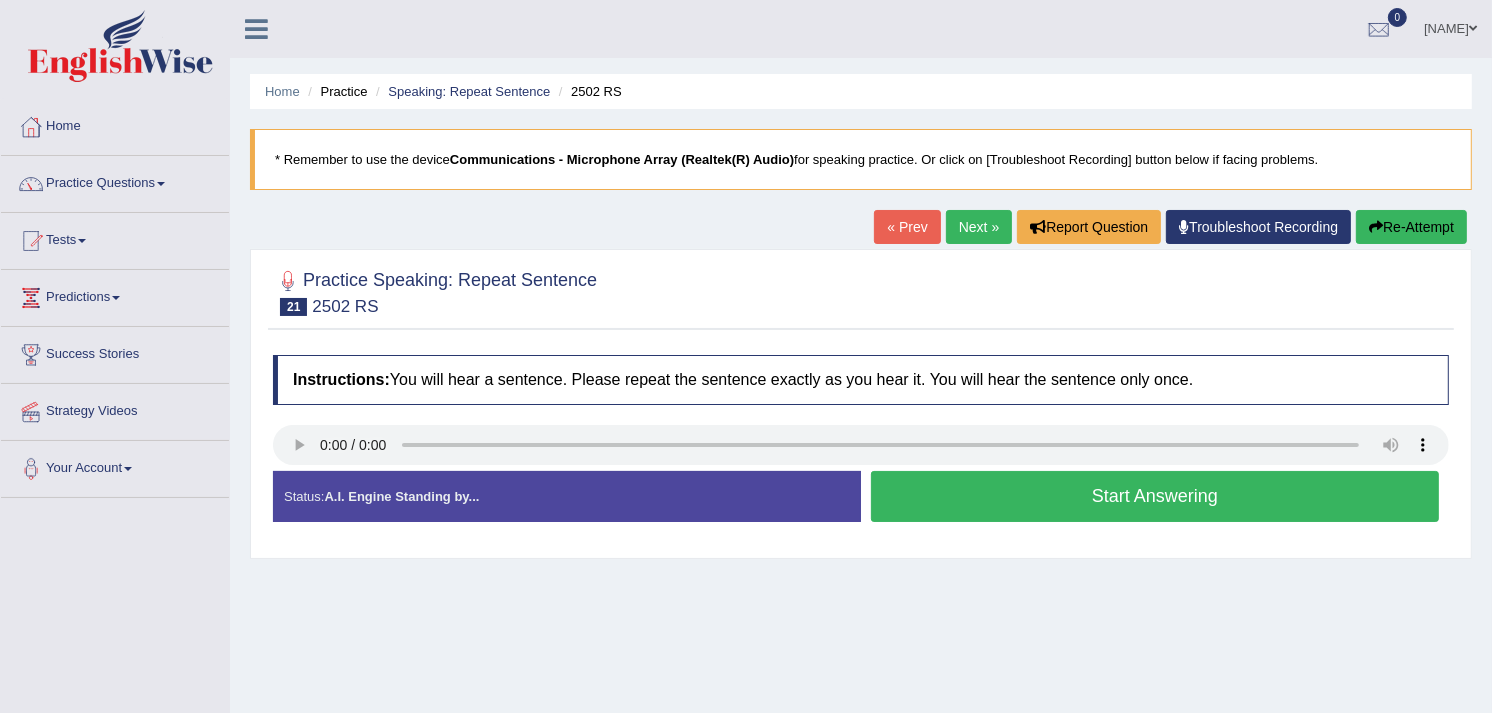 click on "Start Answering" at bounding box center [1155, 496] 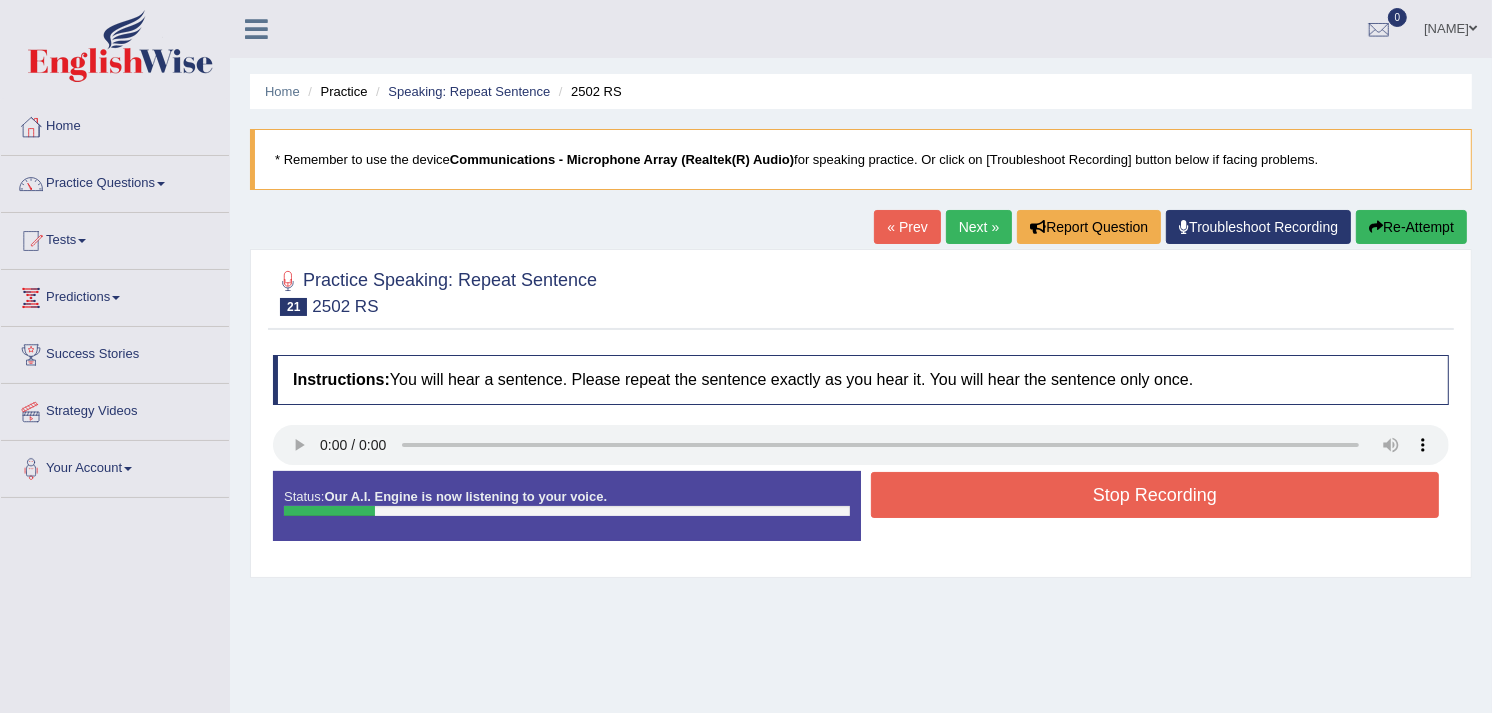 click on "Stop Recording" at bounding box center [1155, 495] 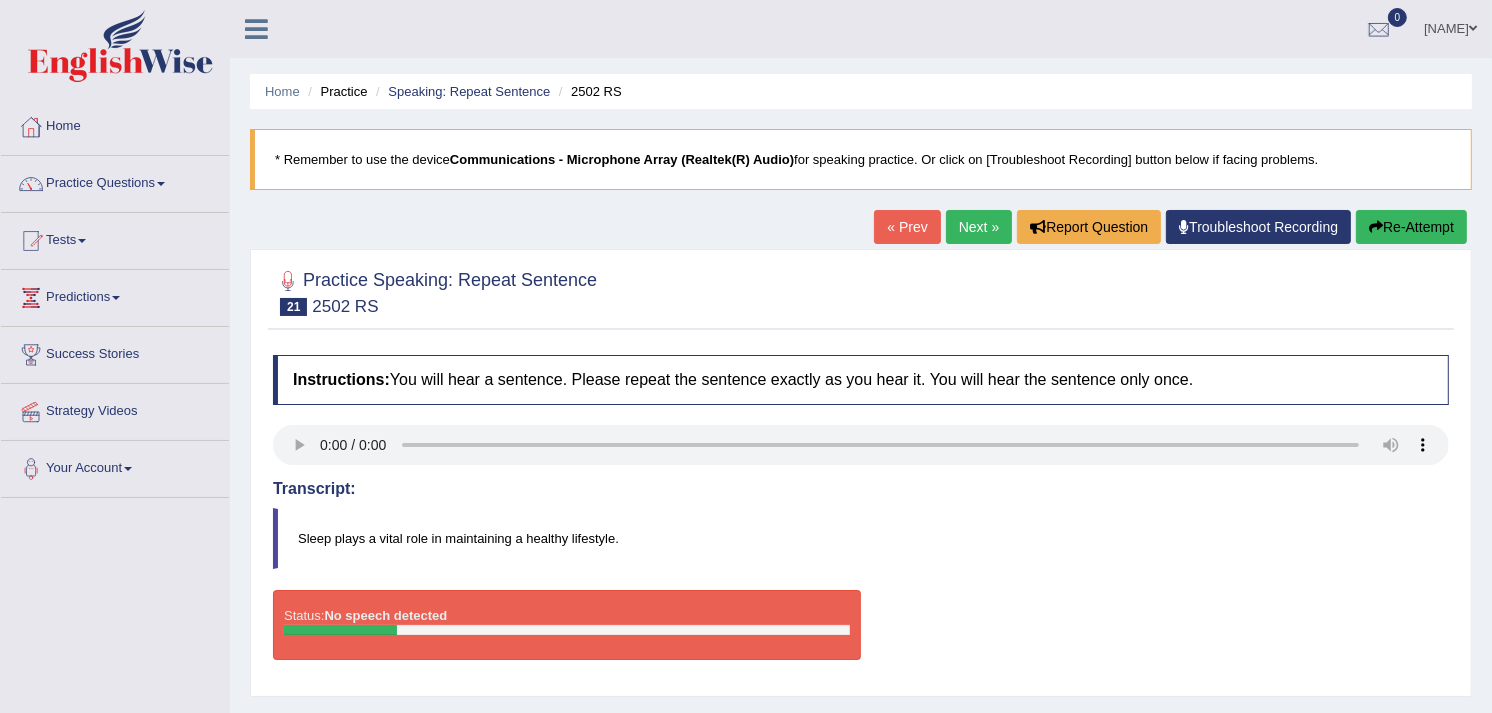 click on "Re-Attempt" at bounding box center (1411, 227) 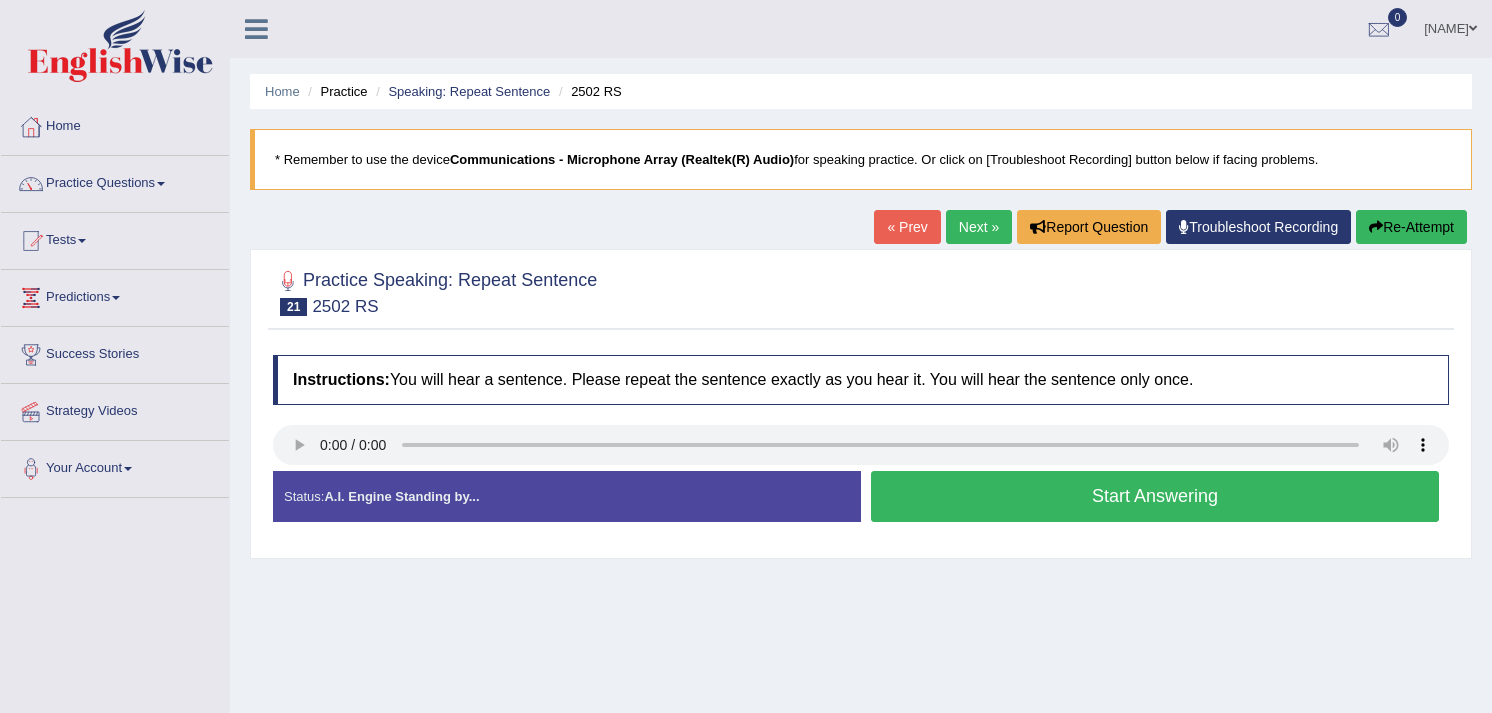 scroll, scrollTop: 0, scrollLeft: 0, axis: both 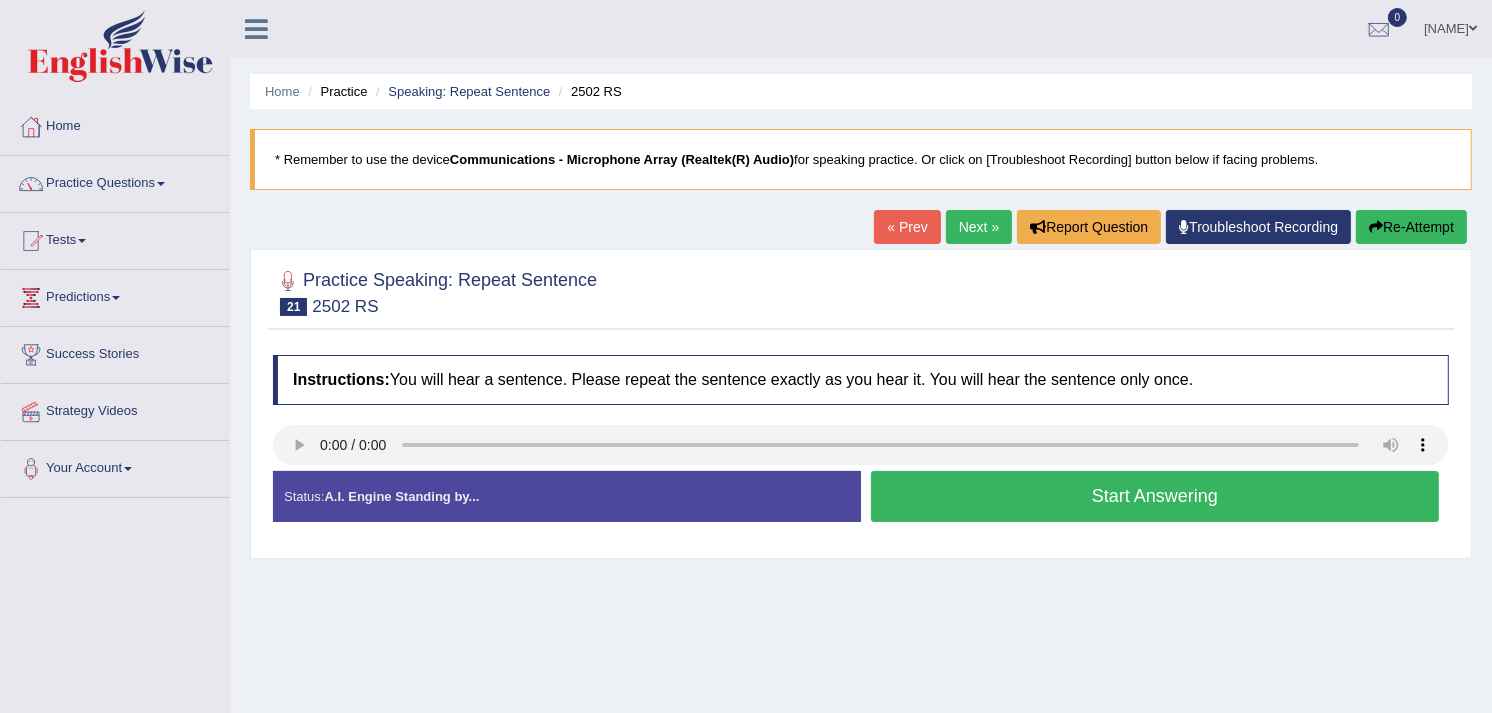 click on "Start Answering" at bounding box center [1155, 496] 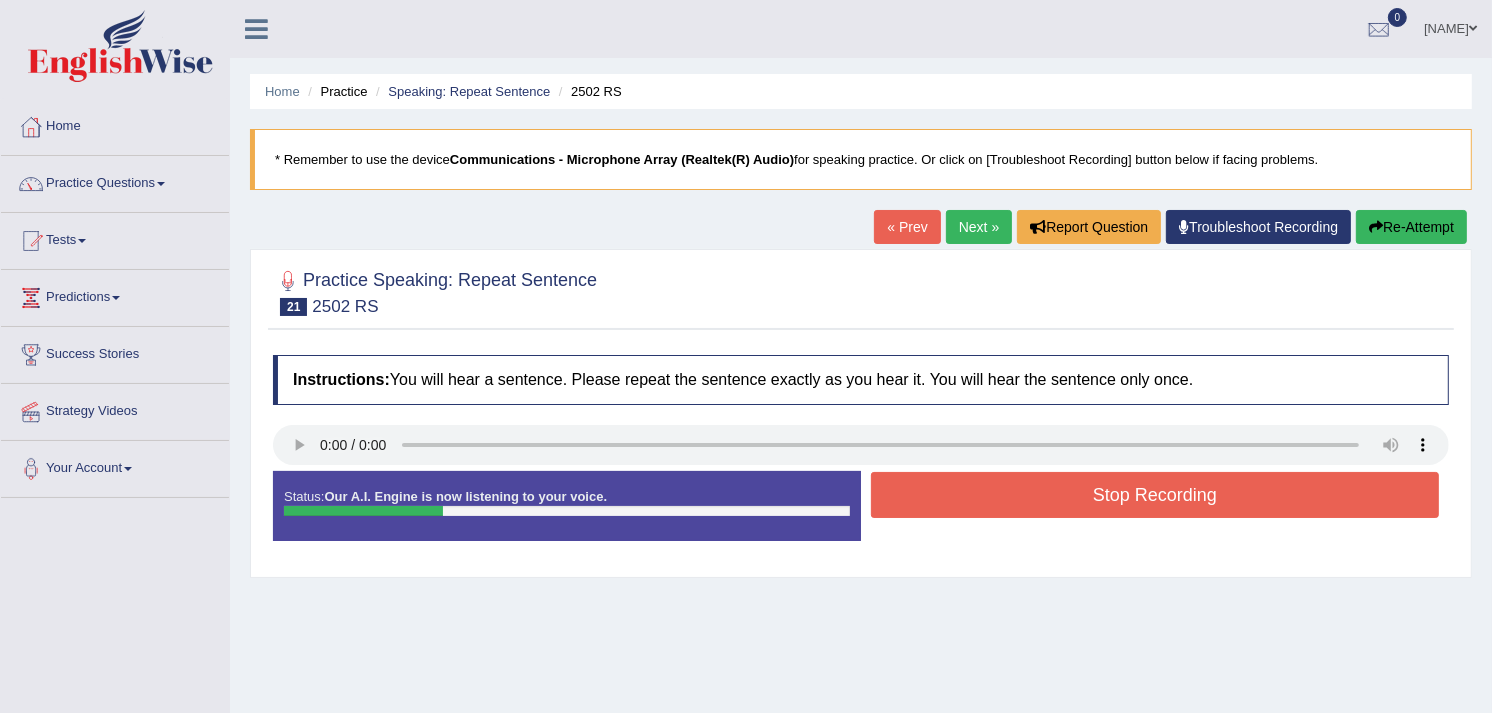 click on "Stop Recording" at bounding box center [1155, 495] 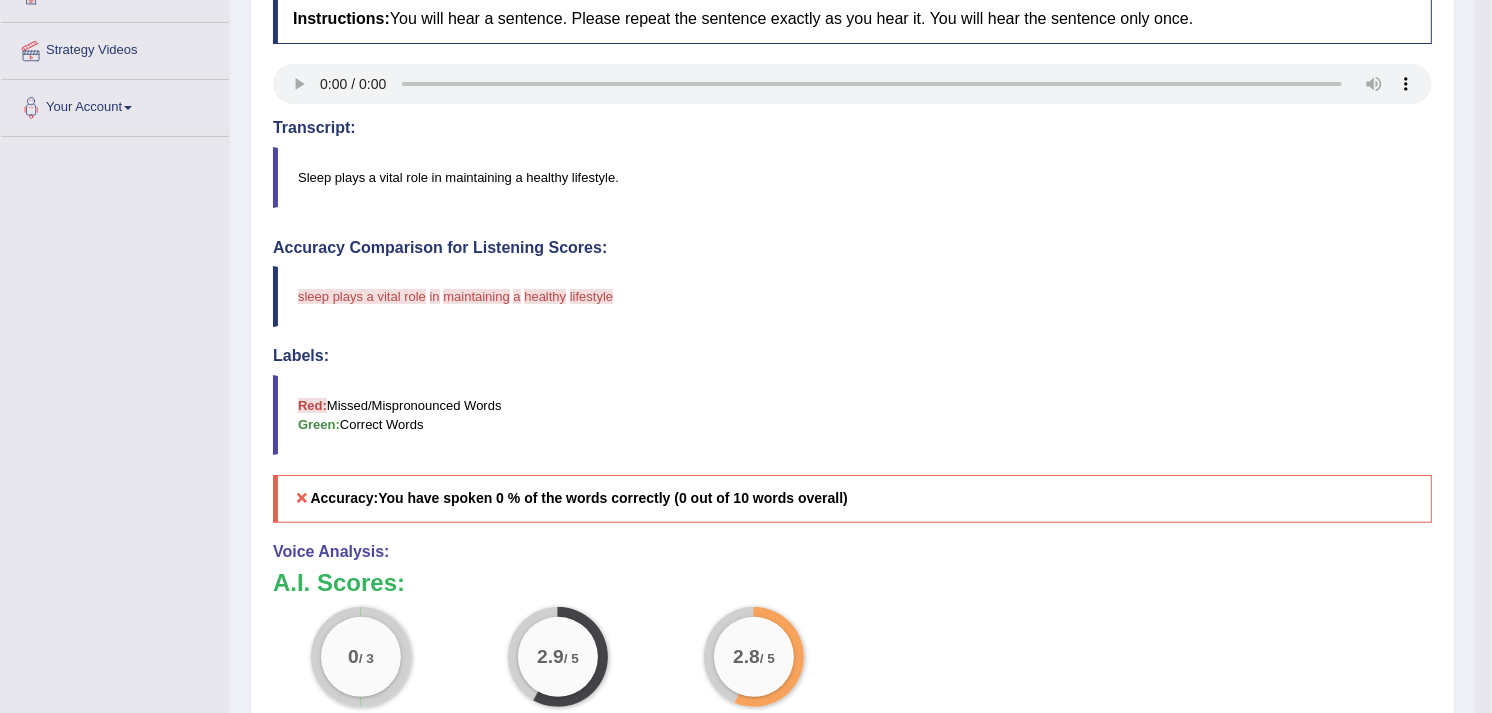 scroll, scrollTop: 0, scrollLeft: 0, axis: both 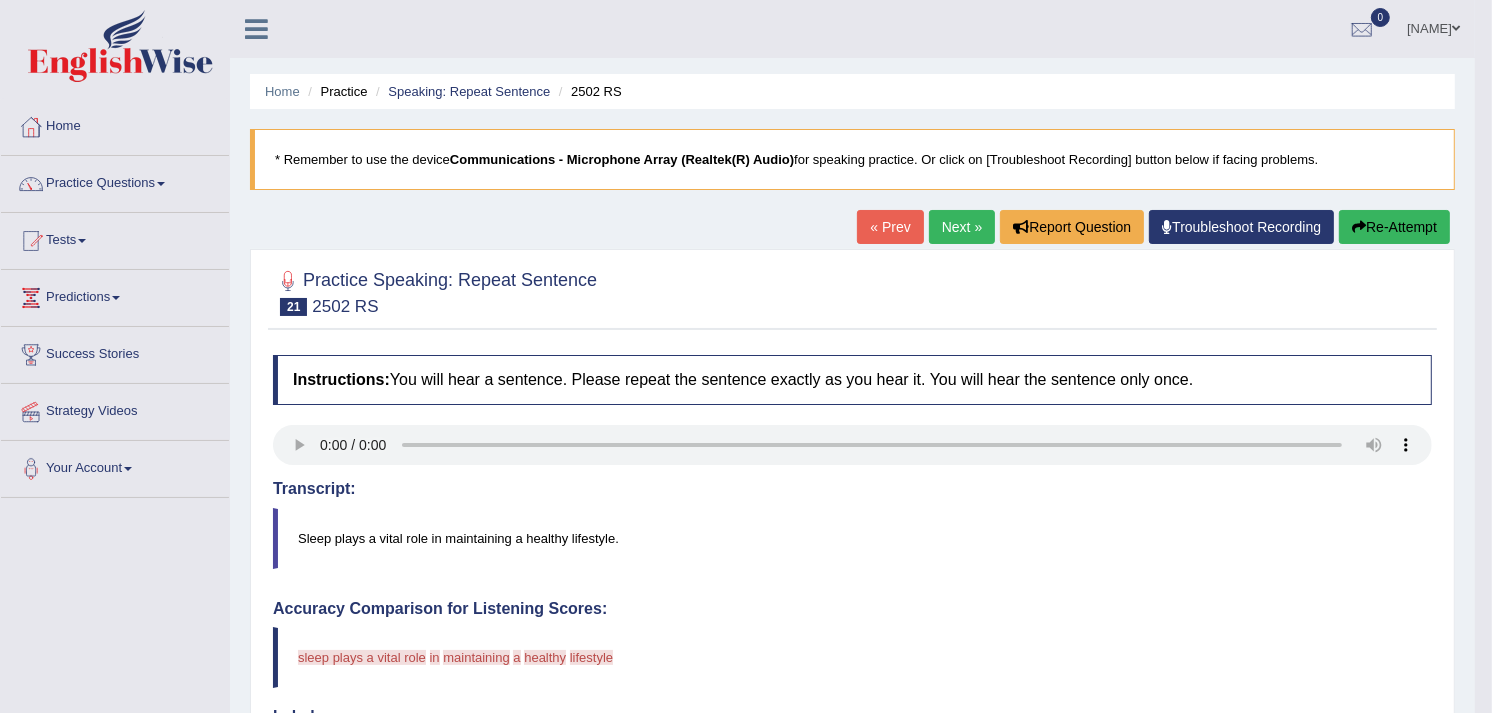 click on "Next »" at bounding box center [962, 227] 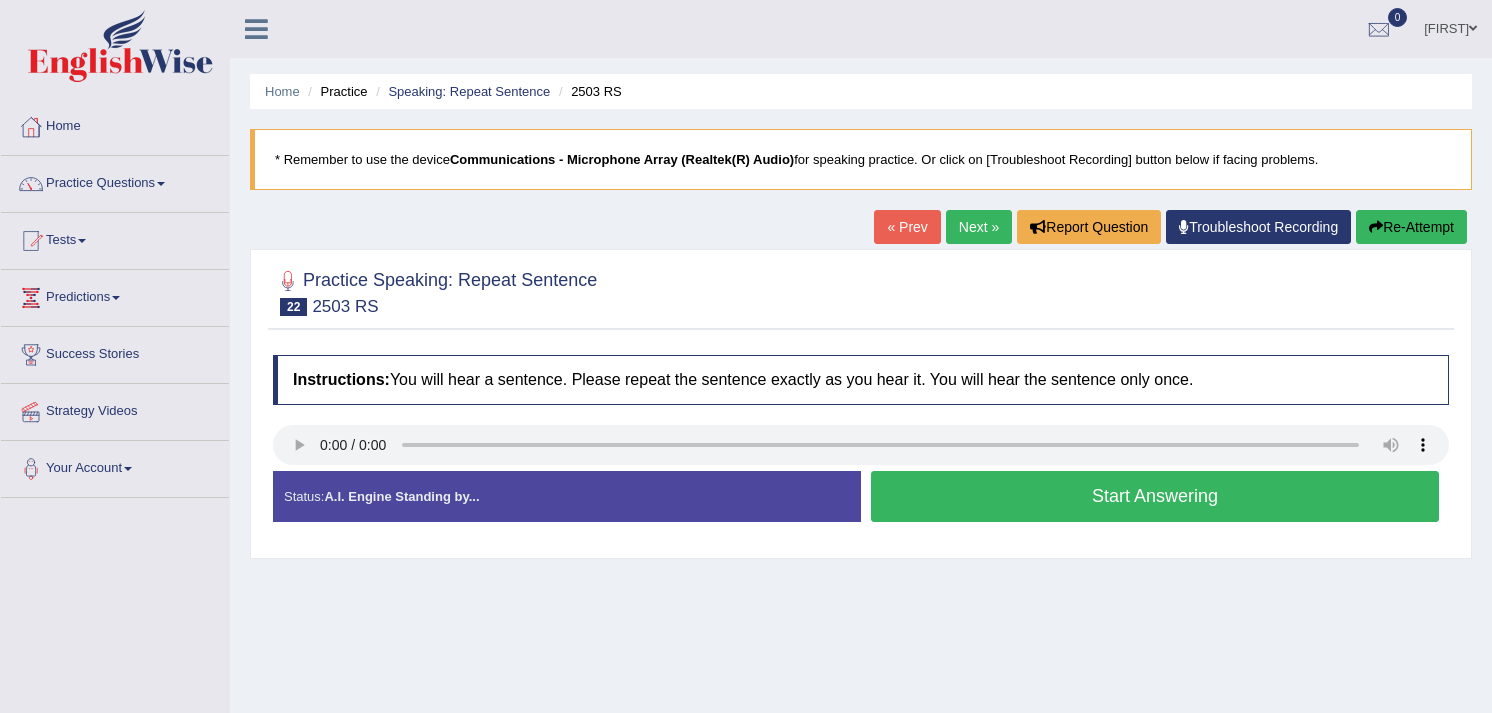 scroll, scrollTop: 0, scrollLeft: 0, axis: both 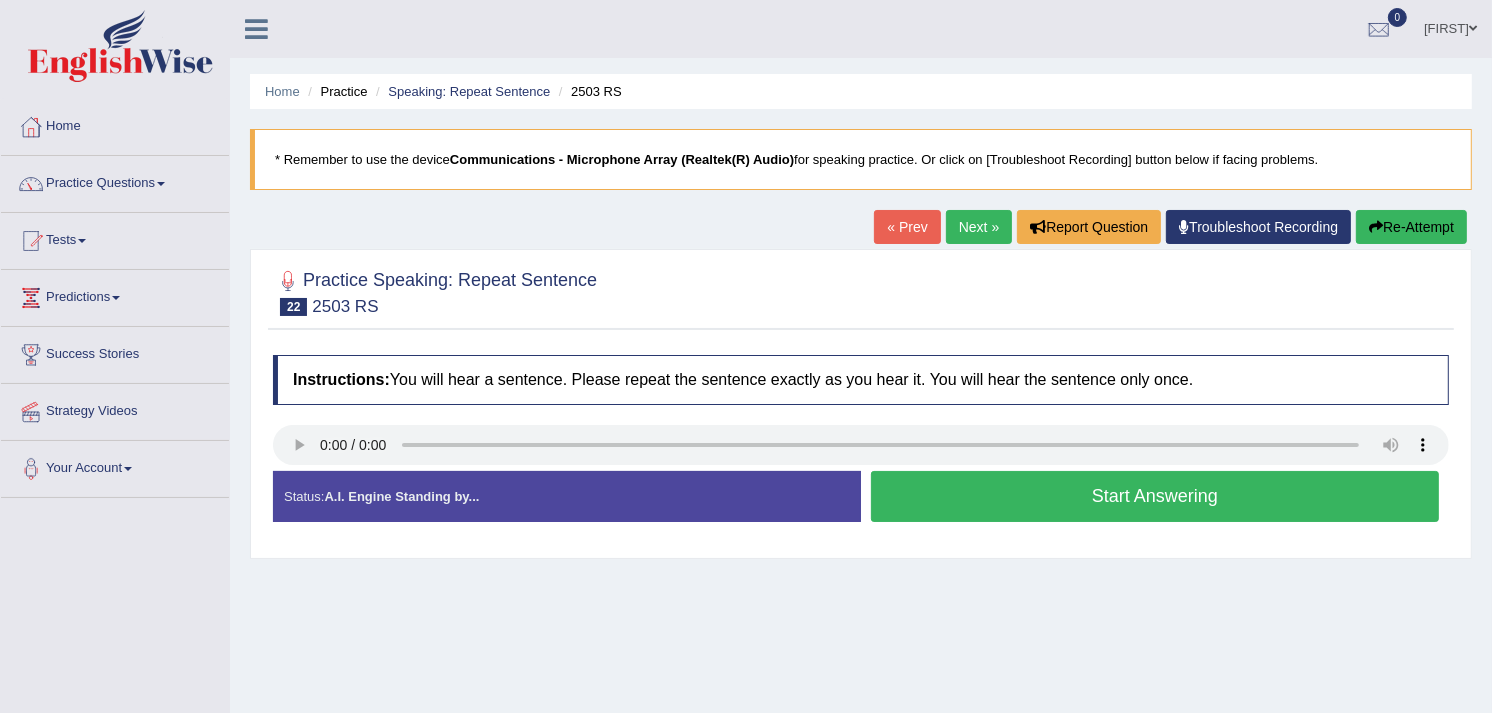 click on "Start Answering" at bounding box center [1155, 496] 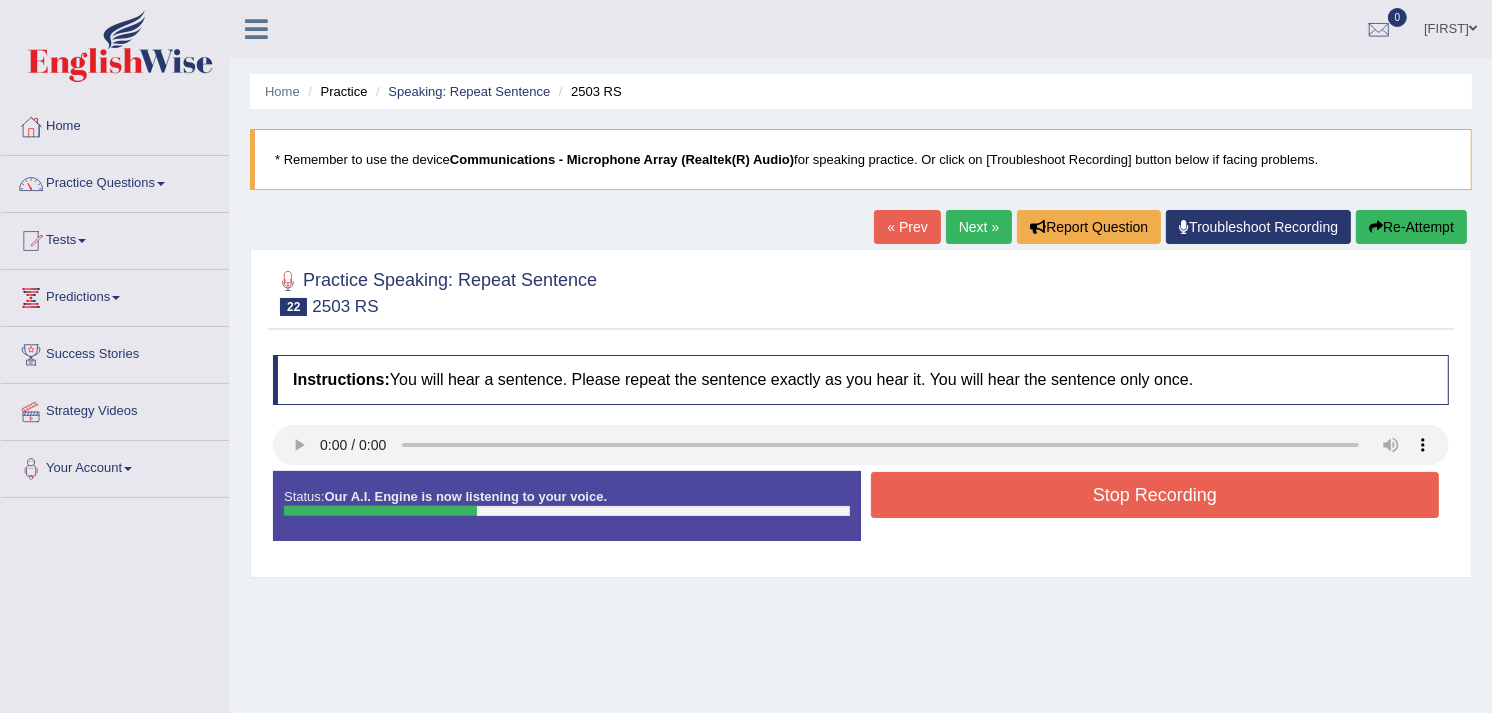 click on "Stop Recording" at bounding box center (1155, 495) 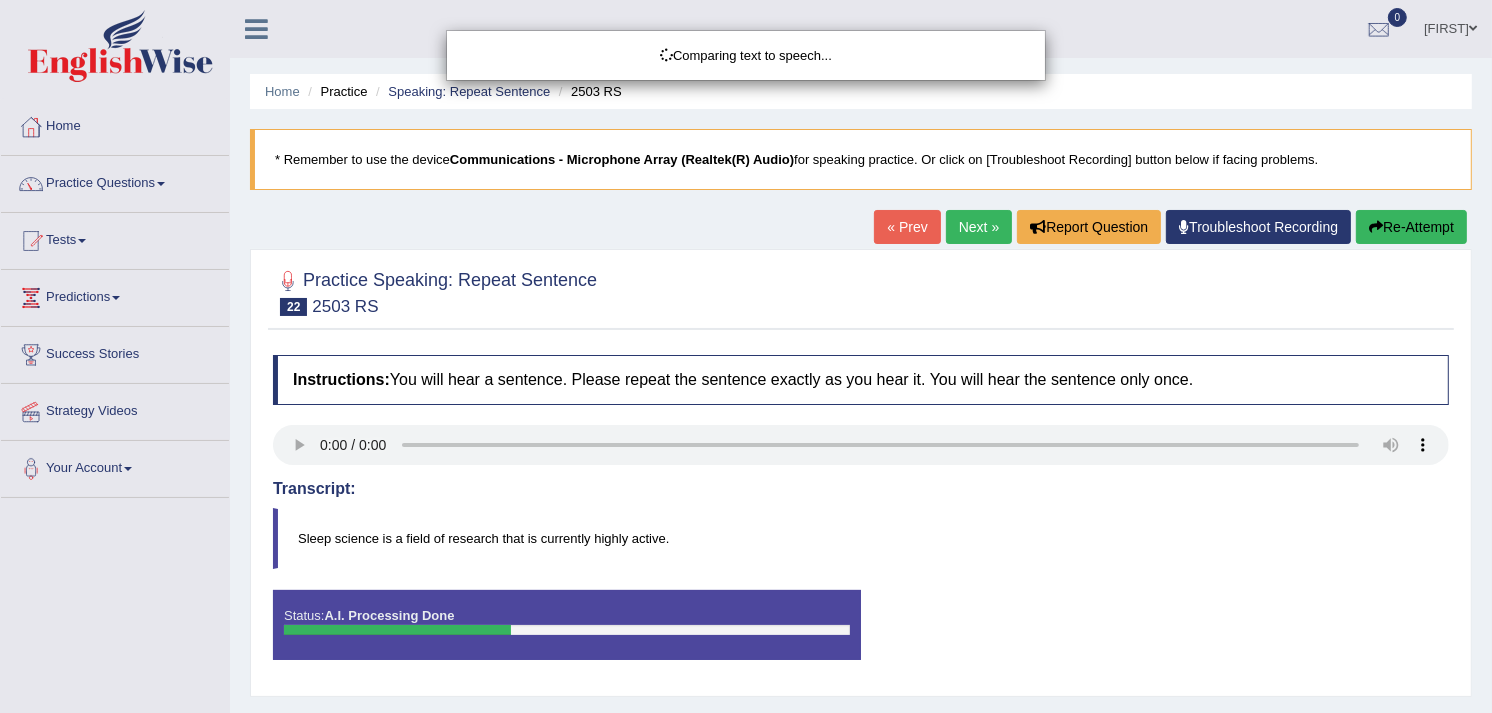 click on "Toggle navigation
Home
Practice Questions   Speaking Practice Read Aloud
Repeat Sentence
Describe Image
Re-tell Lecture
Answer Short Question
Summarize Group Discussion
Respond To A Situation
Writing Practice  Summarize Written Text
Write Essay
Reading Practice  Reading & Writing: Fill In The Blanks
Choose Multiple Answers
Re-order Paragraphs
Fill In The Blanks
Choose Single Answer
Listening Practice  Summarize Spoken Text
Highlight Incorrect Words
Highlight Correct Summary
Select Missing Word
Choose Single Answer
Choose Multiple Answers
Fill In The Blanks
Write From Dictation
Pronunciation
Tests
Take Mock Test" at bounding box center (746, 356) 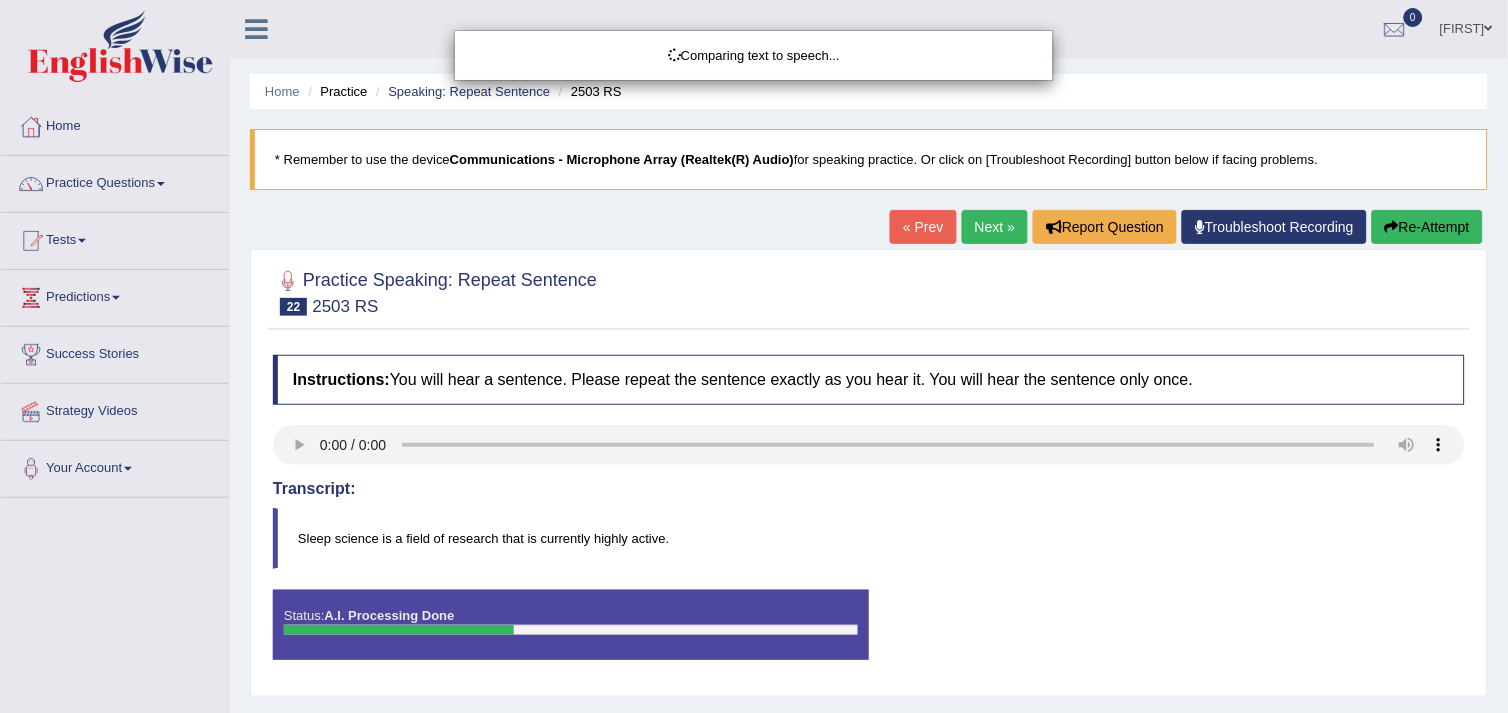 click on "Toggle navigation
Home
Practice Questions   Speaking Practice Read Aloud
Repeat Sentence
Describe Image
Re-tell Lecture
Answer Short Question
Summarize Group Discussion
Respond To A Situation
Writing Practice  Summarize Written Text
Write Essay
Reading Practice  Reading & Writing: Fill In The Blanks
Choose Multiple Answers
Re-order Paragraphs
Fill In The Blanks
Choose Single Answer
Listening Practice  Summarize Spoken Text
Highlight Incorrect Words
Highlight Correct Summary
Select Missing Word
Choose Single Answer
Choose Multiple Answers
Fill In The Blanks
Write From Dictation
Pronunciation
Tests
Take Mock Test" at bounding box center [754, 356] 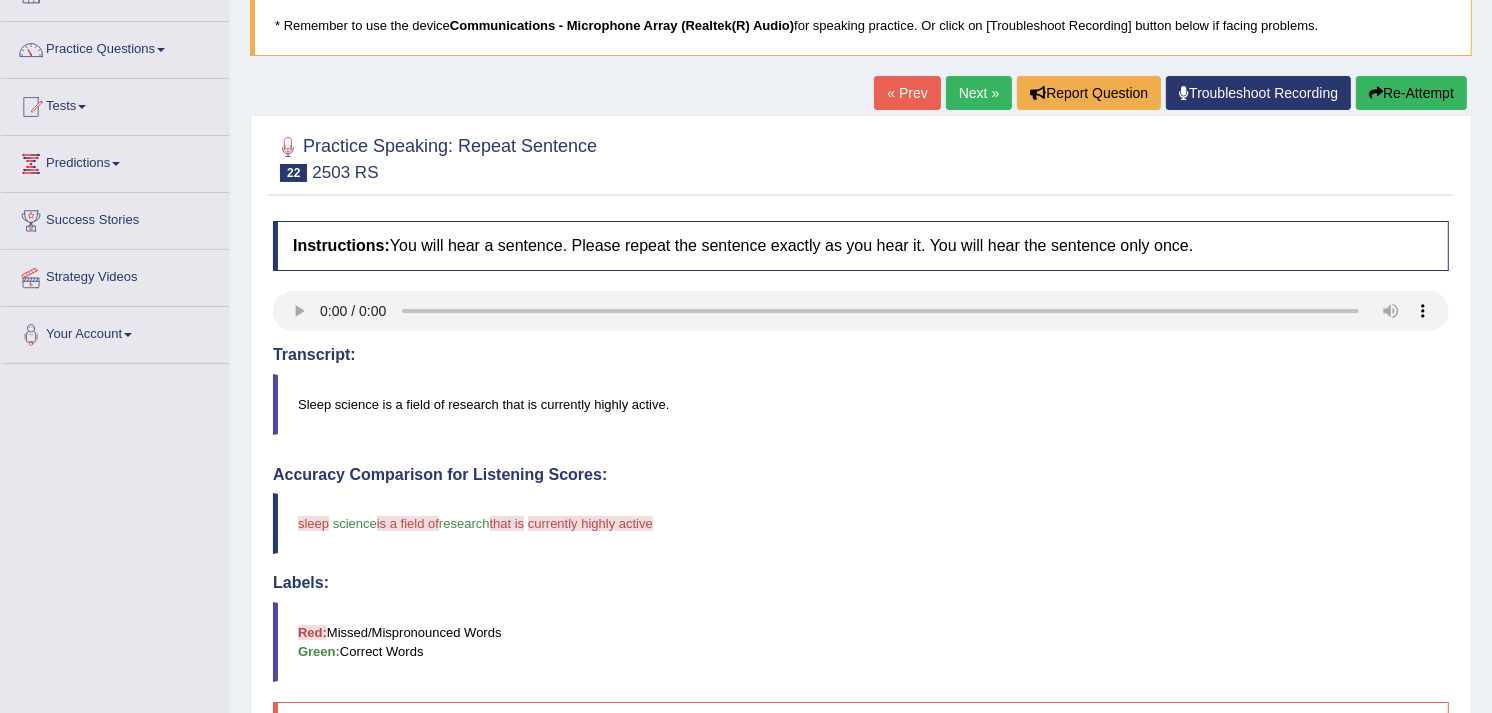 drag, startPoint x: 1507, startPoint y: 186, endPoint x: 1507, endPoint y: 375, distance: 189 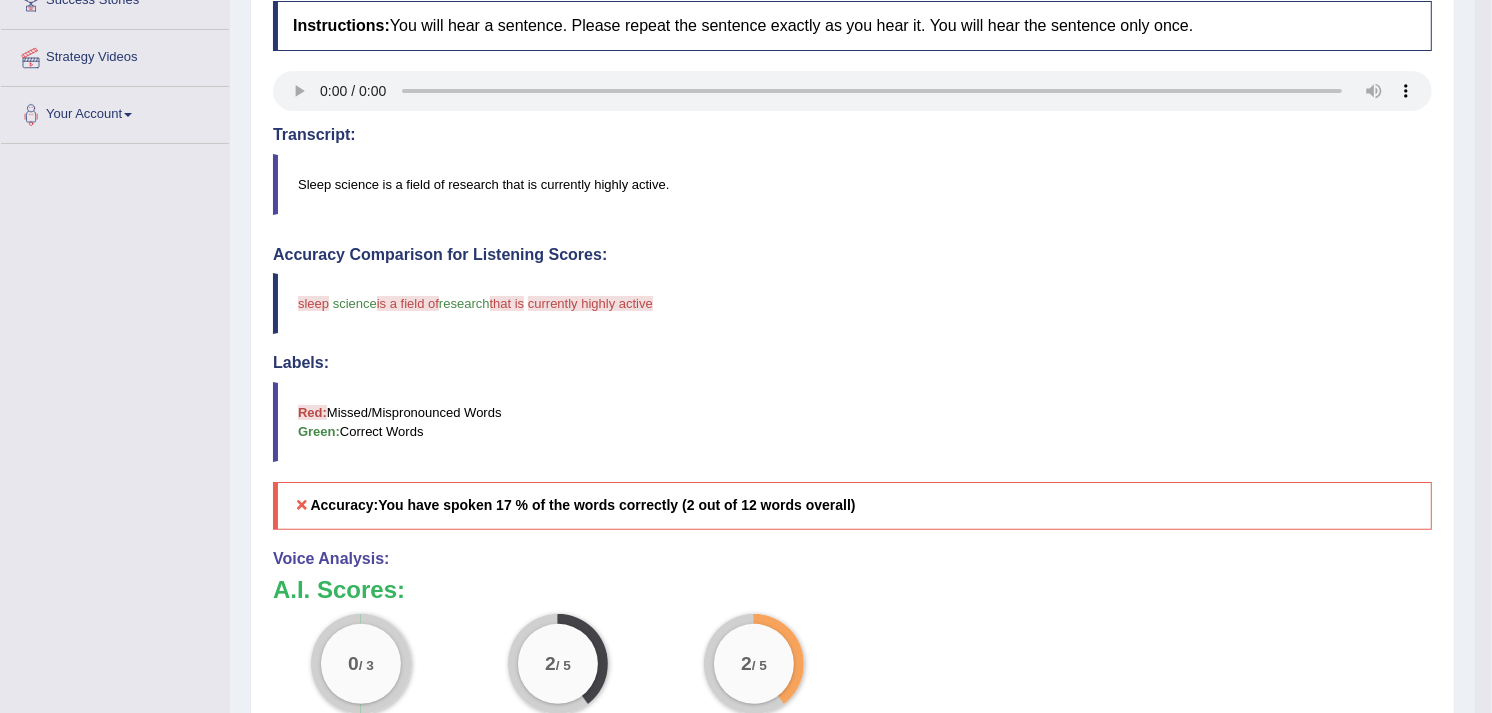 scroll, scrollTop: 373, scrollLeft: 0, axis: vertical 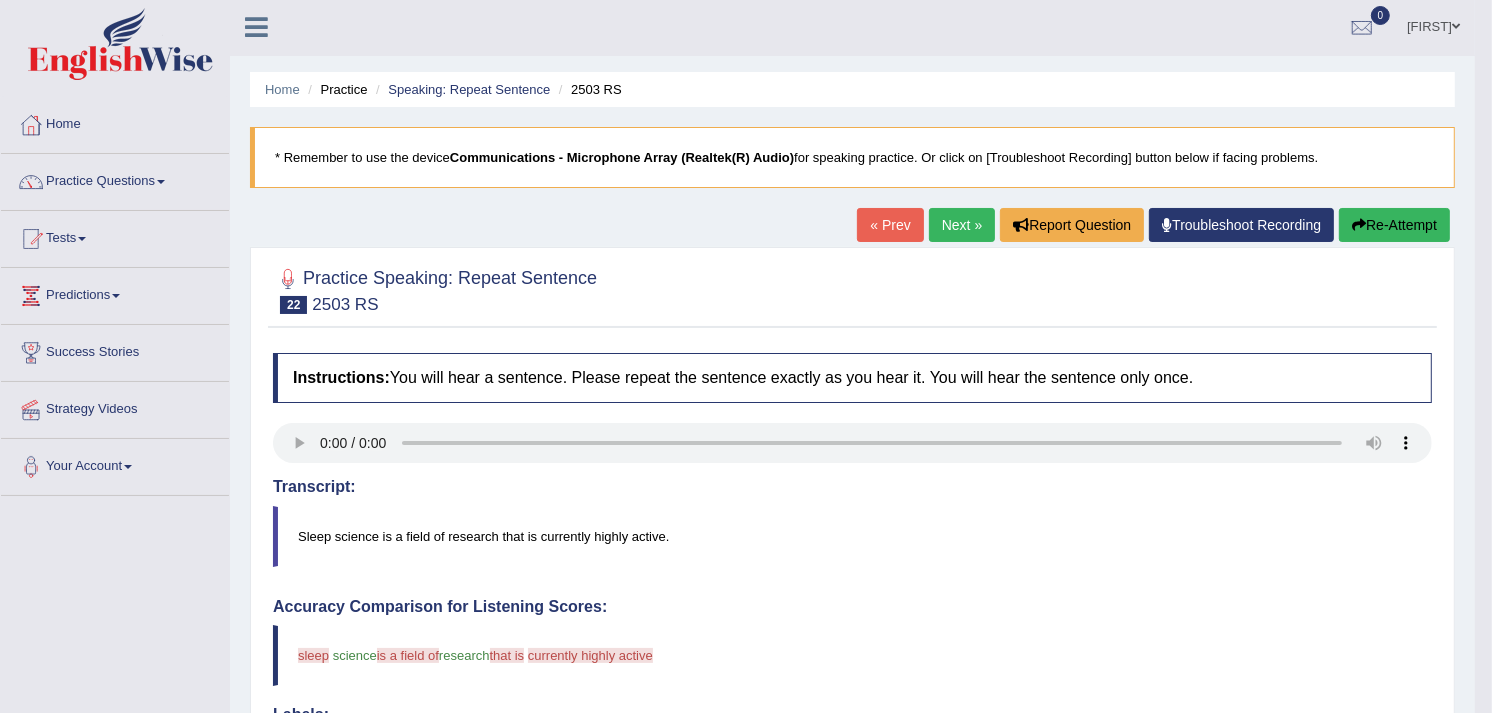 click on "Next »" at bounding box center (962, 225) 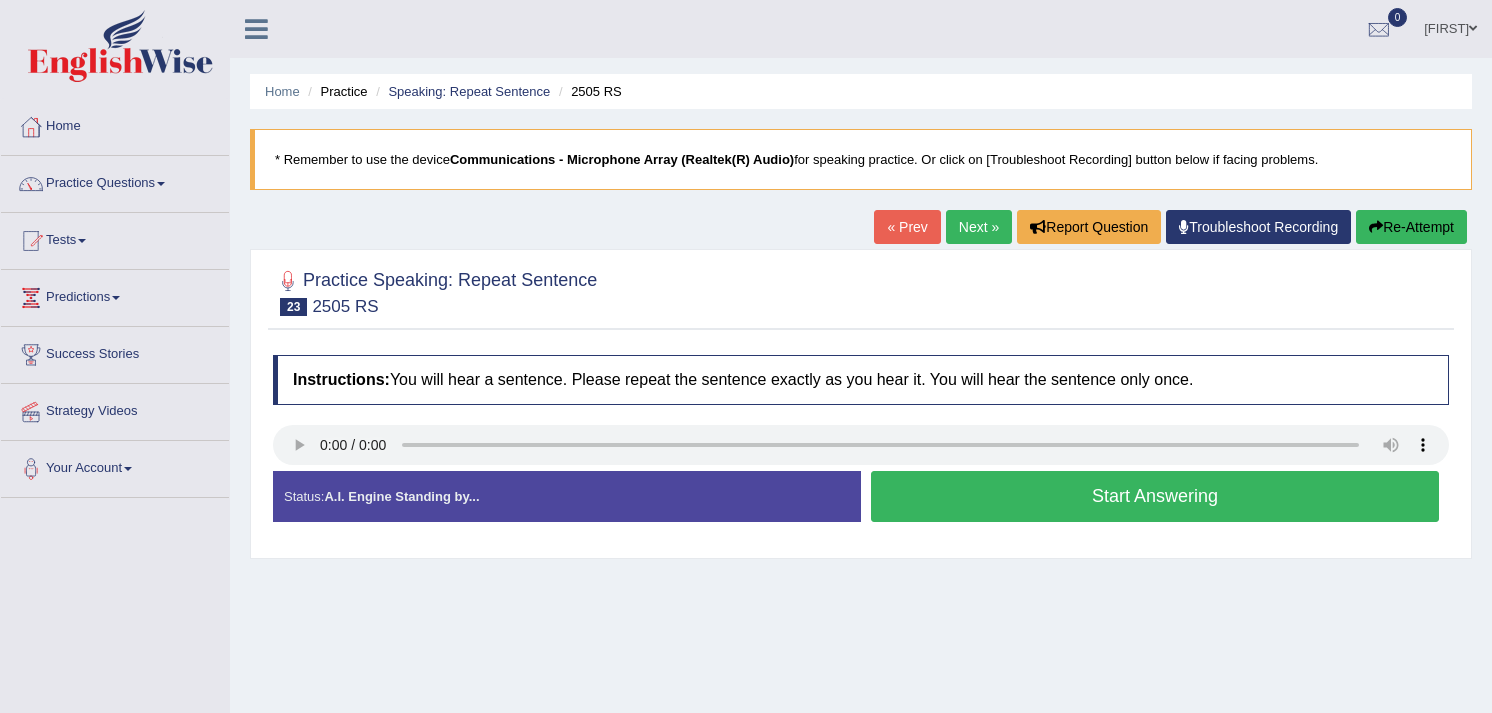 scroll, scrollTop: 0, scrollLeft: 0, axis: both 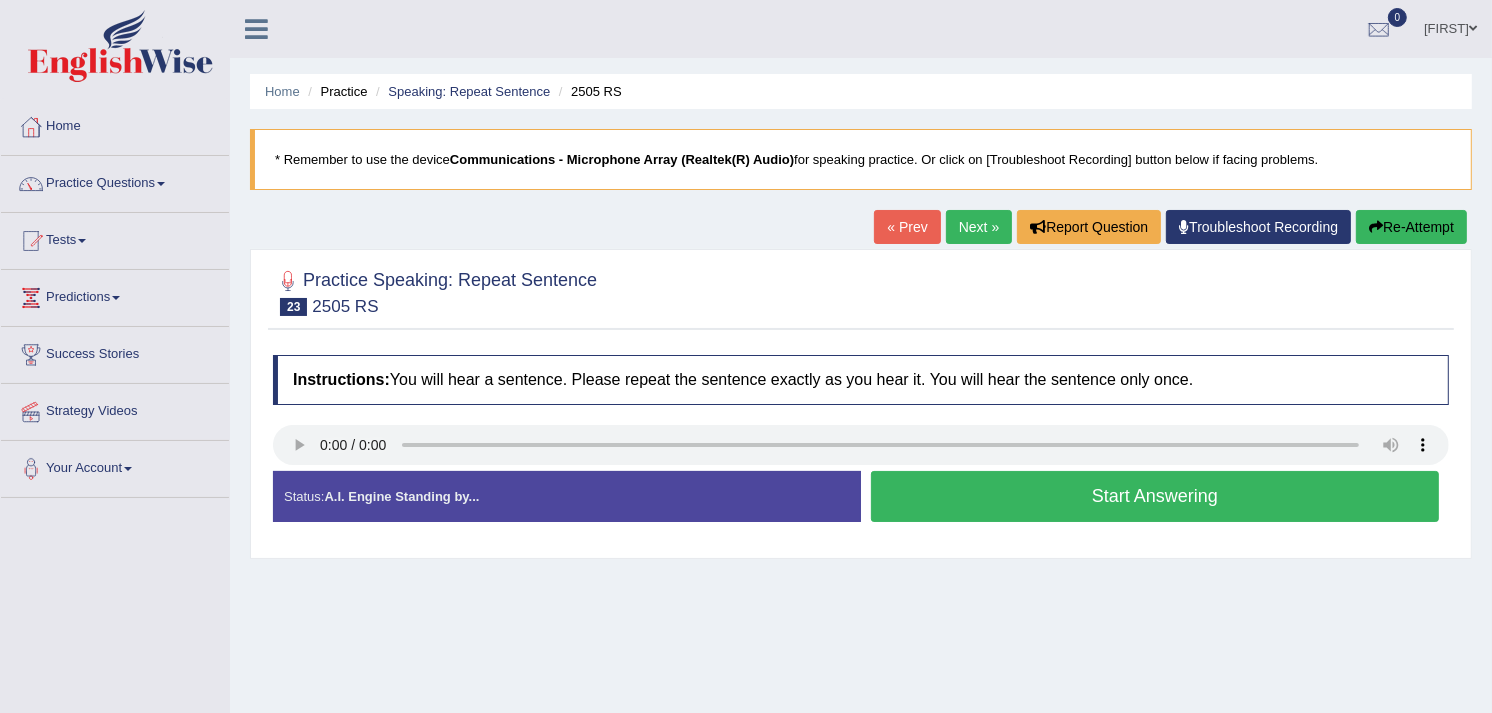 click on "Start Answering" at bounding box center (1155, 496) 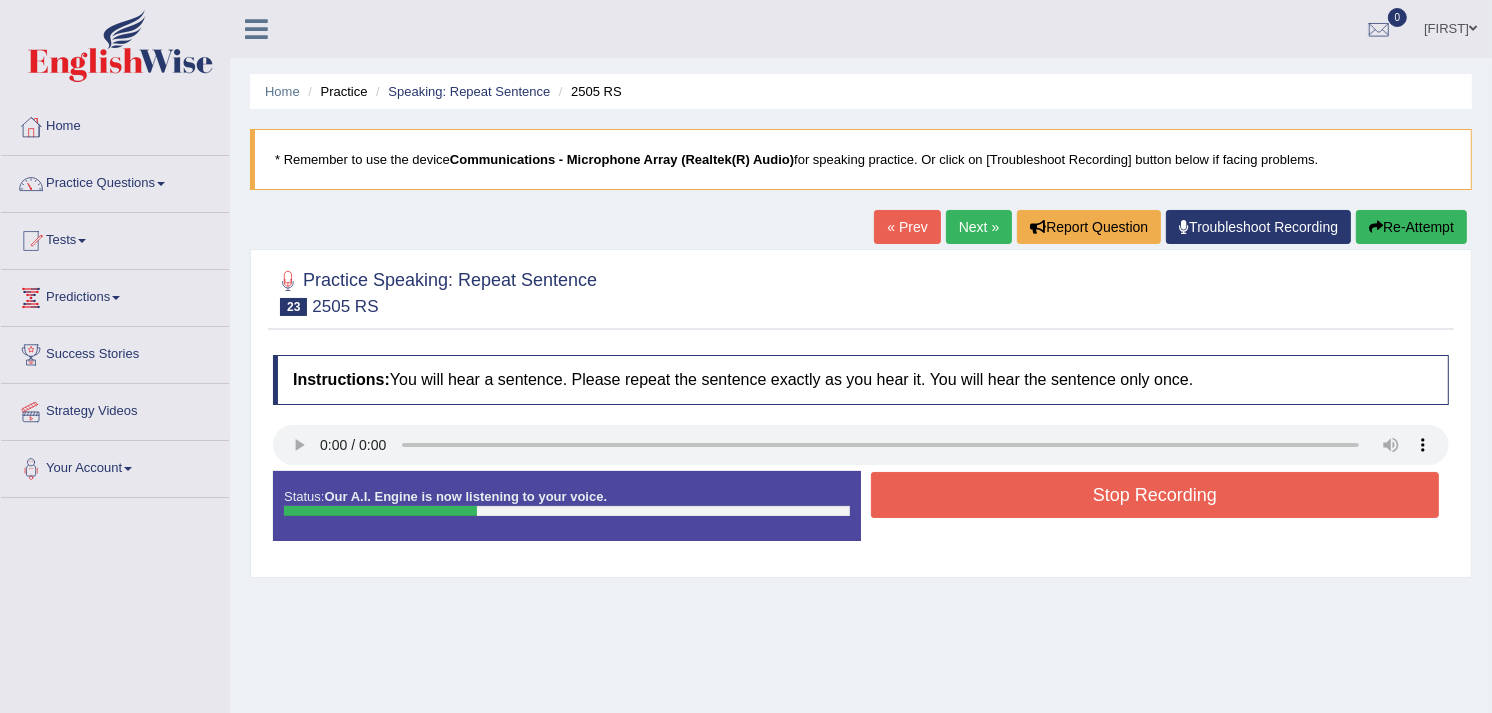 click on "Stop Recording" at bounding box center [1155, 495] 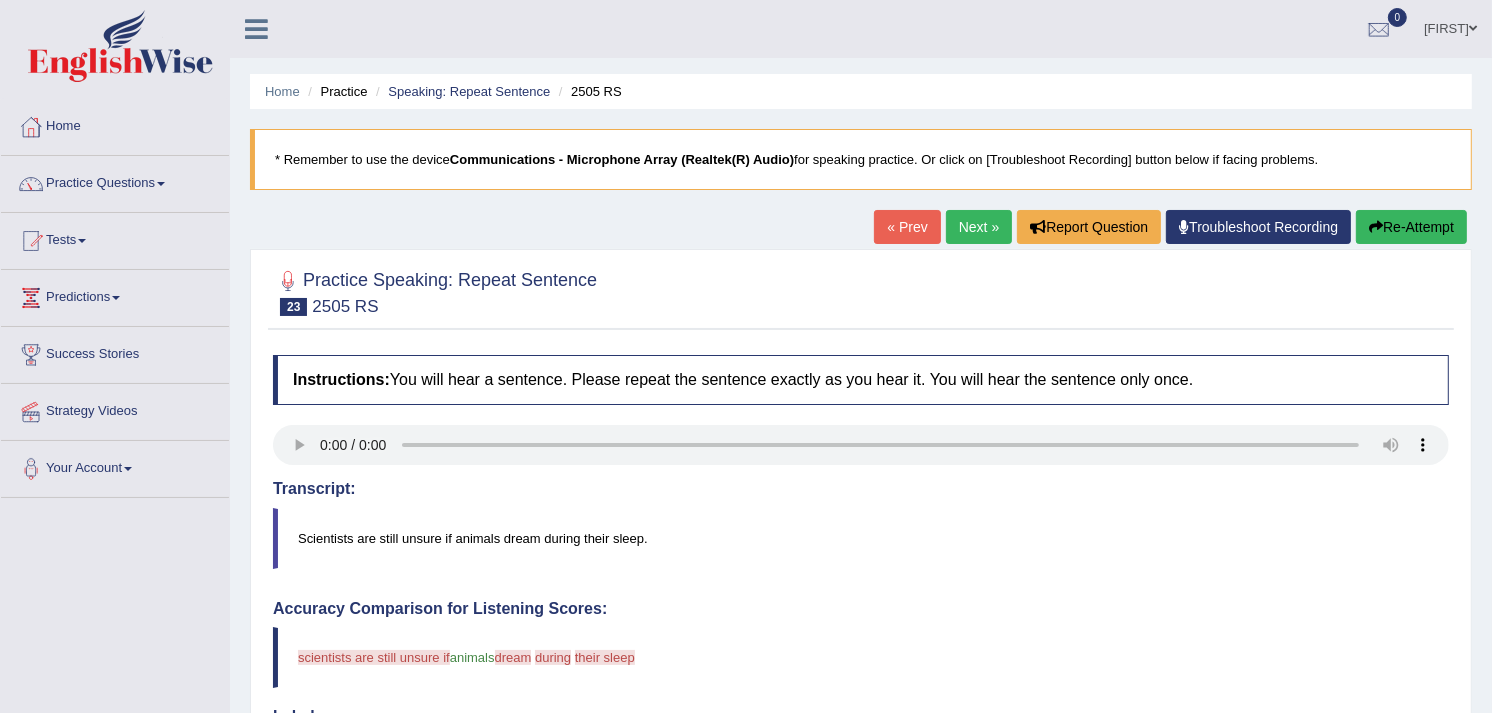 drag, startPoint x: 1507, startPoint y: 212, endPoint x: 1507, endPoint y: 350, distance: 138 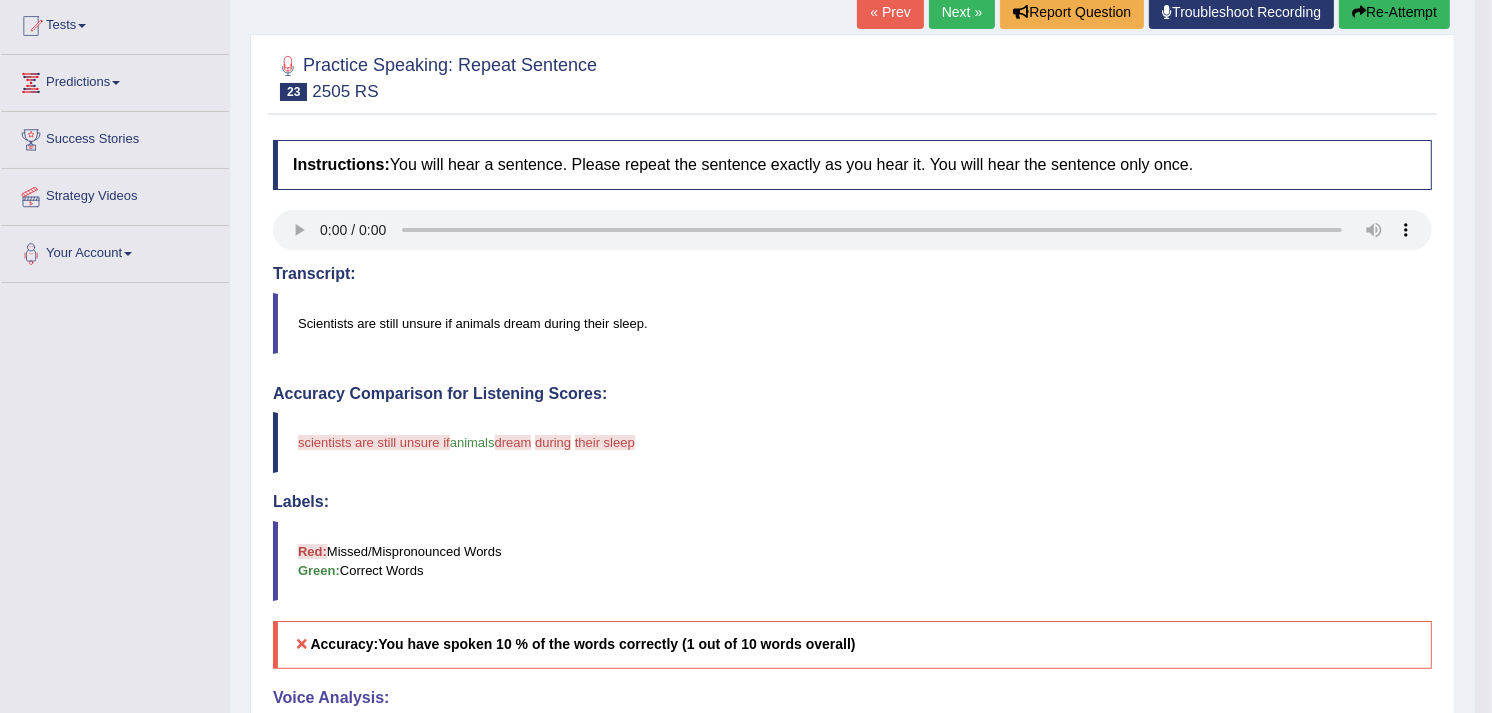 scroll, scrollTop: 217, scrollLeft: 0, axis: vertical 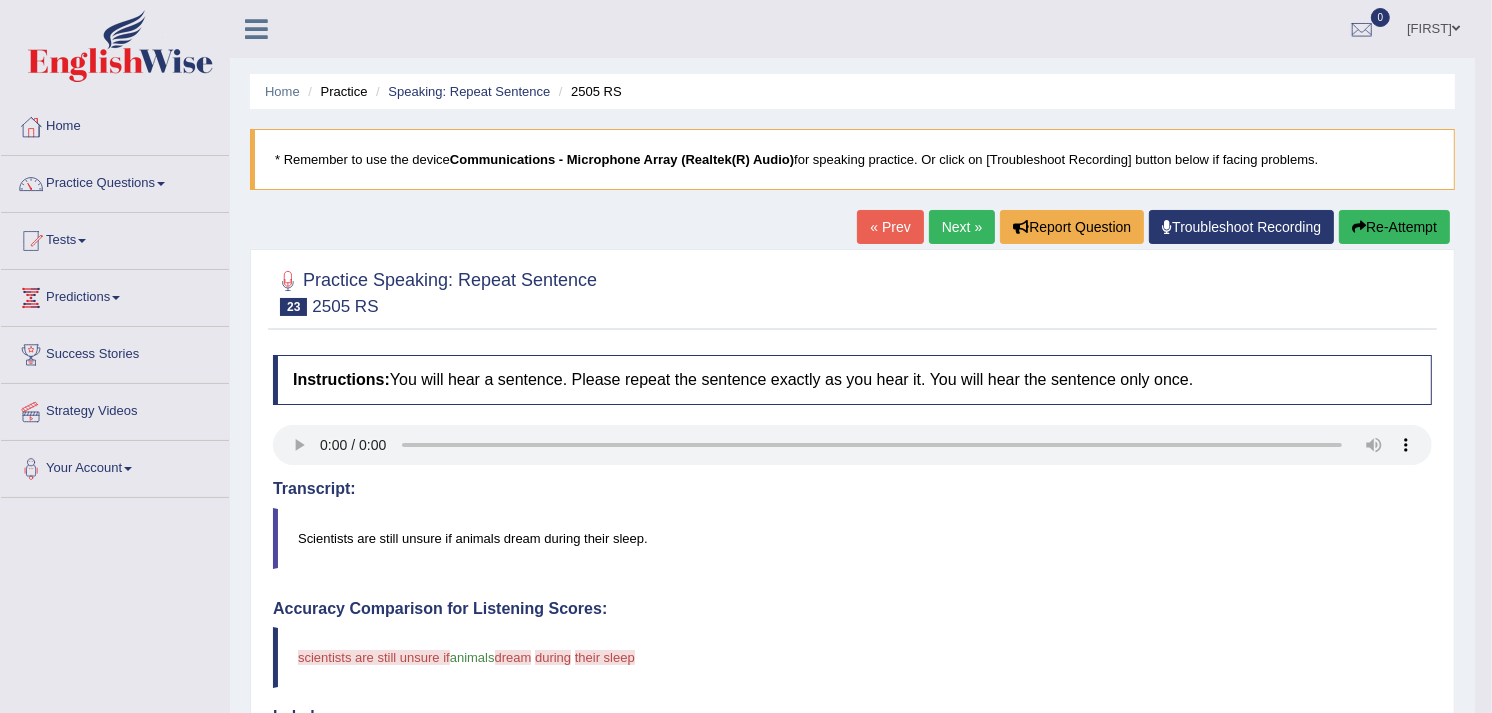 click on "Next »" at bounding box center (962, 227) 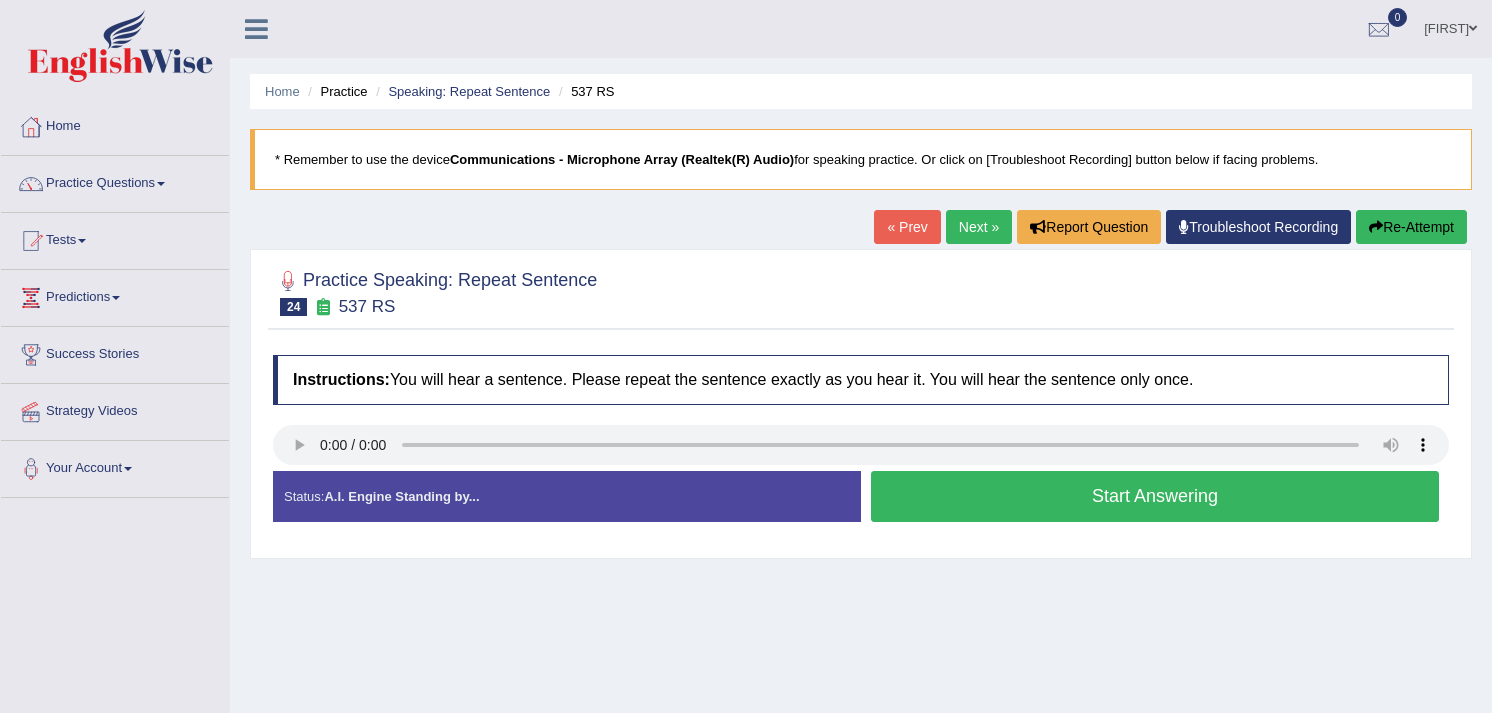 scroll, scrollTop: 0, scrollLeft: 0, axis: both 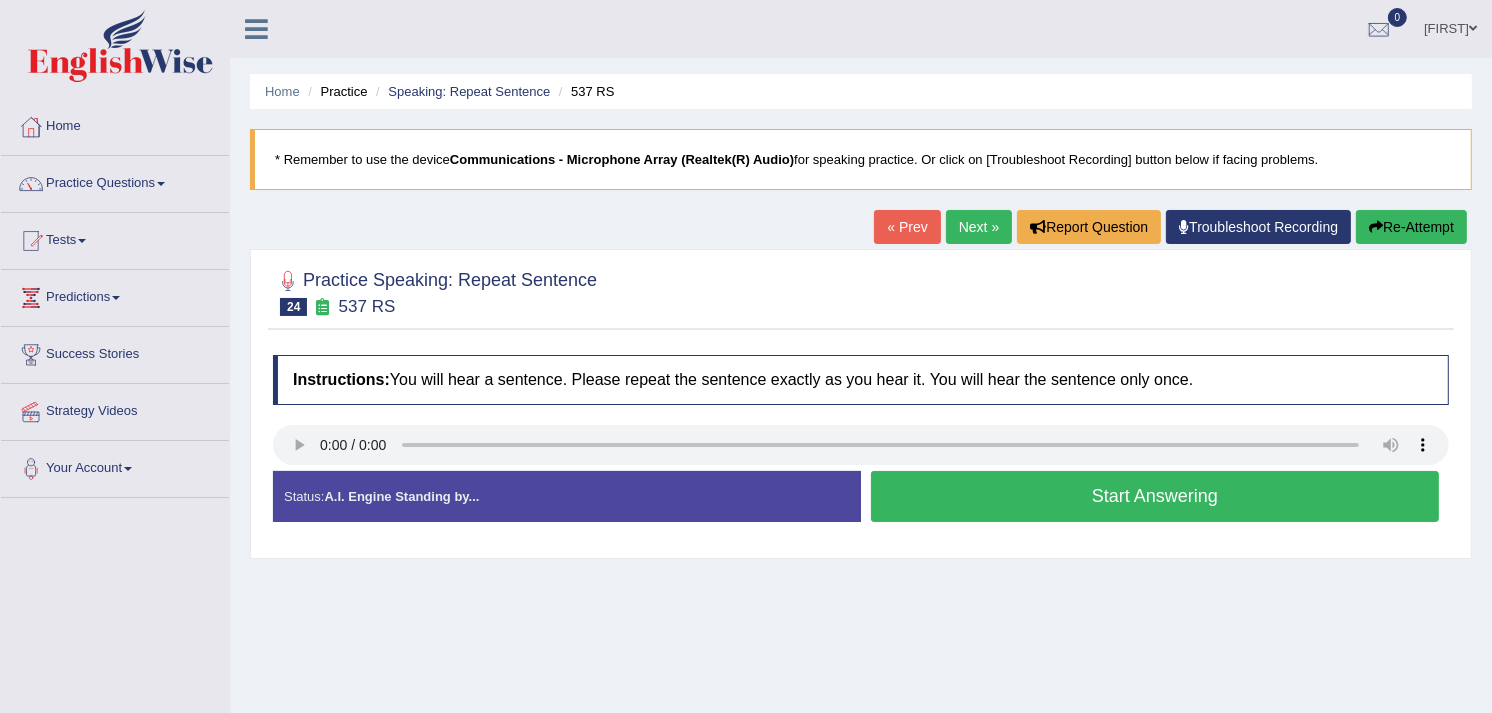 click on "Start Answering" at bounding box center (1155, 496) 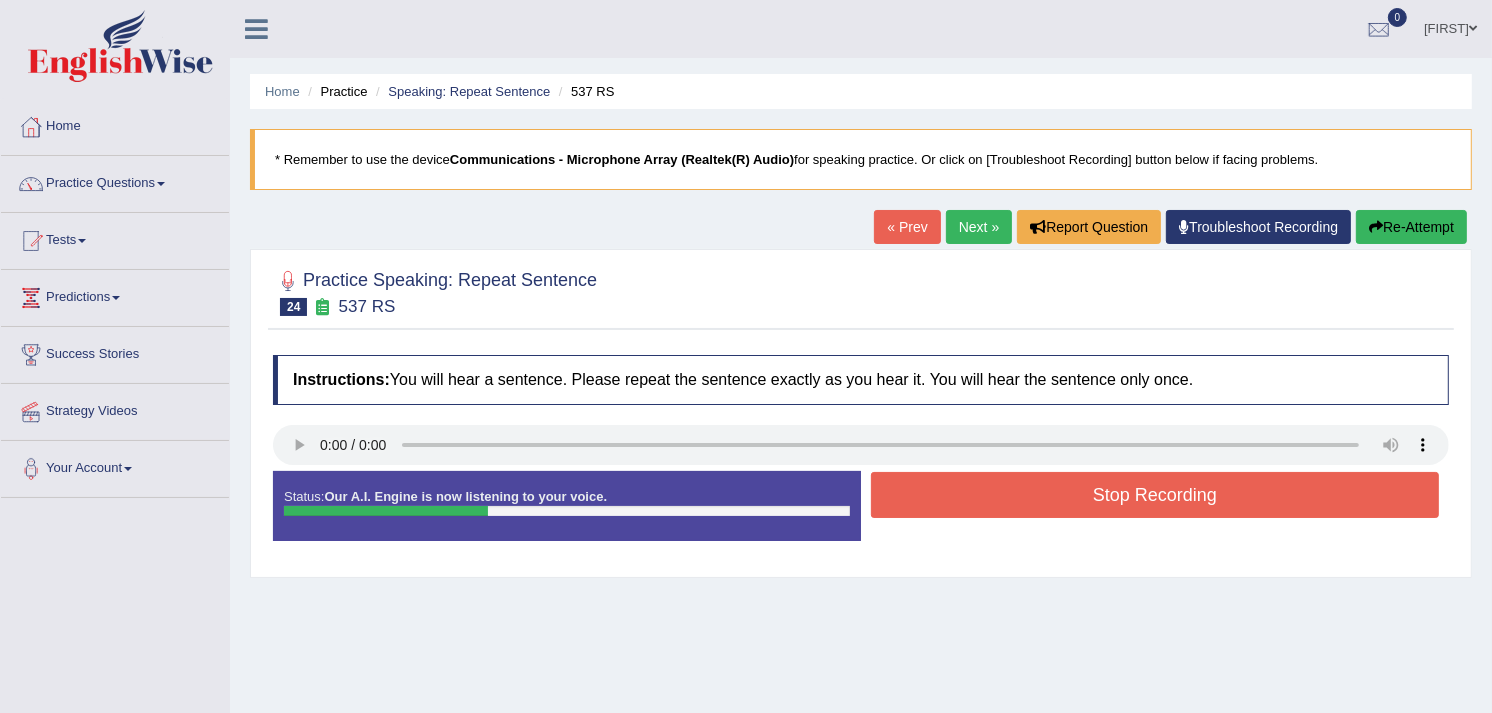 click on "Stop Recording" at bounding box center (1155, 495) 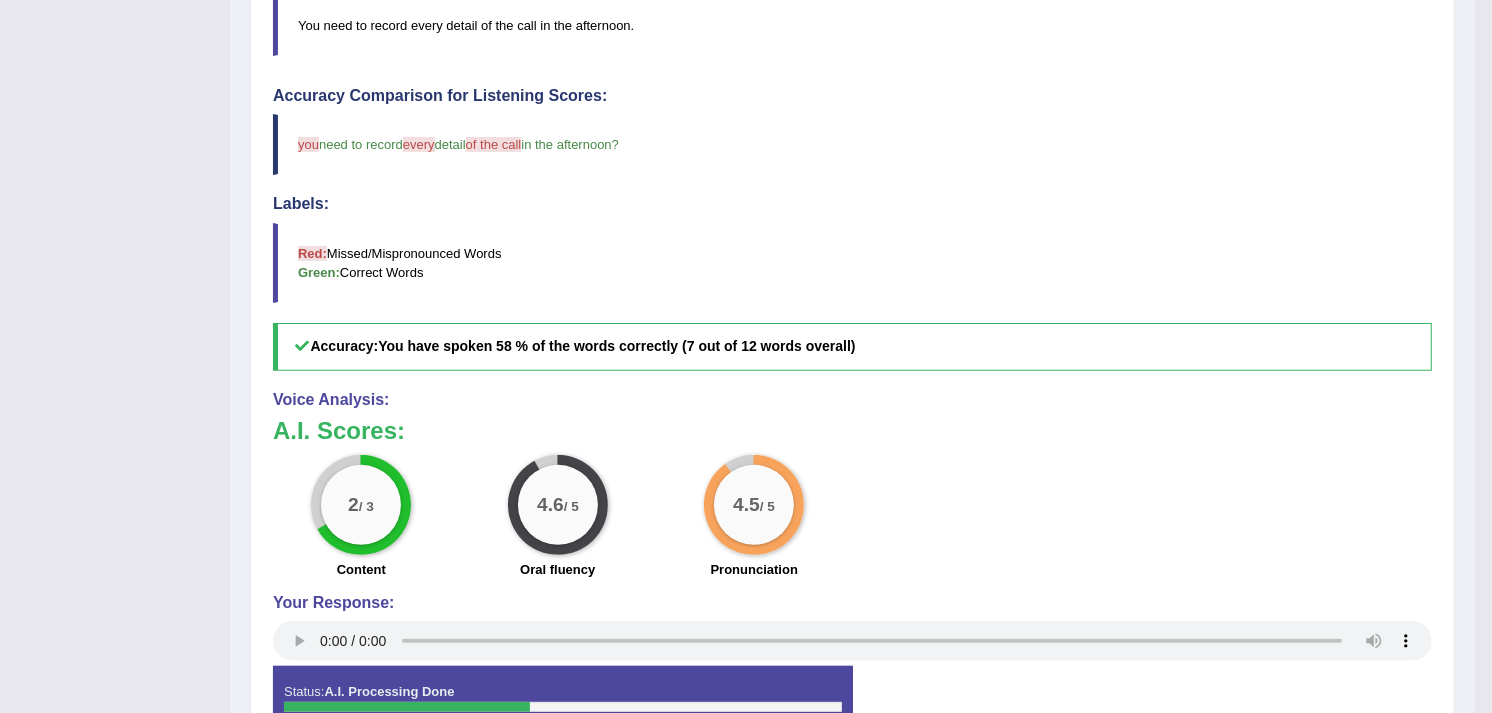 scroll, scrollTop: 521, scrollLeft: 0, axis: vertical 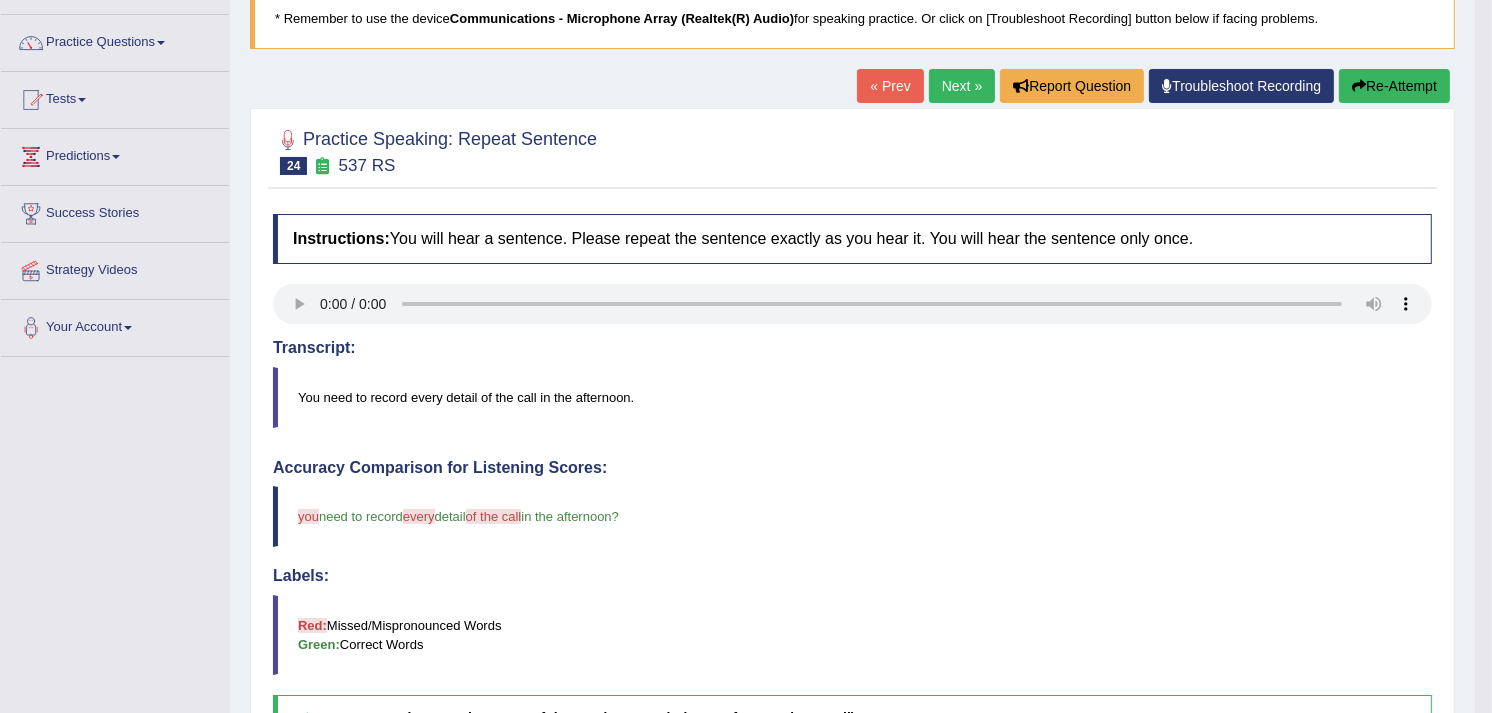 click on "Next »" at bounding box center (962, 86) 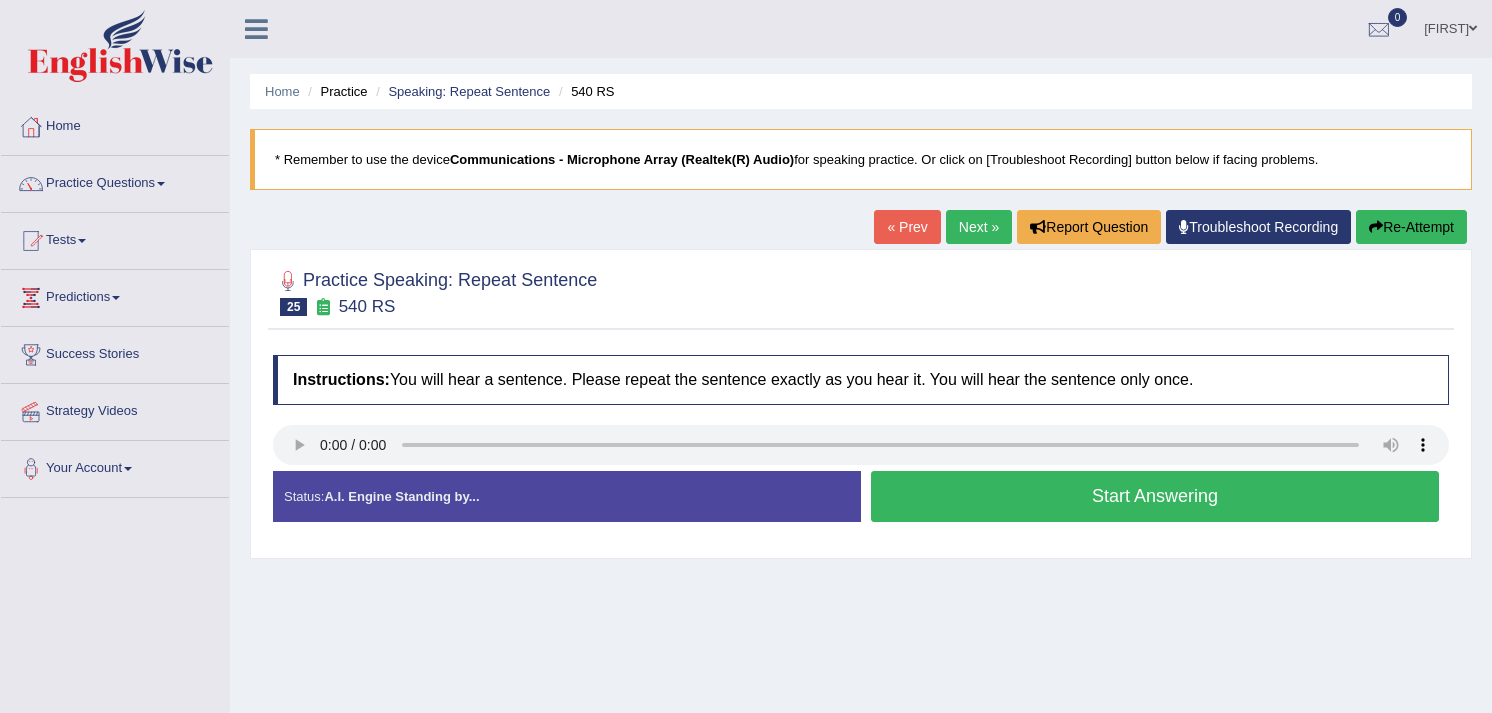 scroll, scrollTop: 0, scrollLeft: 0, axis: both 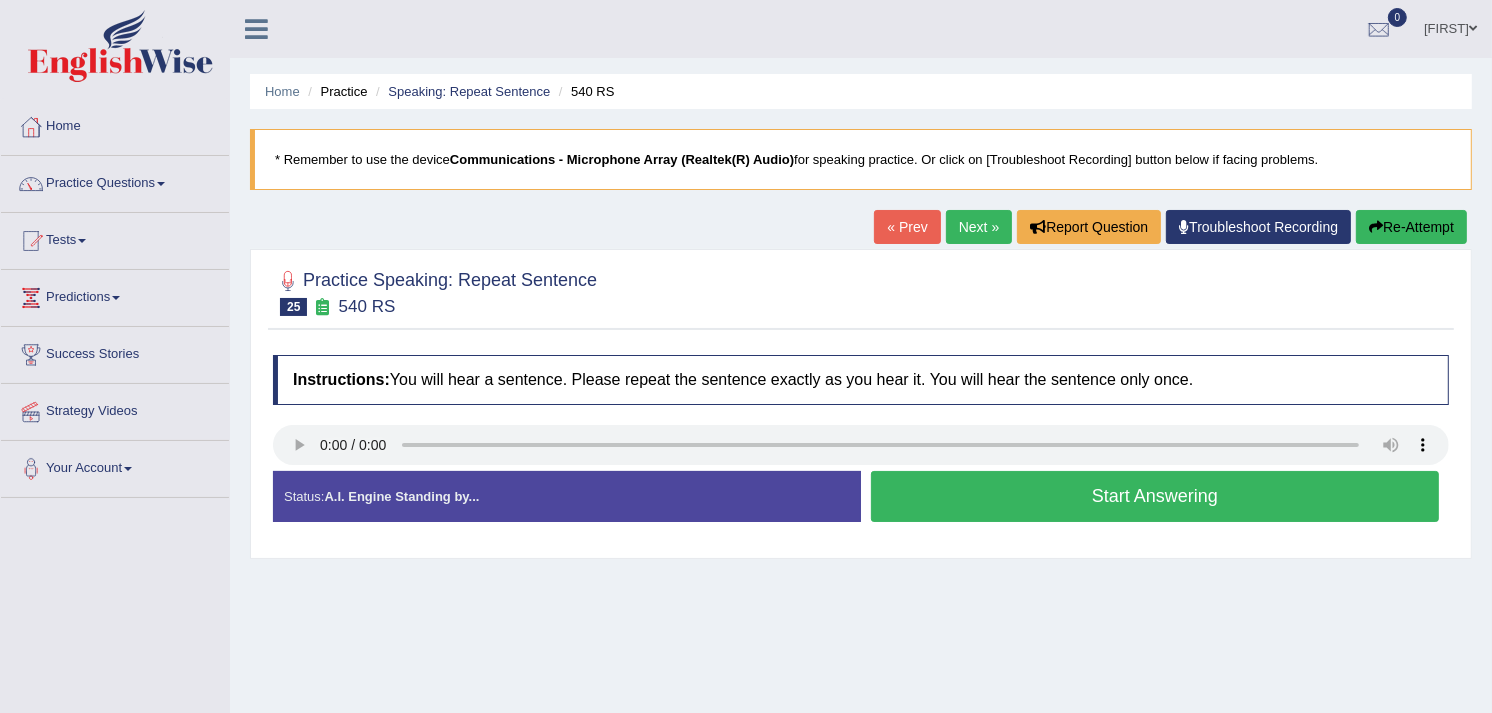 click on "Start Answering" at bounding box center [1155, 496] 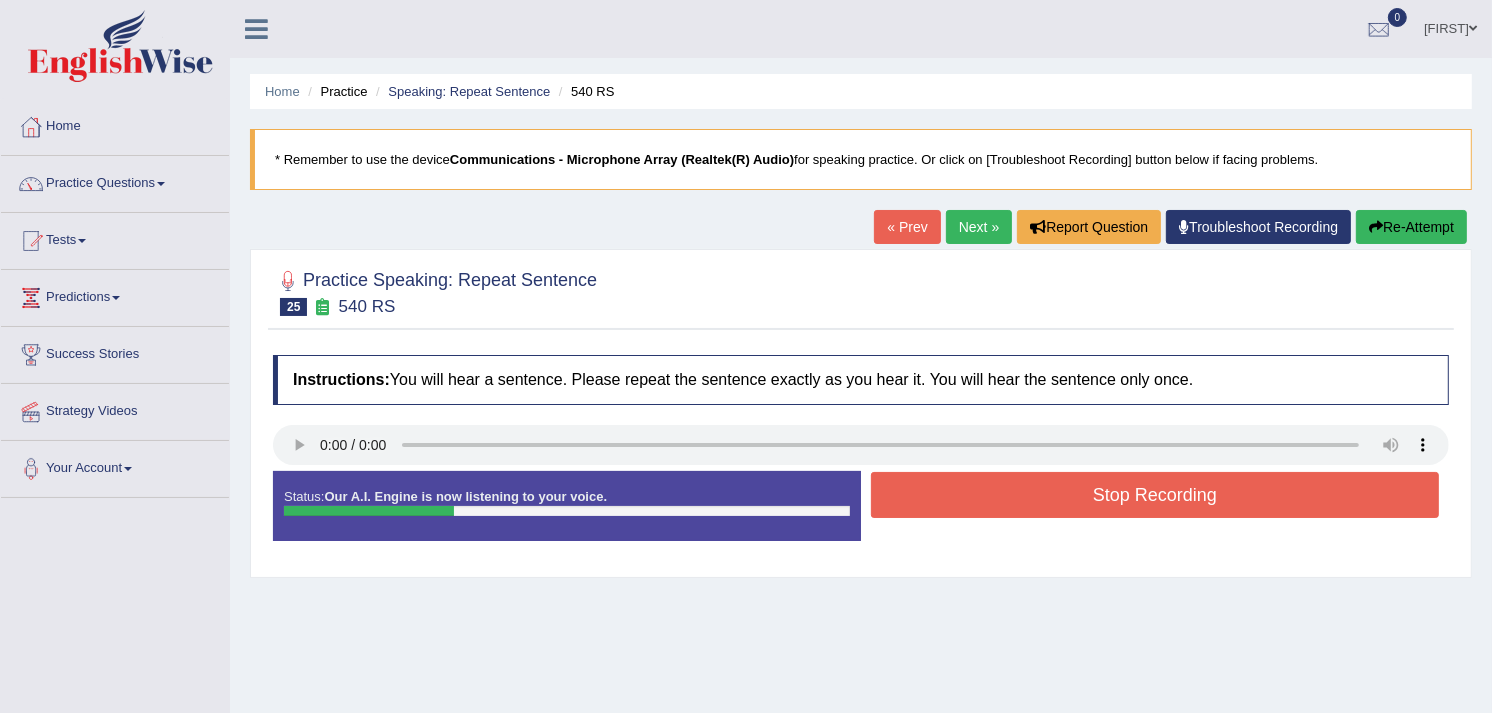 click on "Stop Recording" at bounding box center [1155, 495] 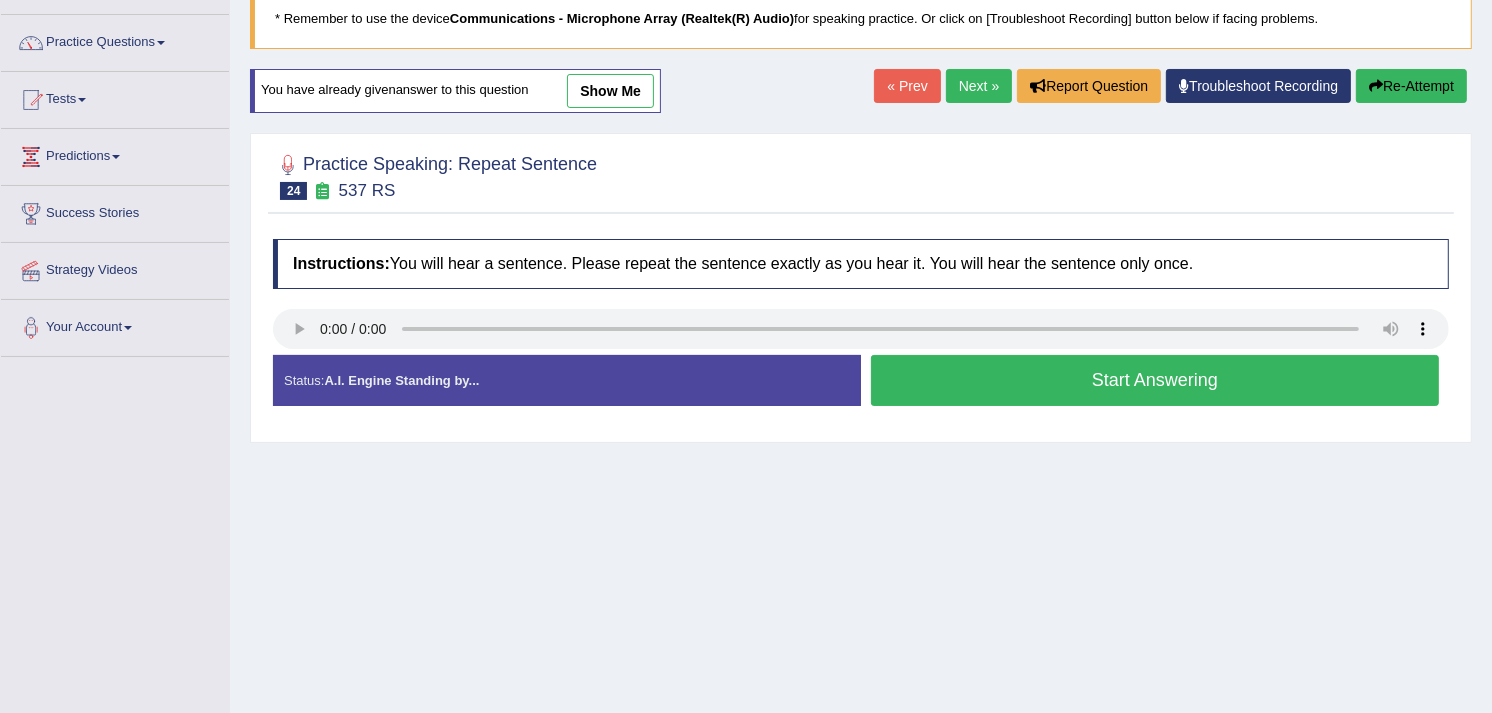 click on "Home
Practice
Speaking: Repeat Sentence
537 RS
* Remember to use the device  Communications - Microphone Array (Realtek(R) Audio)  for speaking practice. Or click on [Troubleshoot Recording] button below if facing problems.
You have already given   answer to this question
show me
« Prev Next »  Report Question  Troubleshoot Recording  Re-Attempt
Practice Speaking: Repeat Sentence
24
537 RS
Instructions:  You will hear a sentence. Please repeat the sentence exactly as you hear it. You will hear the sentence only once.
Transcript: You need to record every detail of the call in the afternoon. Created with Highcharts 7.1.2 Too low Too high Time Pitch meter: 0 2 4 6 8 10 Created with Highcharts 7.1.2 Great Too slow Too fast Time Speech pace meter: 0 5 10 15 20 25 30 35 40 Labels:" at bounding box center [861, 359] 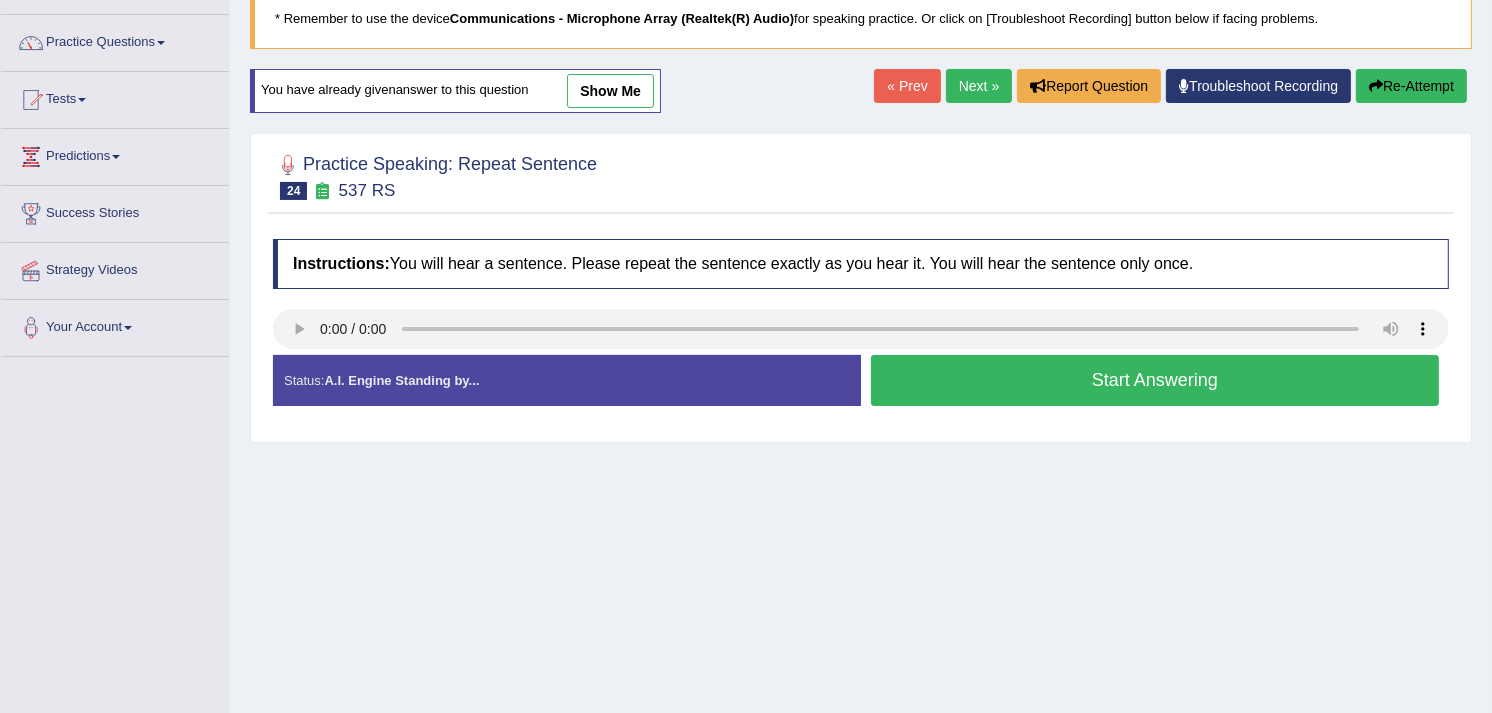 click on "« Prev" at bounding box center (907, 86) 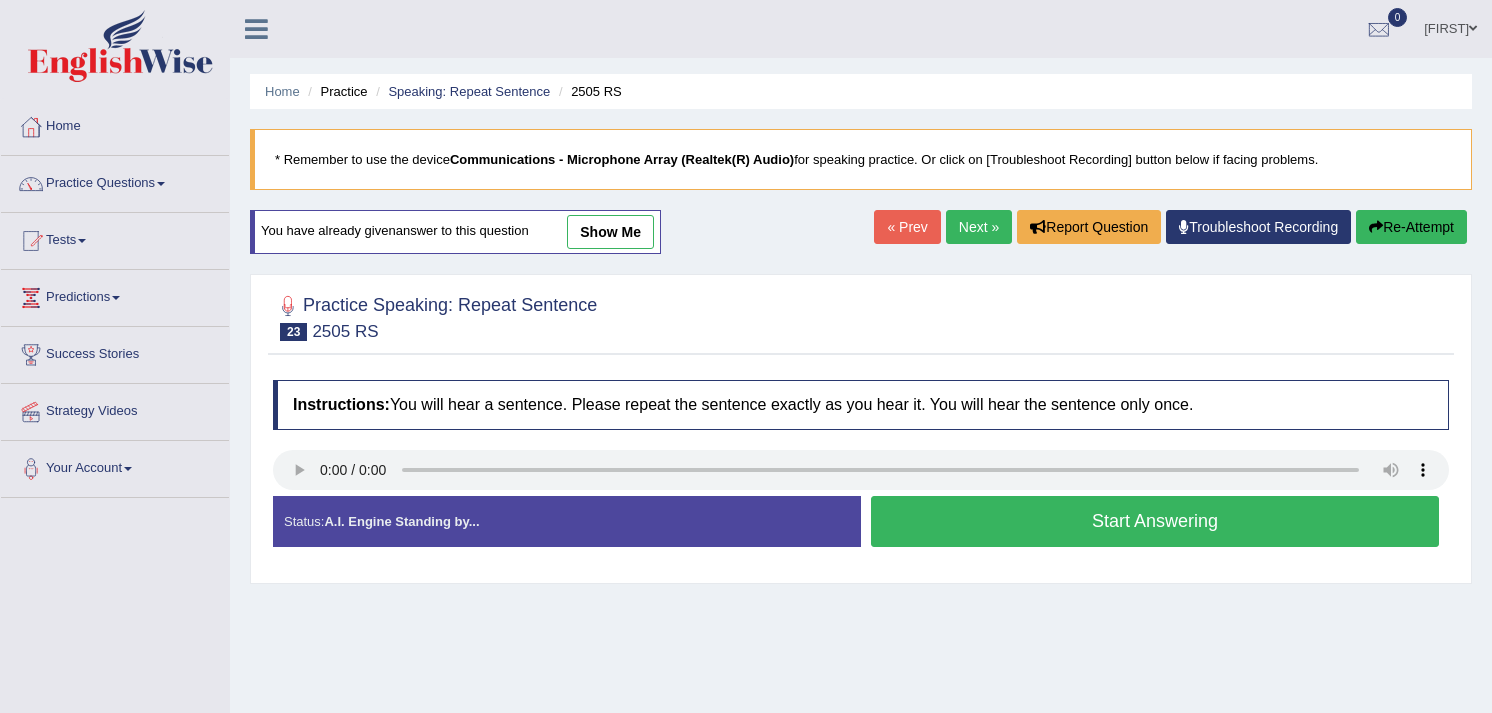 scroll, scrollTop: 0, scrollLeft: 0, axis: both 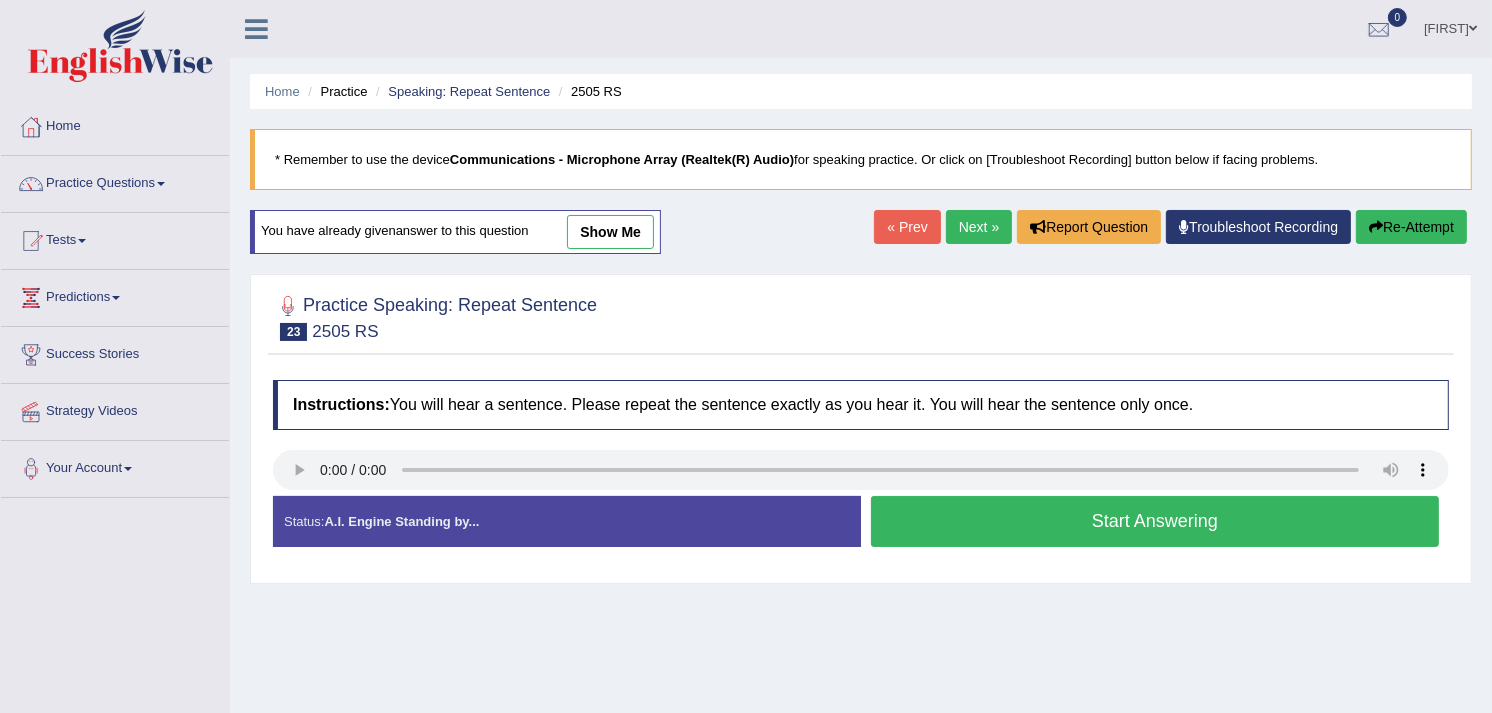 click on "show me" at bounding box center [610, 232] 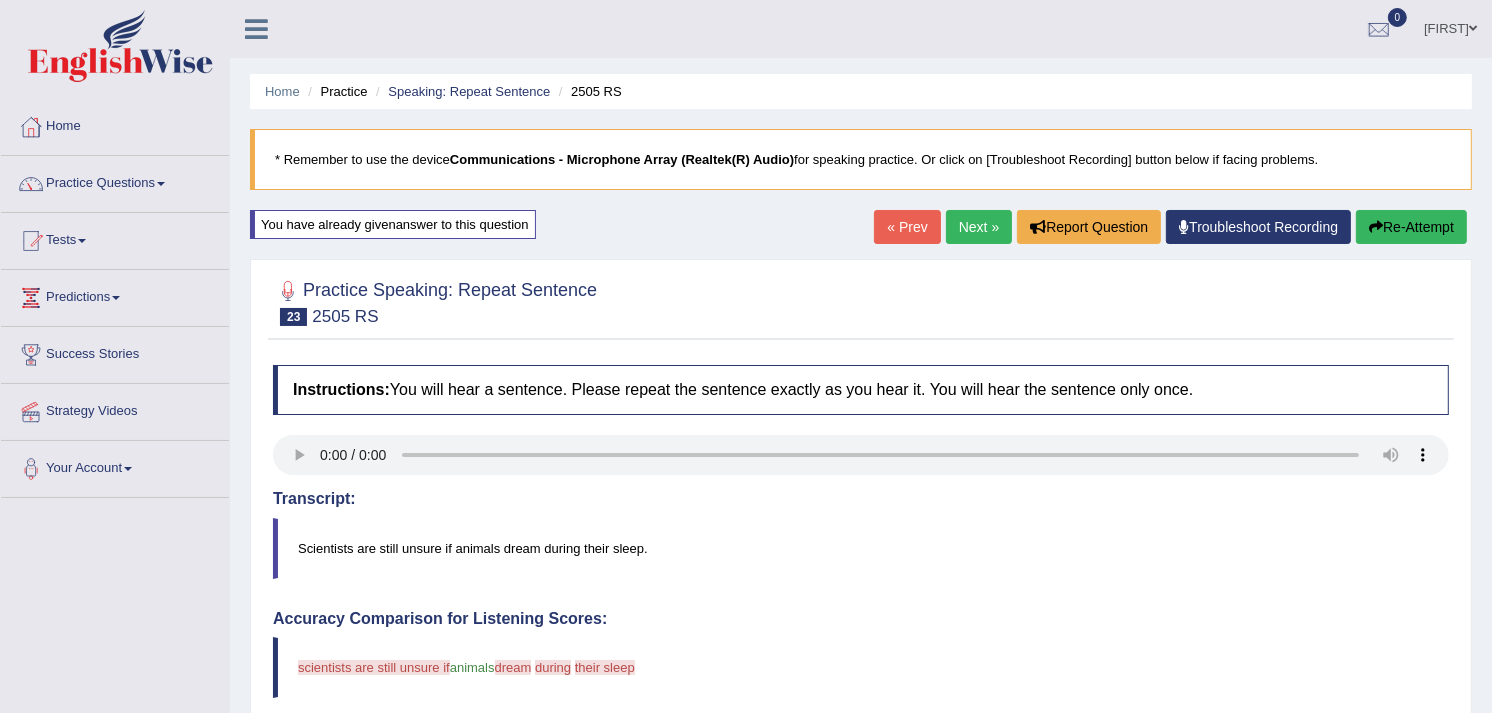 click on "Next »" at bounding box center (979, 227) 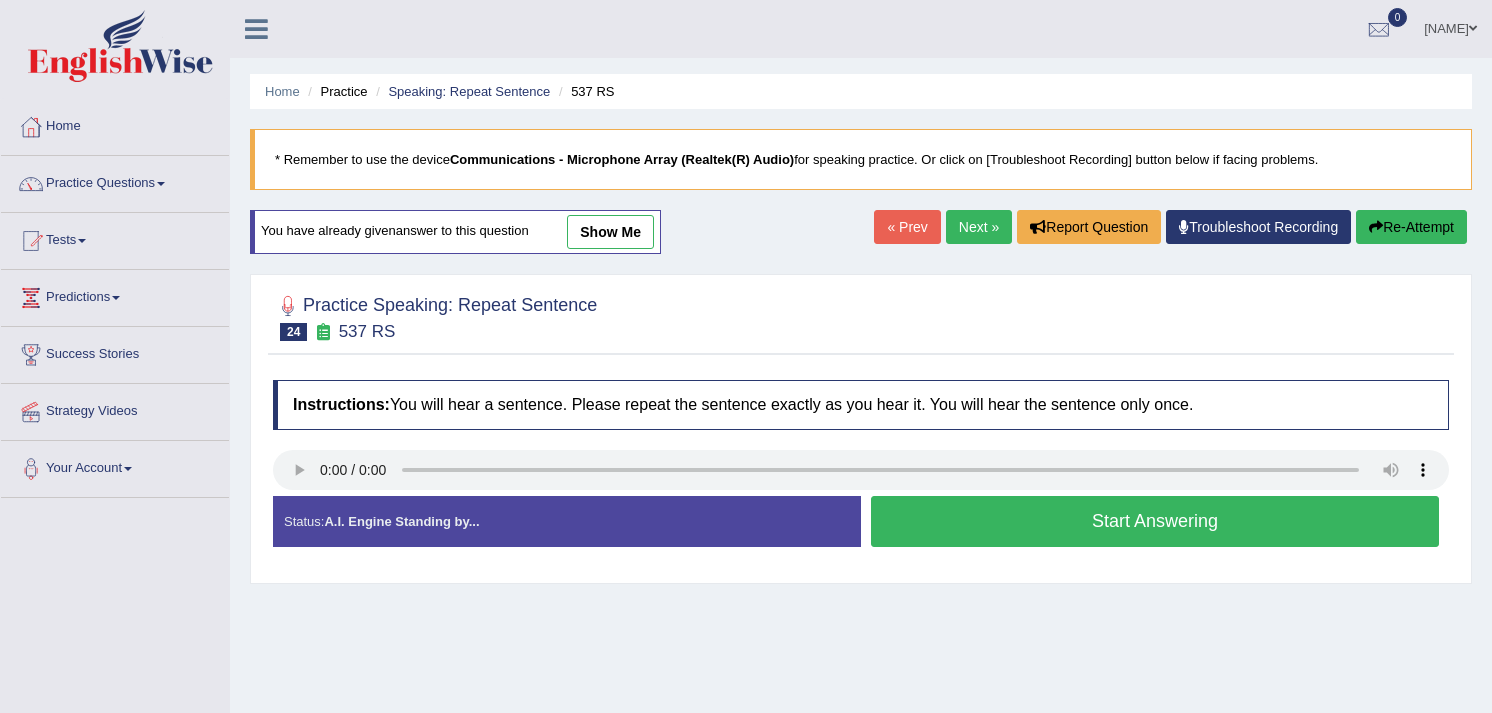 scroll, scrollTop: 0, scrollLeft: 0, axis: both 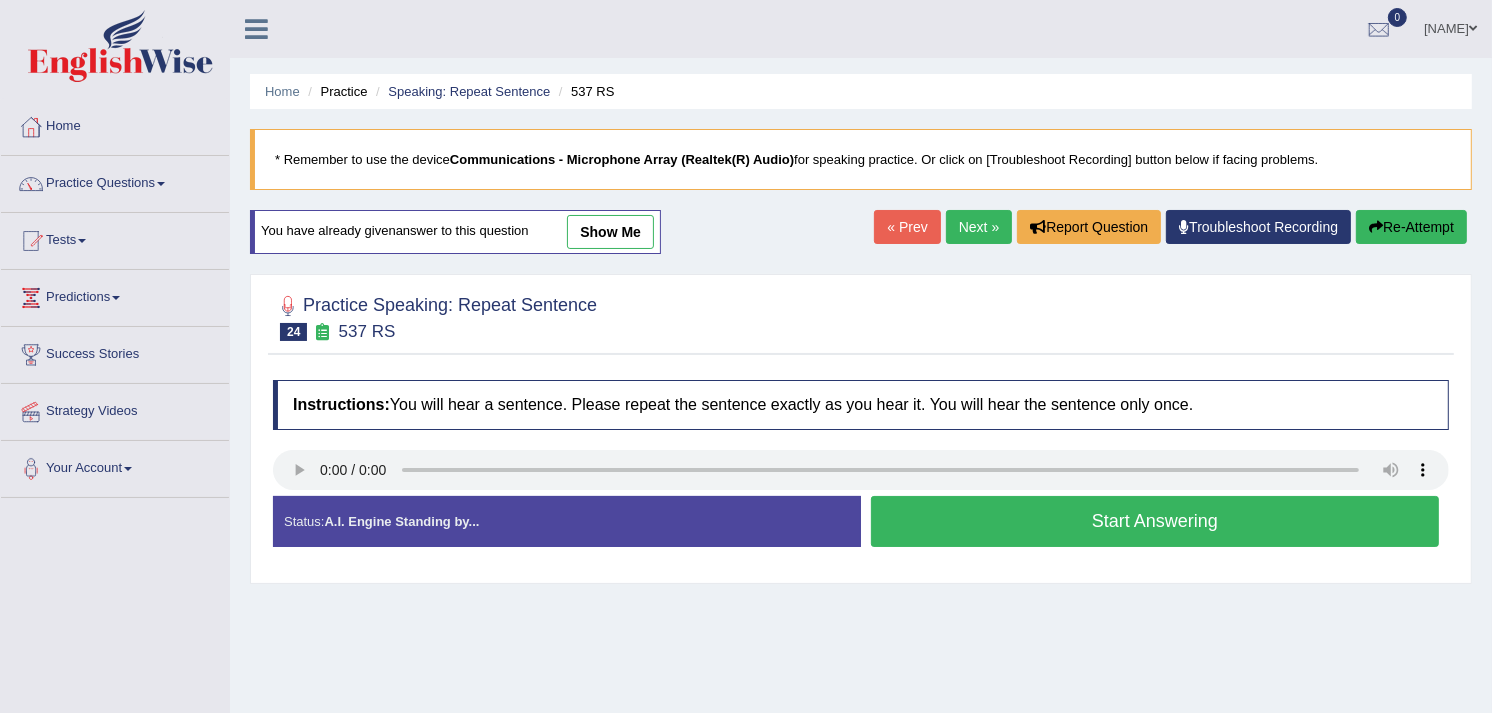 click on "Next »" at bounding box center (979, 227) 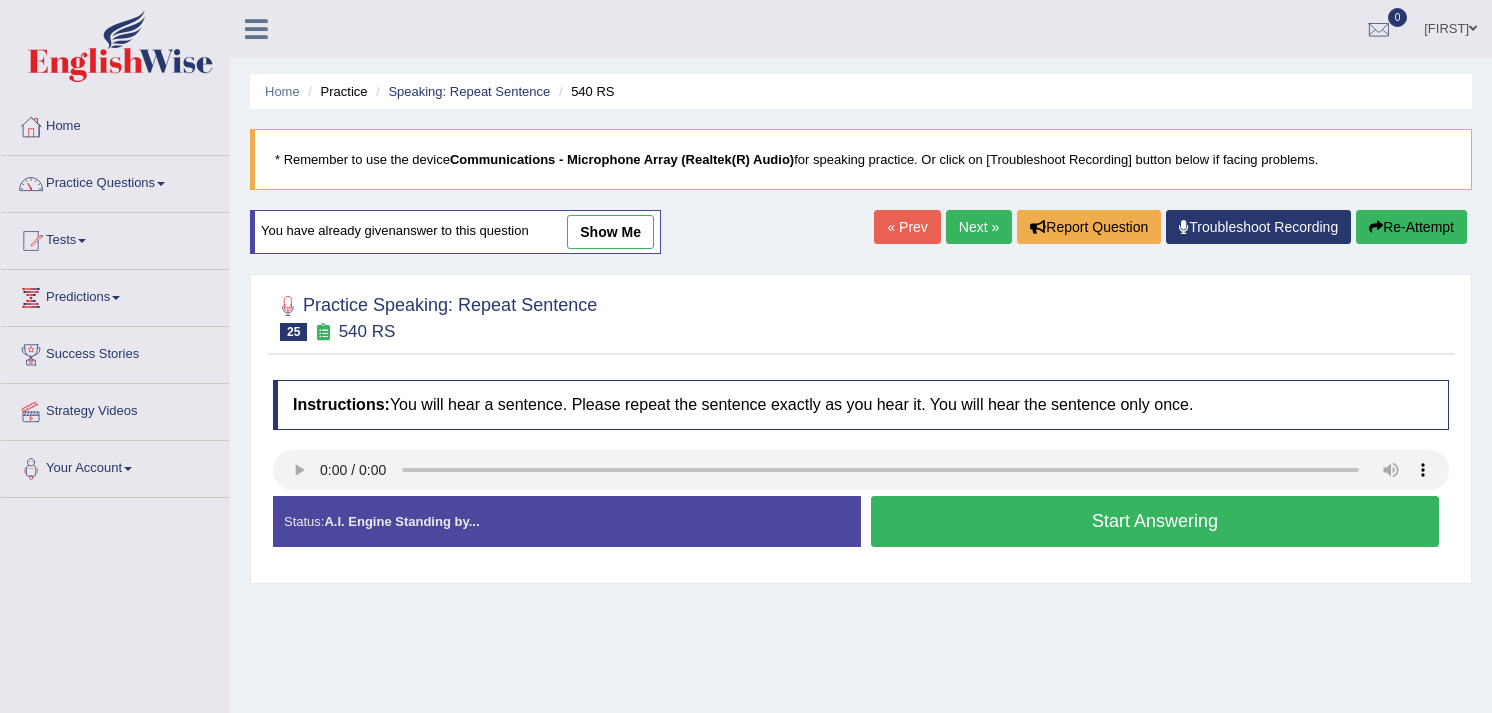 scroll, scrollTop: 0, scrollLeft: 0, axis: both 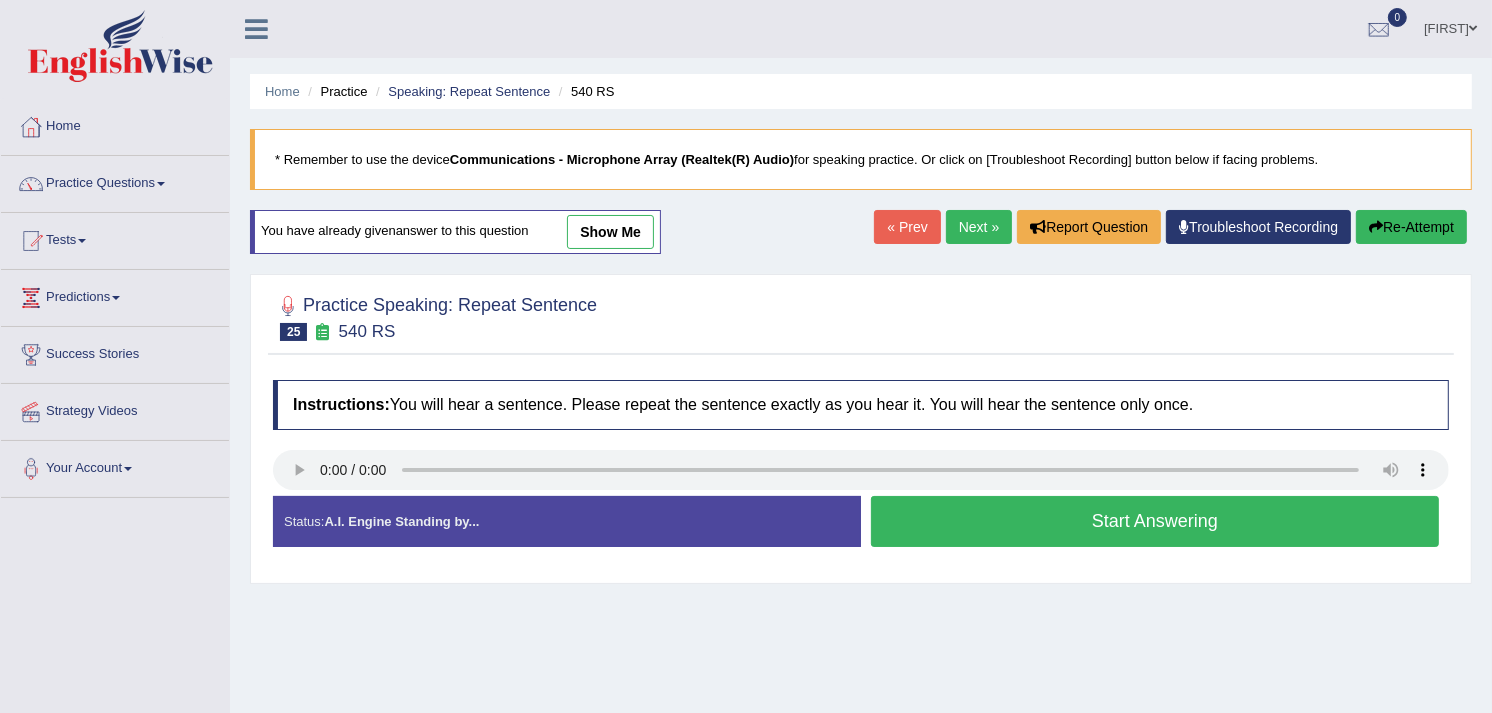 click on "show me" at bounding box center [610, 232] 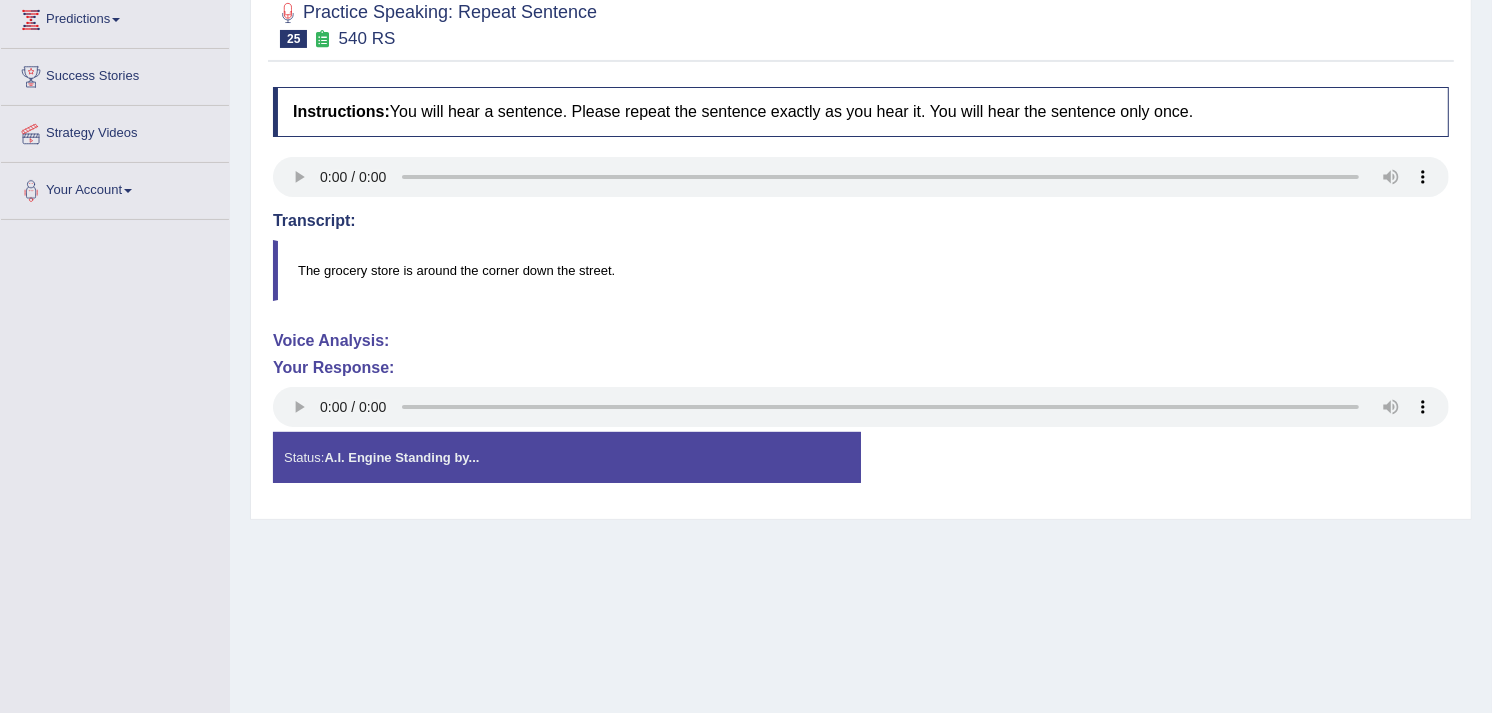 scroll, scrollTop: 274, scrollLeft: 0, axis: vertical 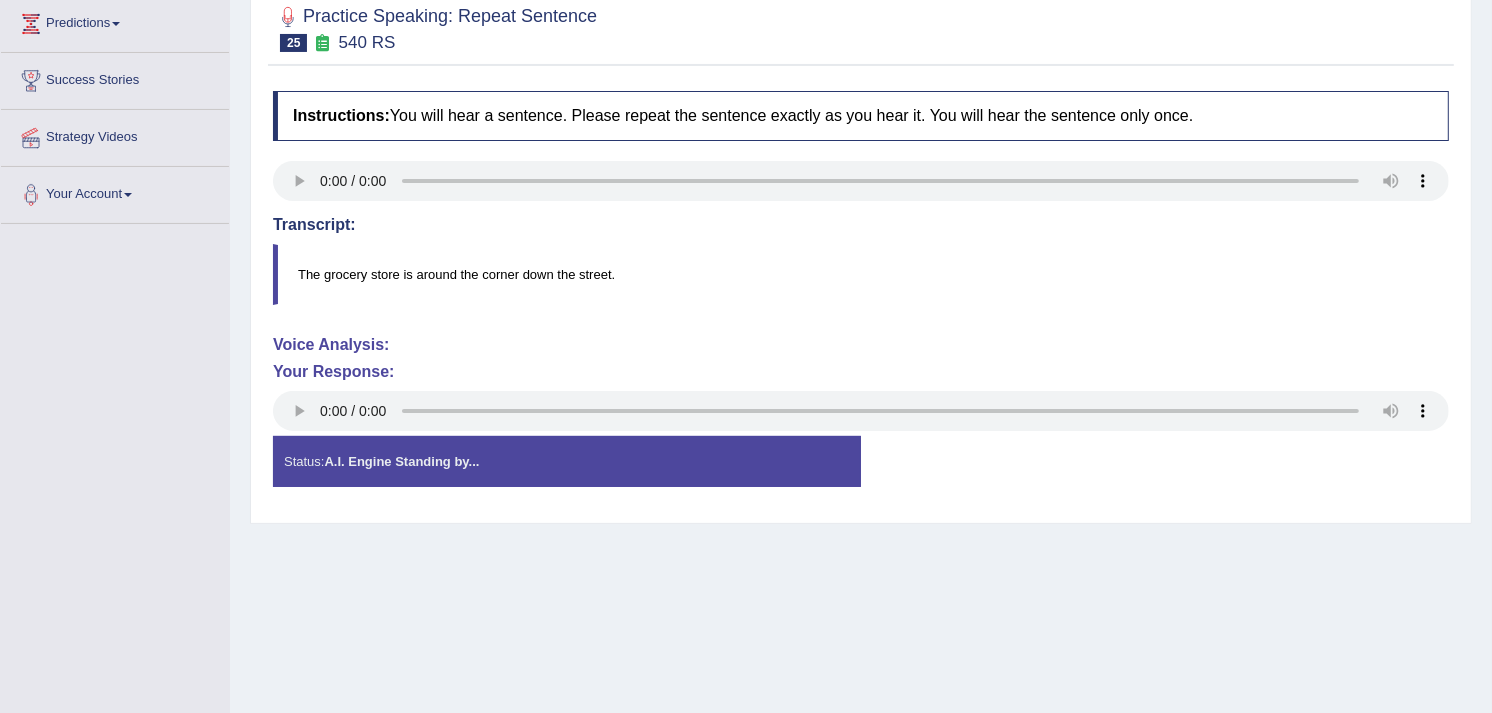 click on "Status:  A.I. Engine Standing by..." at bounding box center (567, 461) 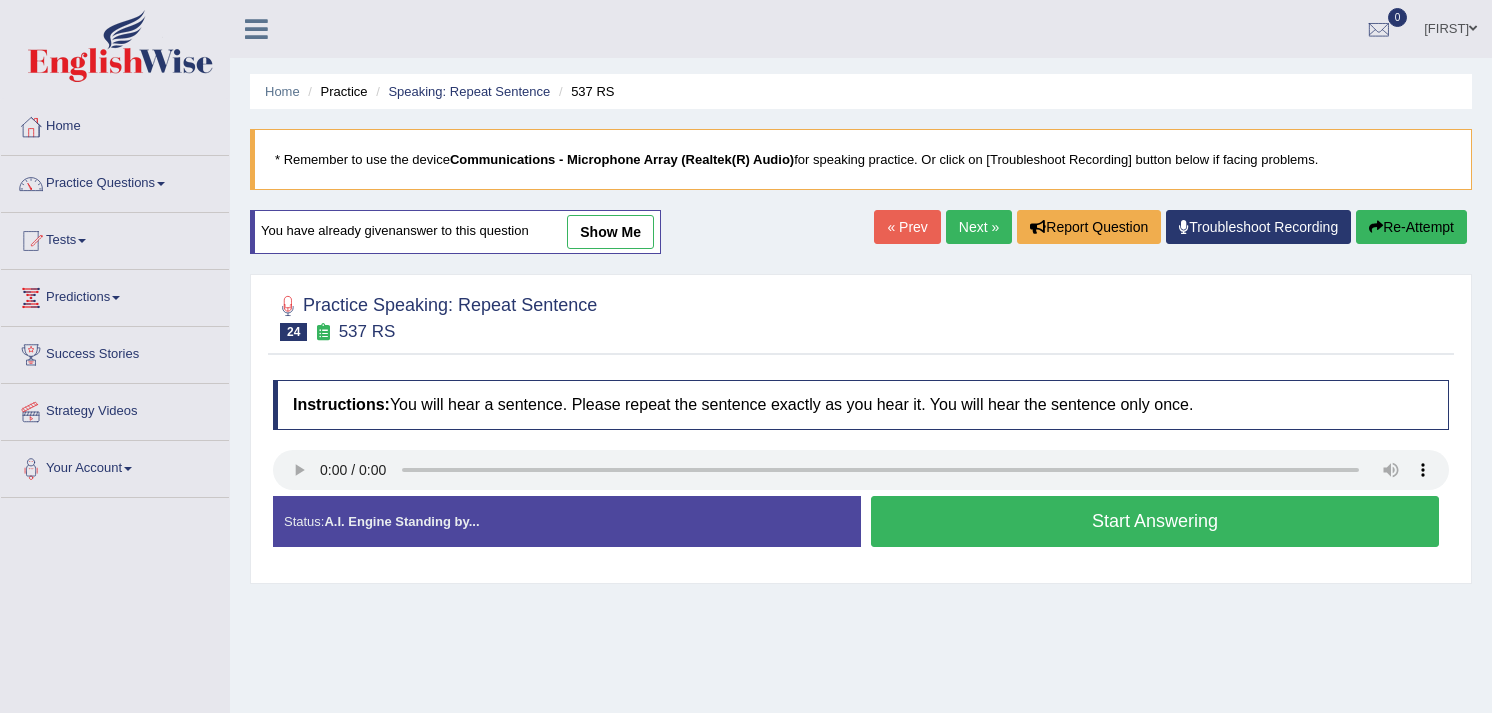 scroll, scrollTop: 0, scrollLeft: 0, axis: both 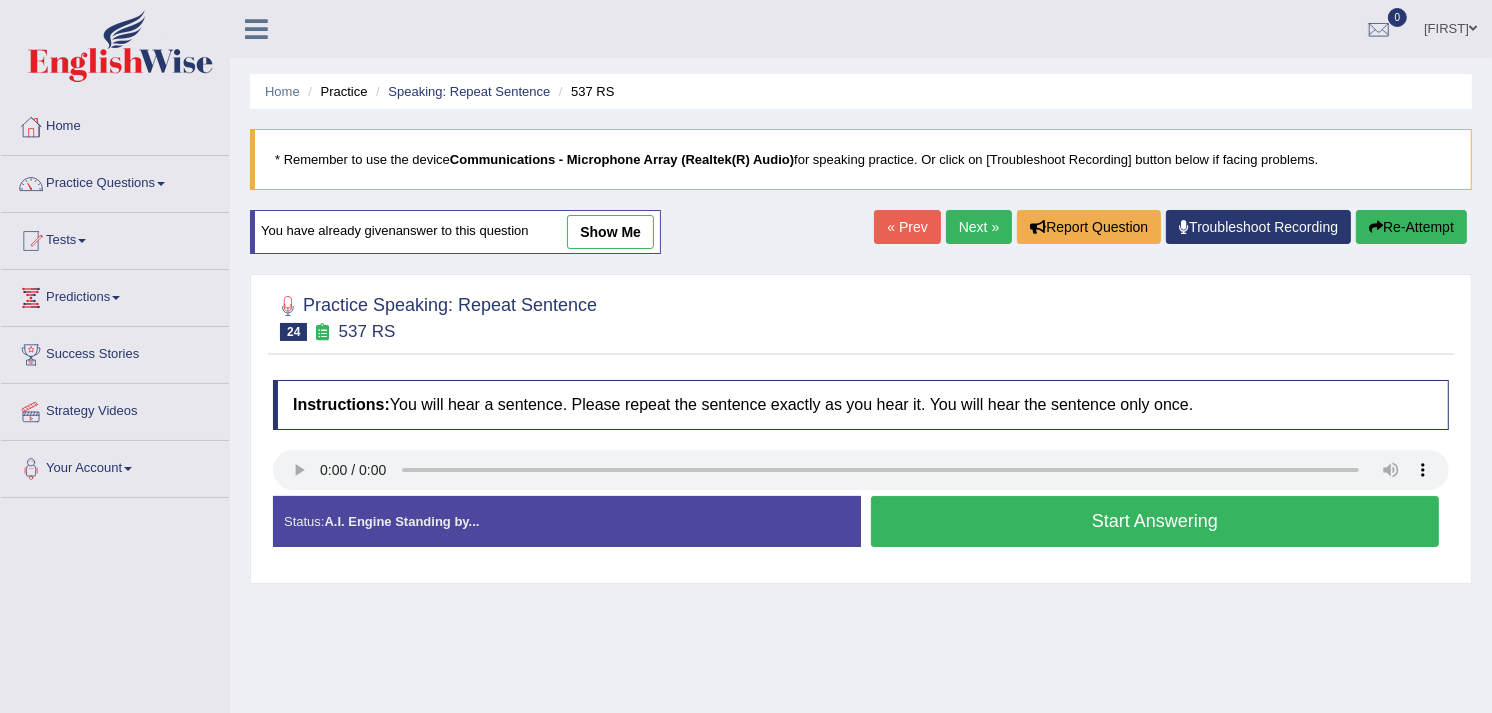 click on "Next »" at bounding box center (979, 227) 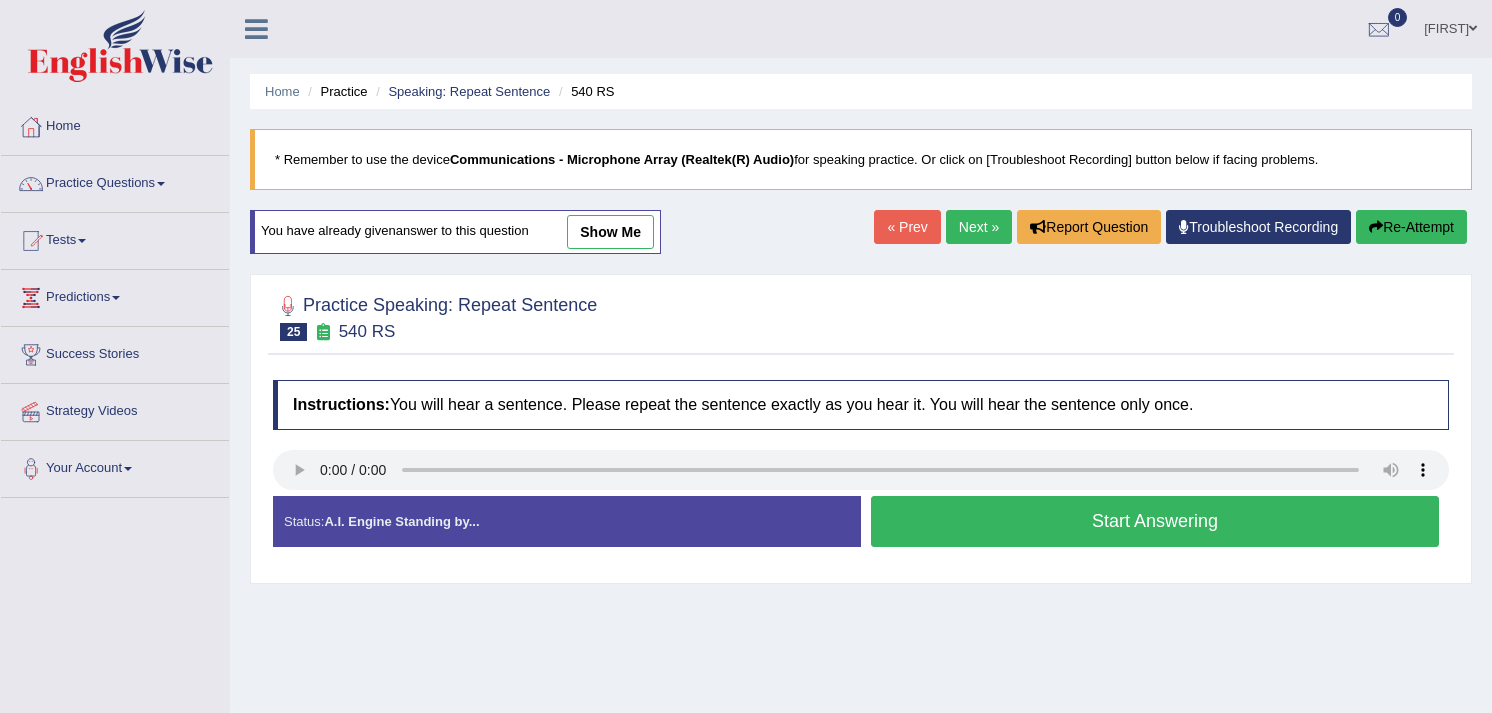 scroll, scrollTop: 0, scrollLeft: 0, axis: both 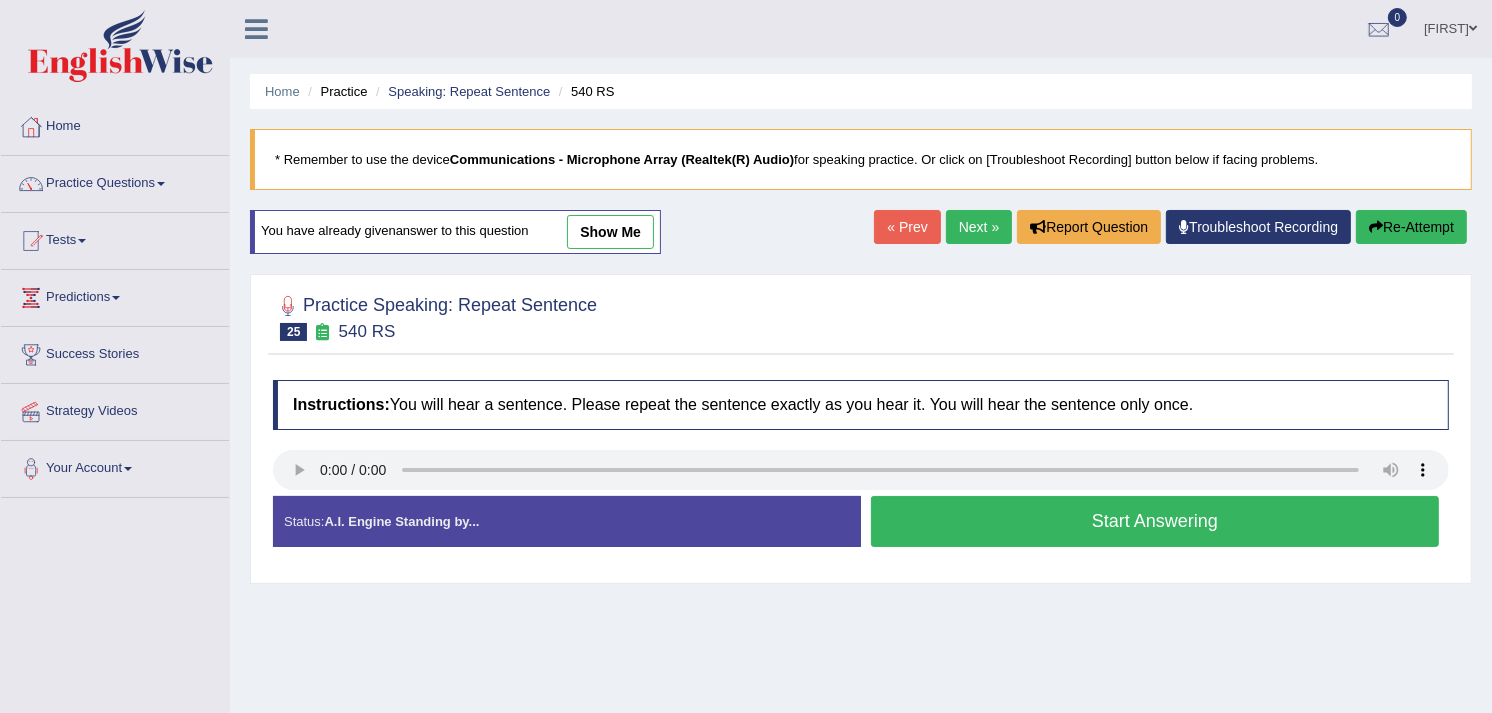 click on "Start Answering" at bounding box center (1155, 521) 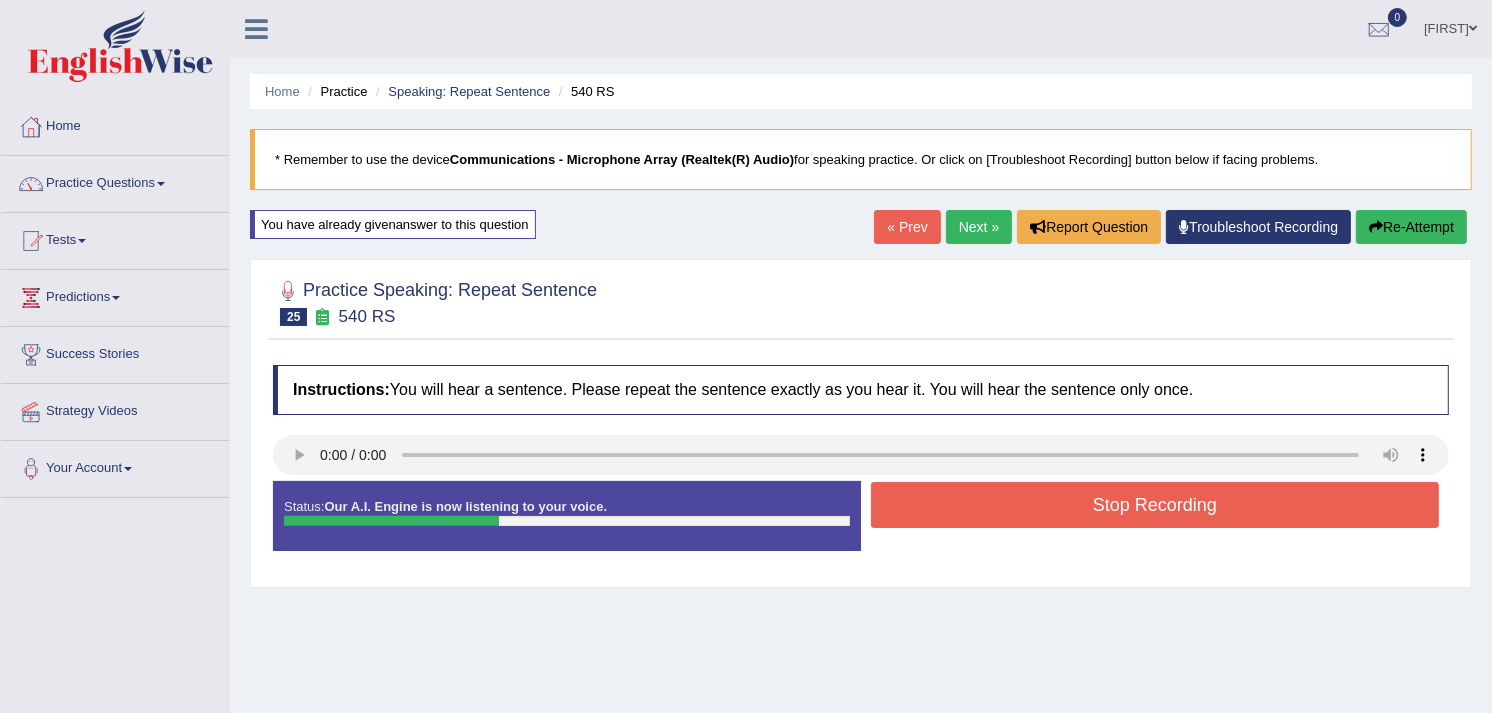 click on "Stop Recording" at bounding box center [1155, 505] 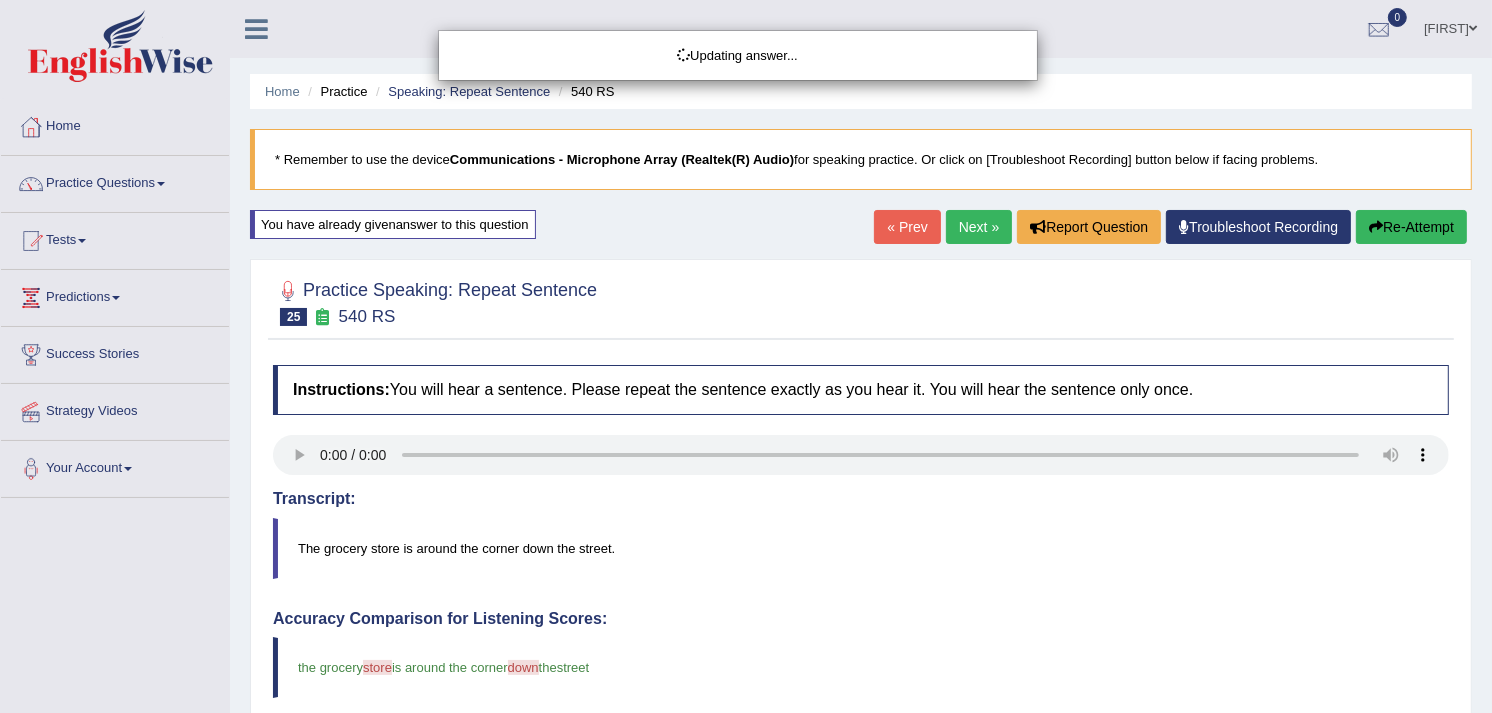 drag, startPoint x: 1507, startPoint y: 273, endPoint x: 1507, endPoint y: 454, distance: 181 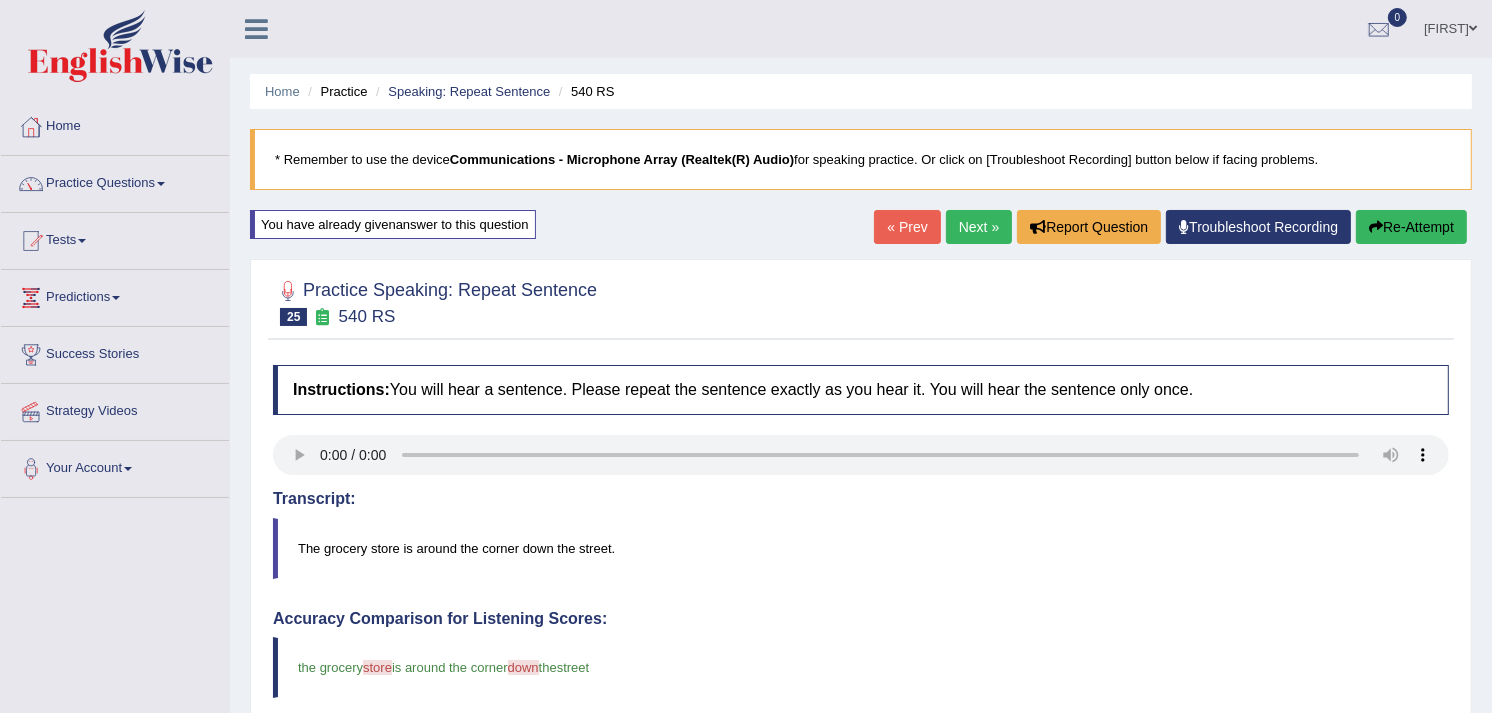 scroll, scrollTop: 623, scrollLeft: 0, axis: vertical 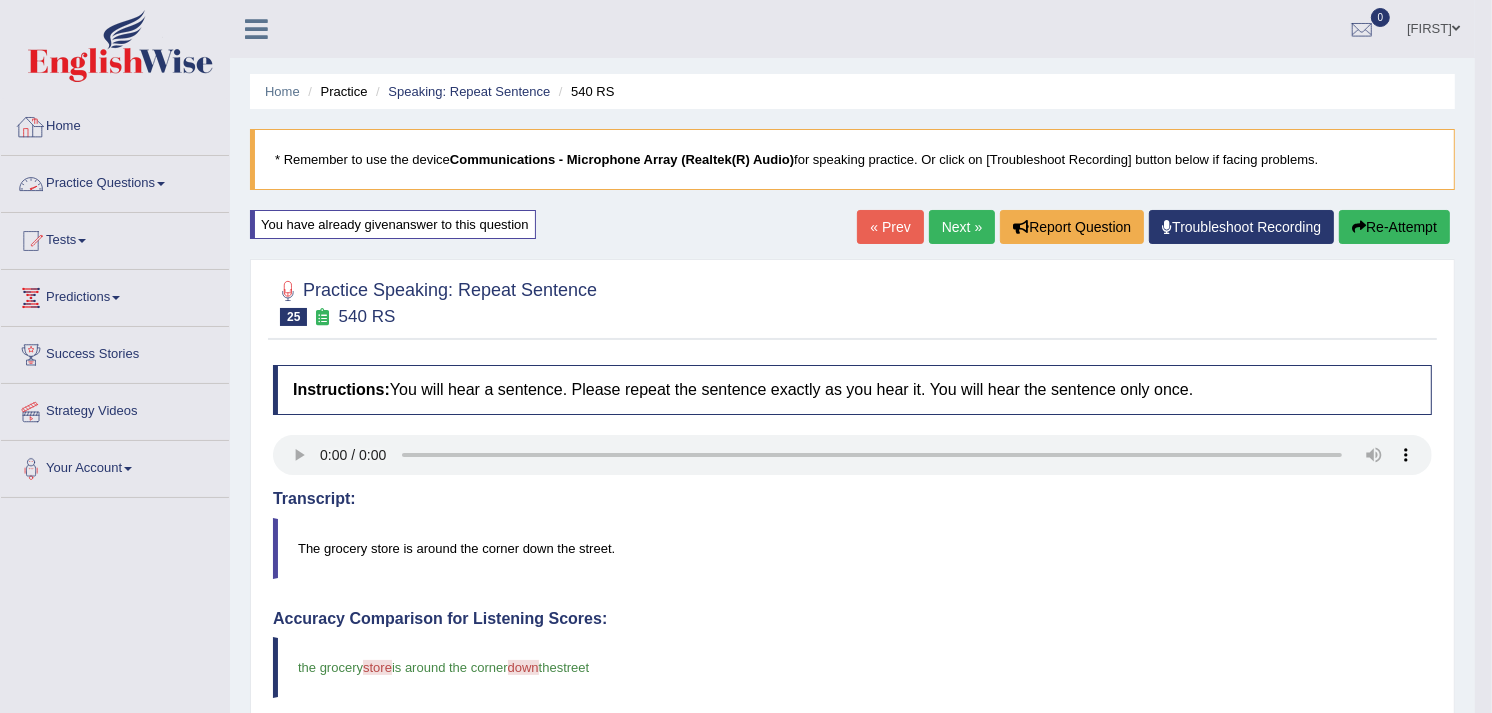 click on "Practice Questions" at bounding box center (115, 181) 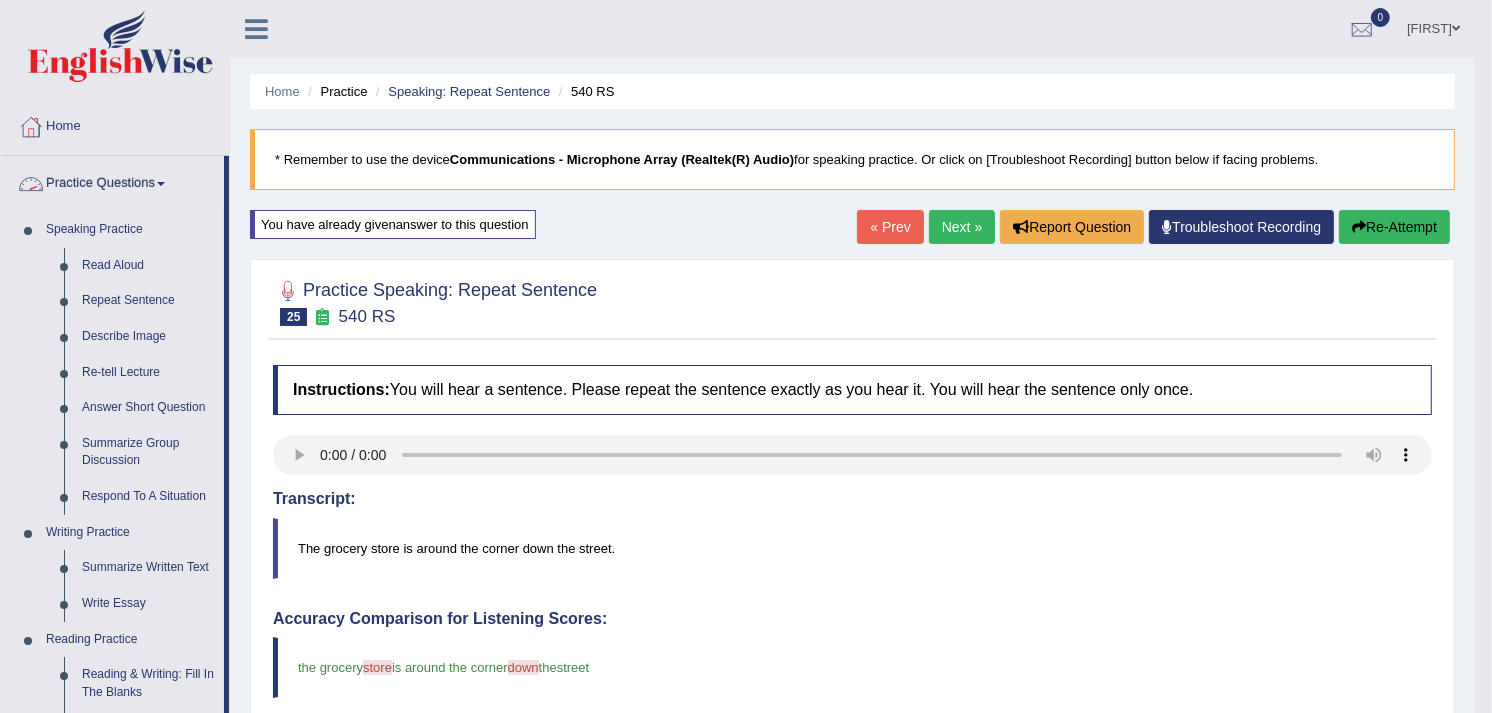 click on "Practice Questions" at bounding box center (112, 181) 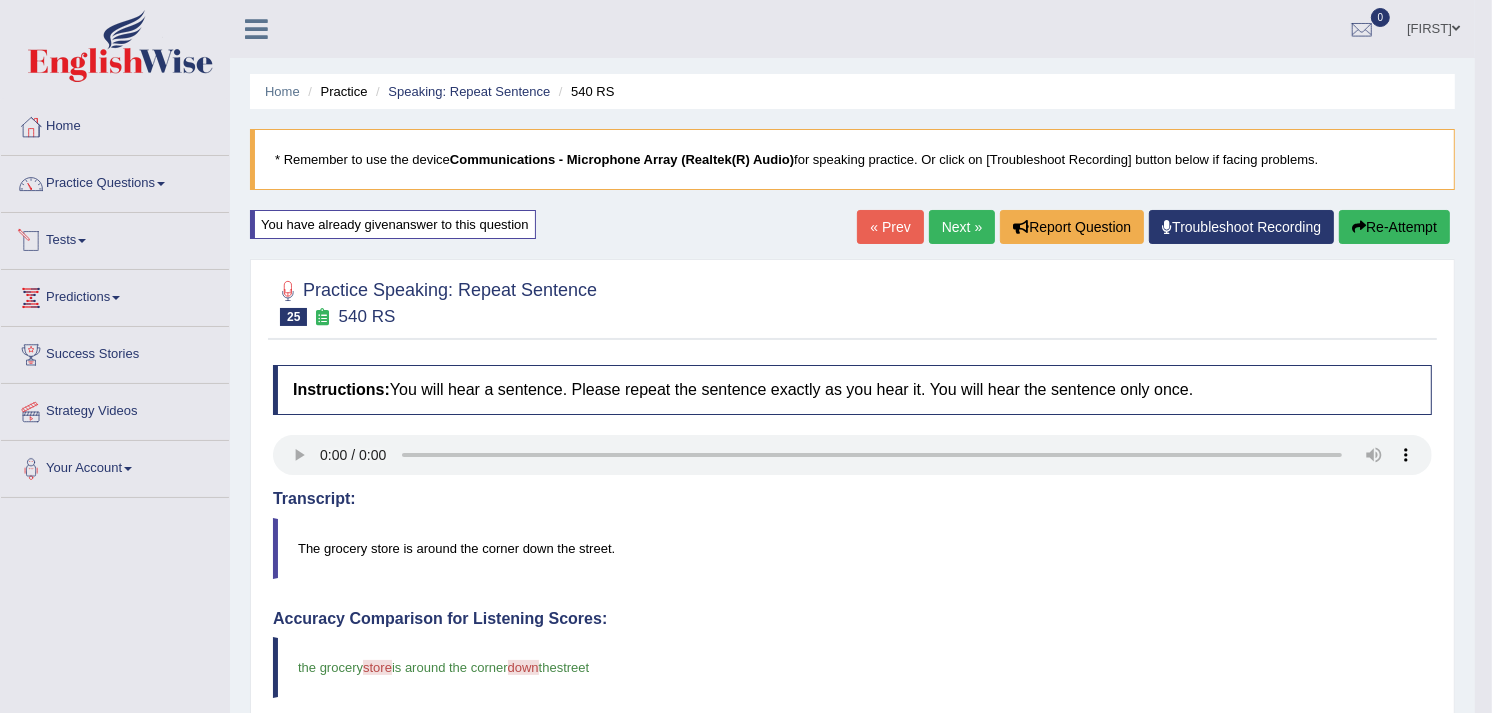 click on "Tests" at bounding box center [115, 238] 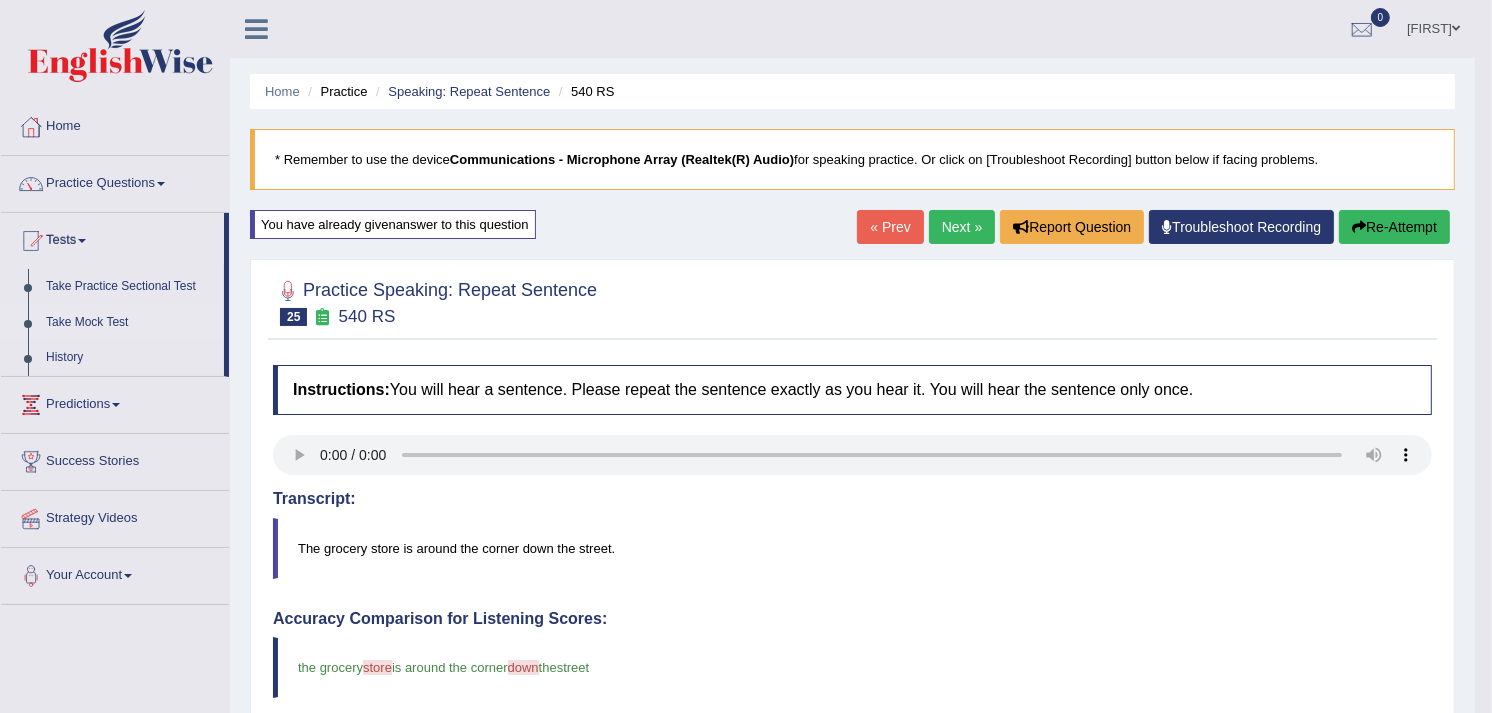 click on "Take Mock Test" at bounding box center [130, 323] 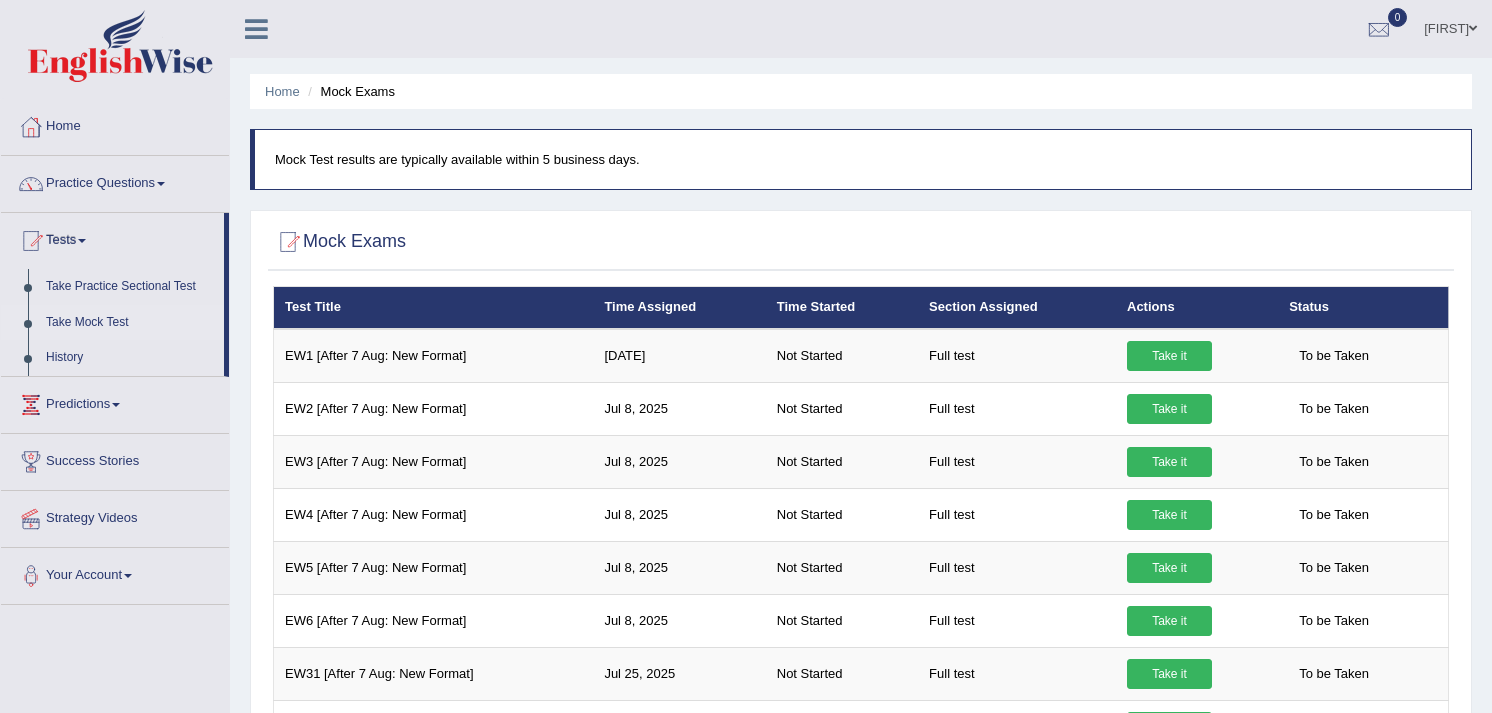 scroll, scrollTop: 0, scrollLeft: 0, axis: both 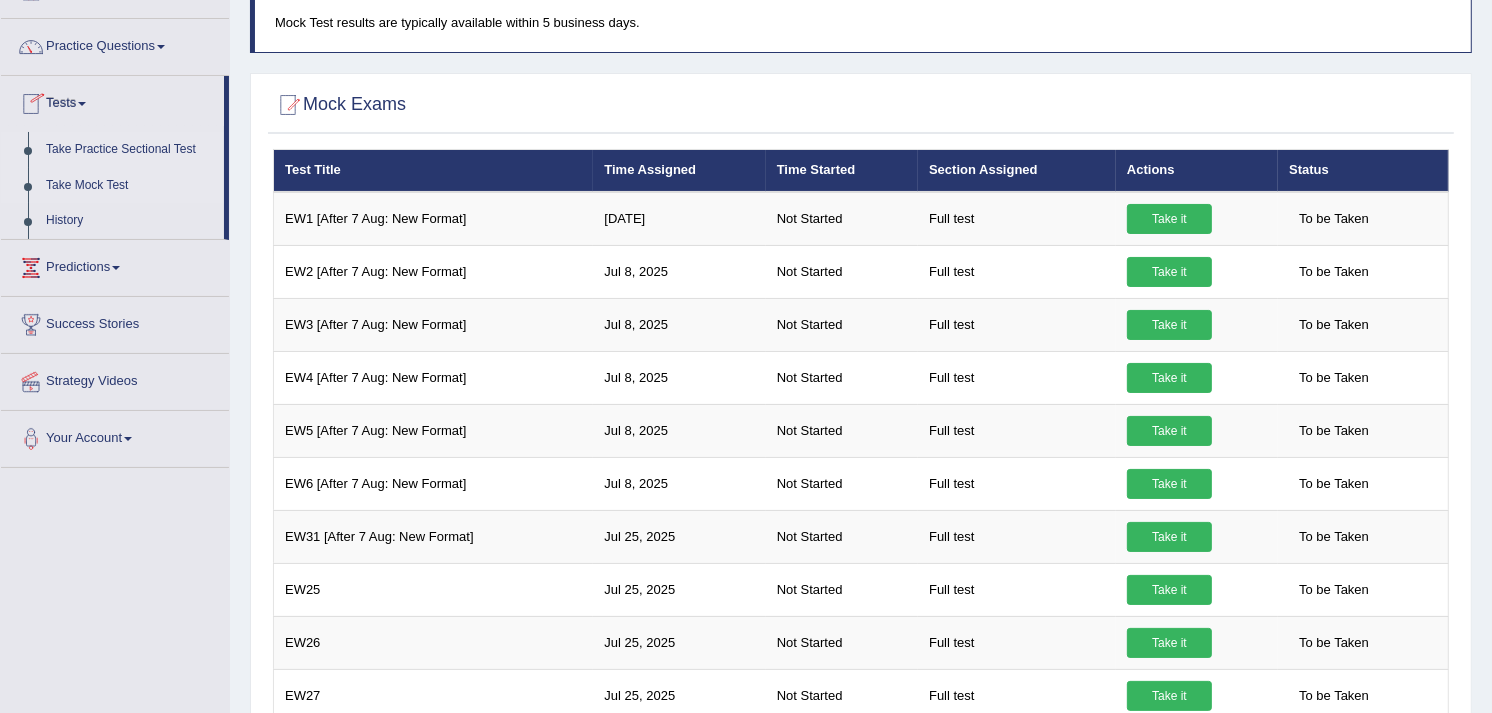 click on "Take Practice Sectional Test" at bounding box center (130, 150) 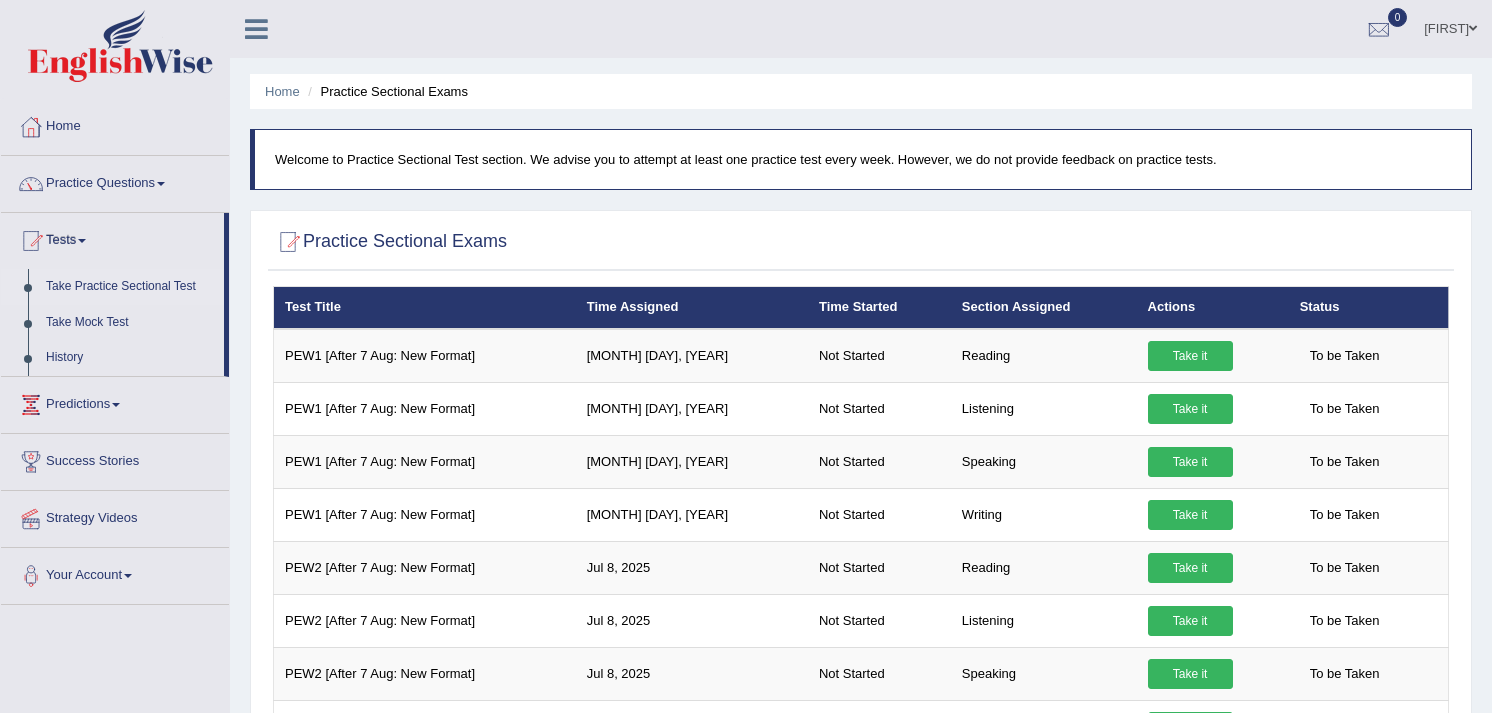 scroll, scrollTop: 0, scrollLeft: 0, axis: both 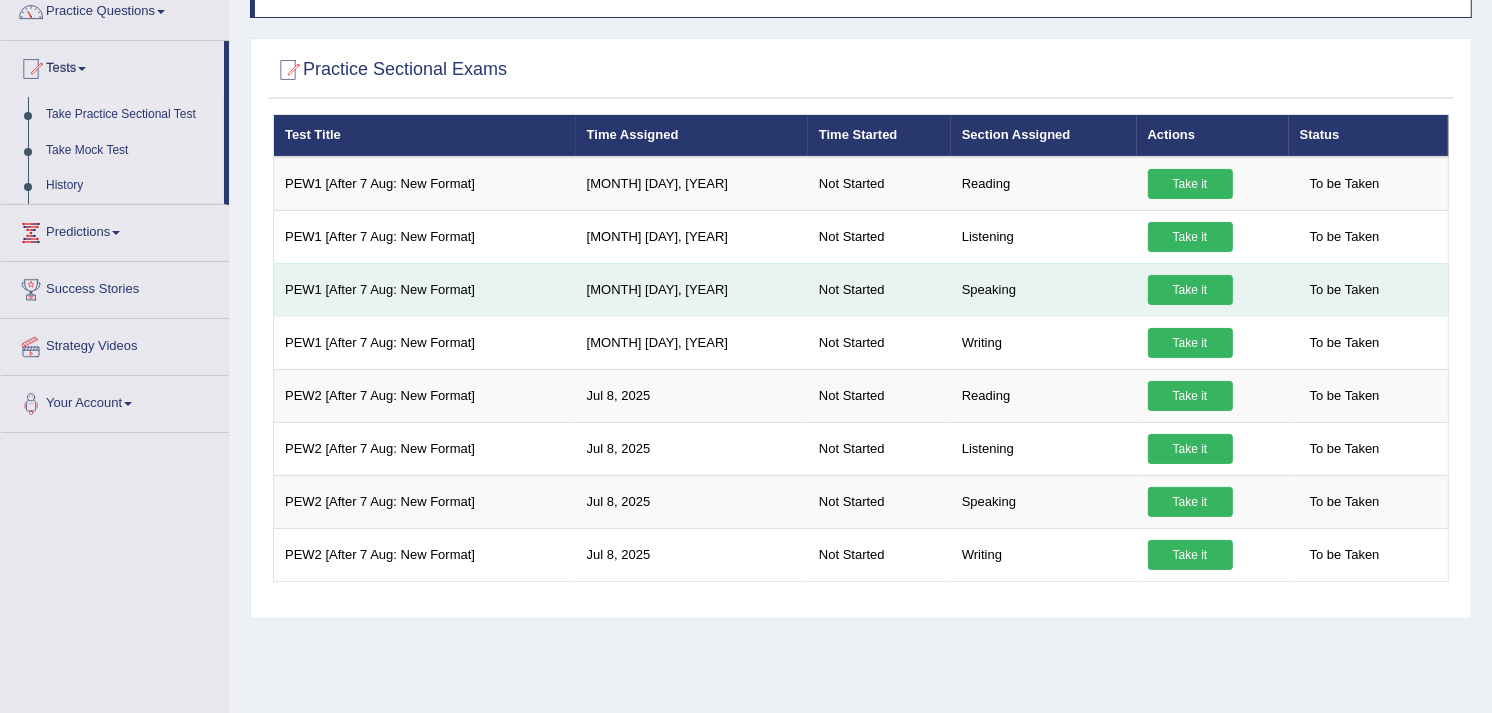 click on "Take it" at bounding box center [1190, 290] 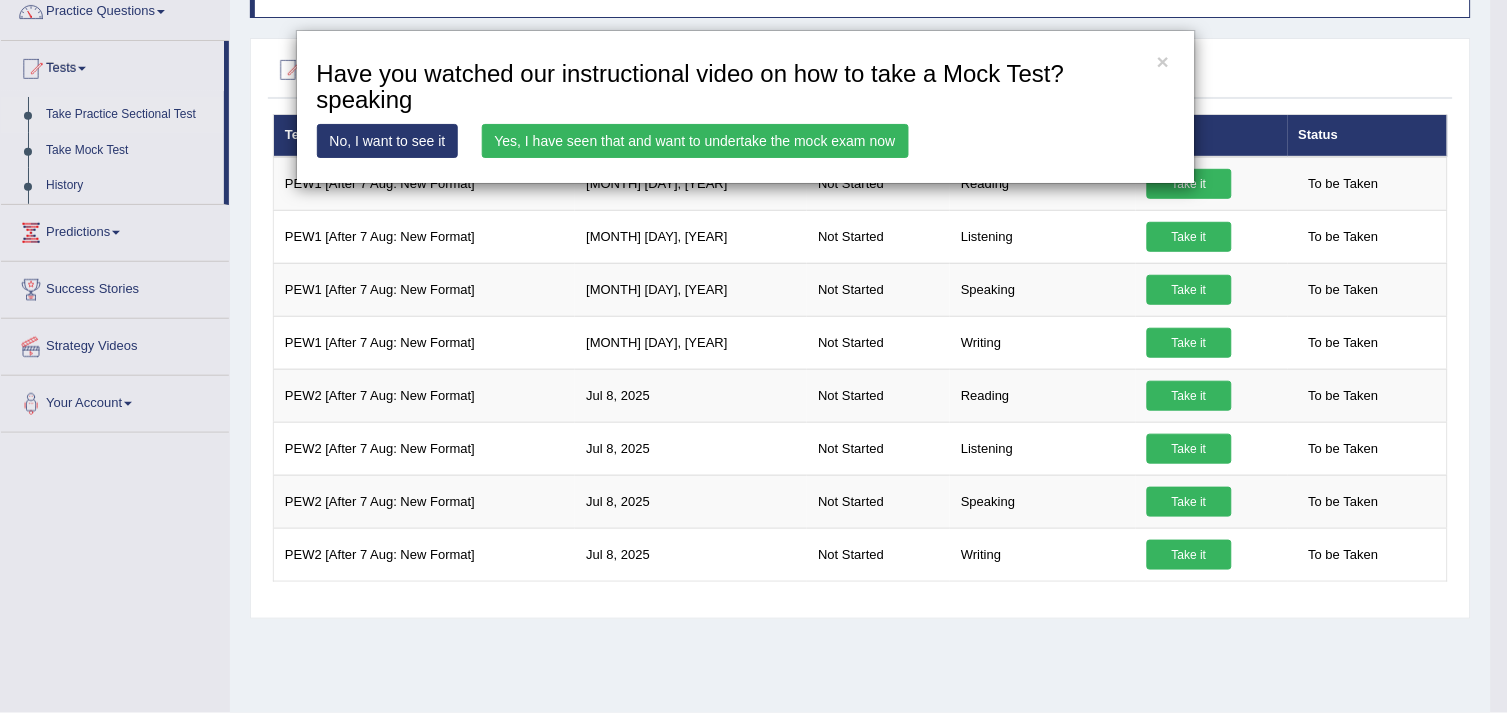 click on "Yes, I have seen that and want to undertake the mock exam now" at bounding box center [695, 141] 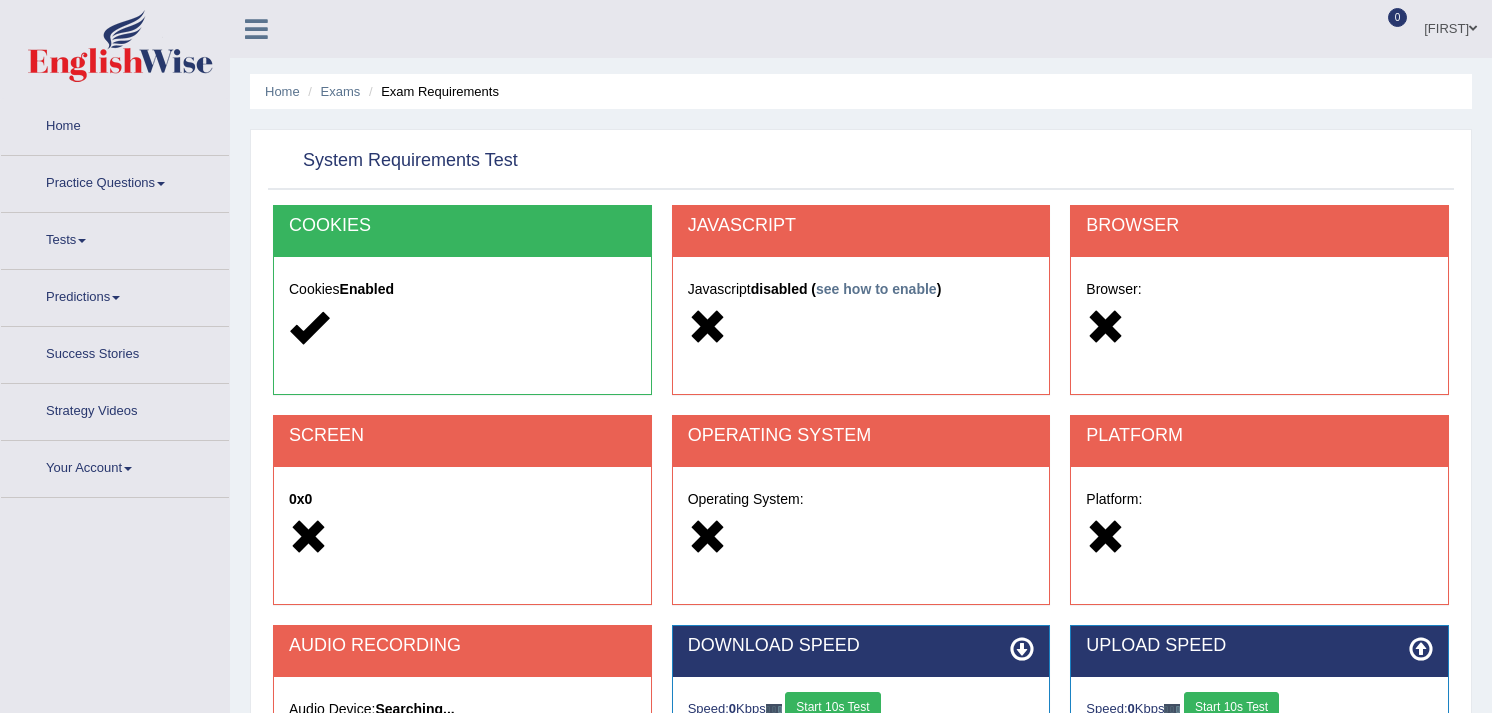 scroll, scrollTop: 0, scrollLeft: 0, axis: both 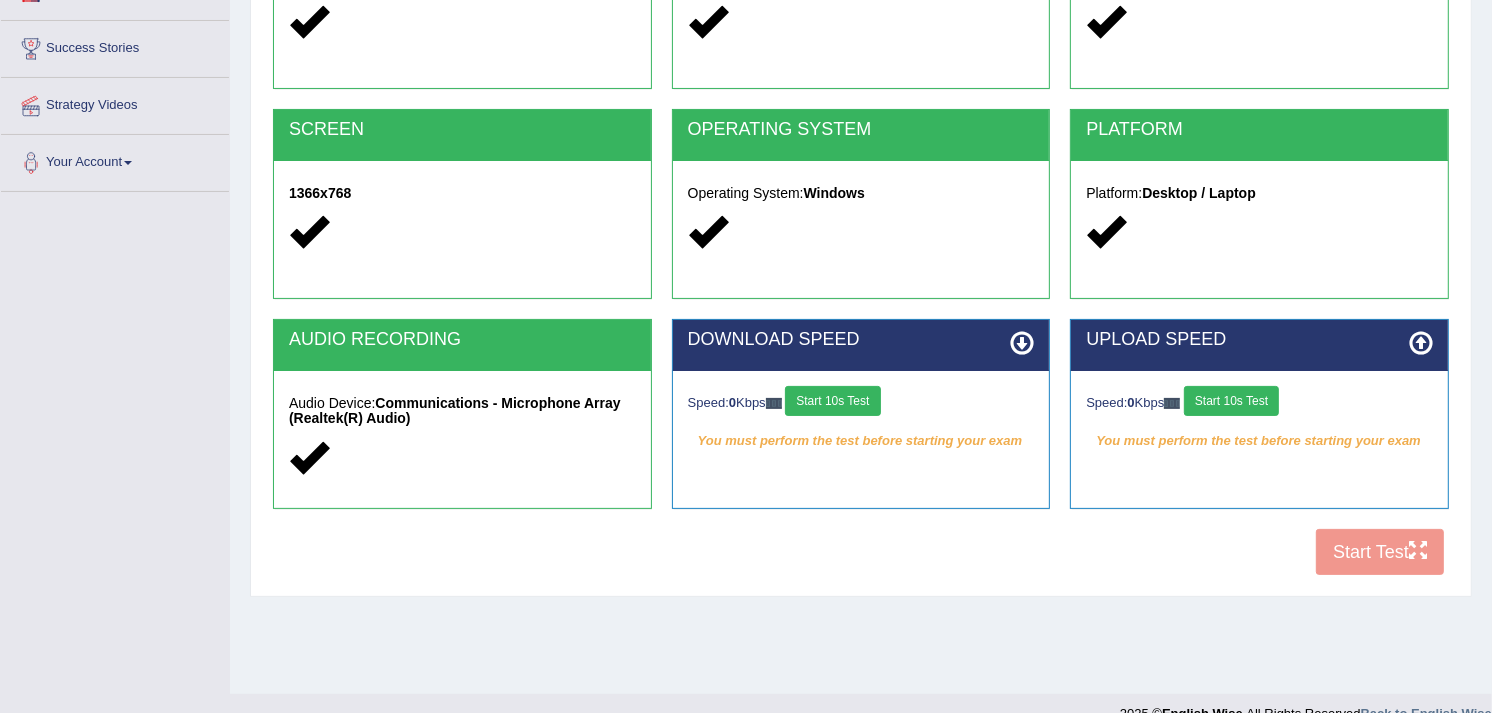 click at bounding box center [1022, 343] 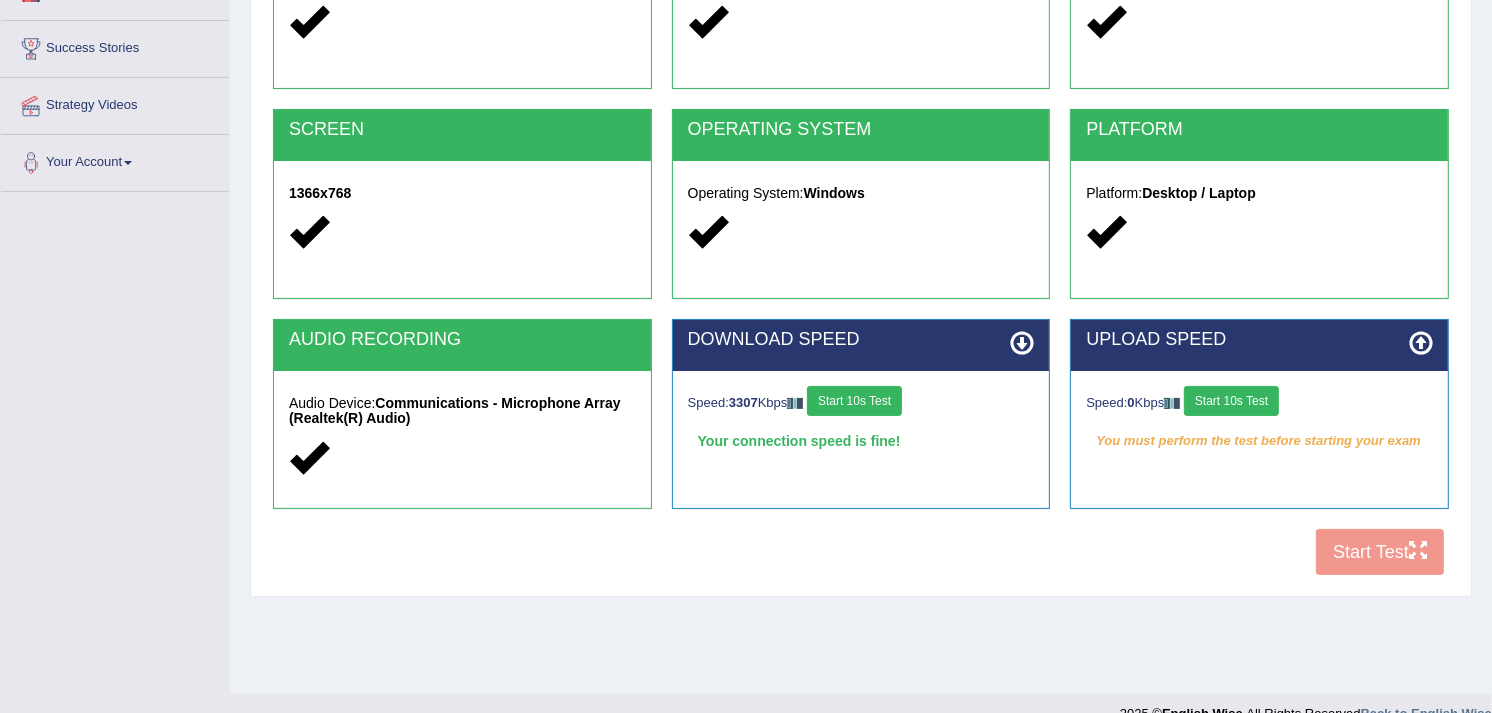 click on "Start 10s Test" at bounding box center [1231, 401] 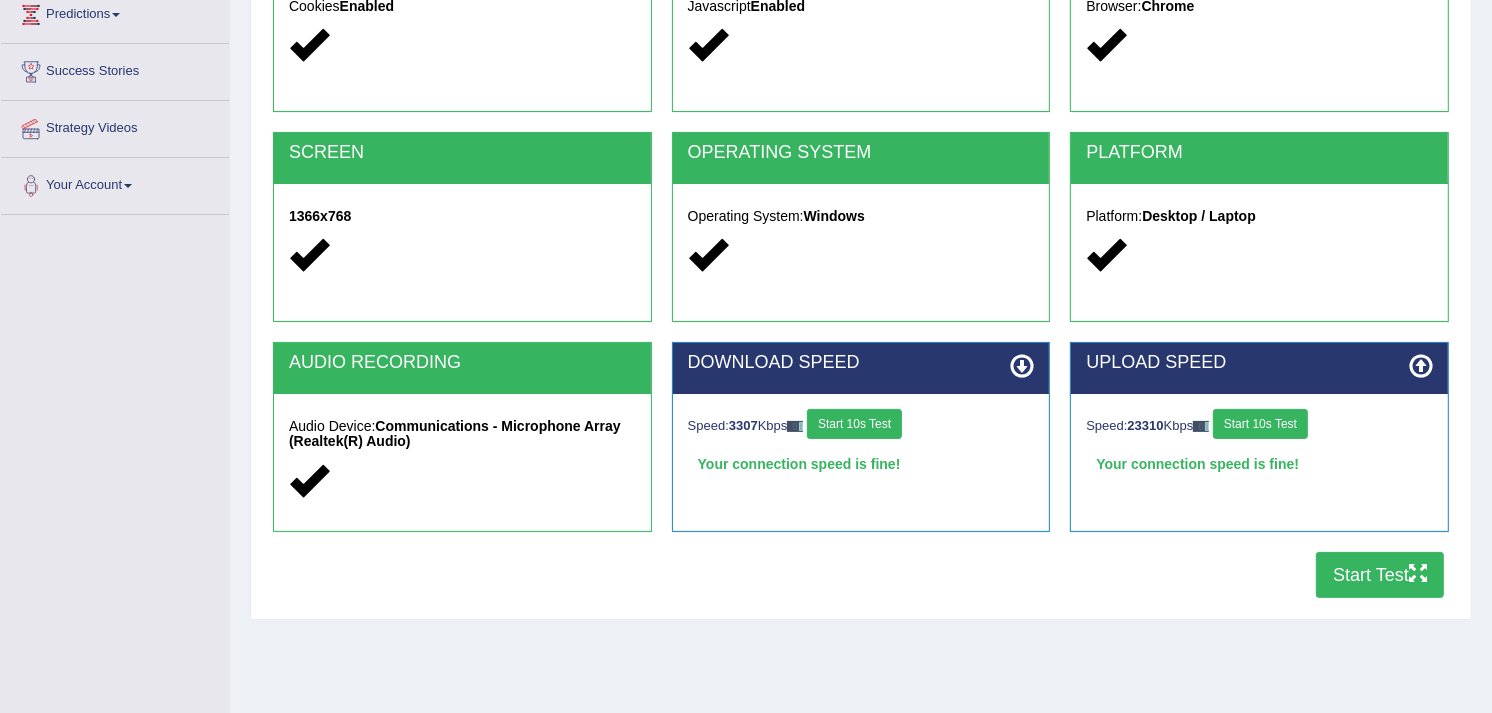 scroll, scrollTop: 285, scrollLeft: 0, axis: vertical 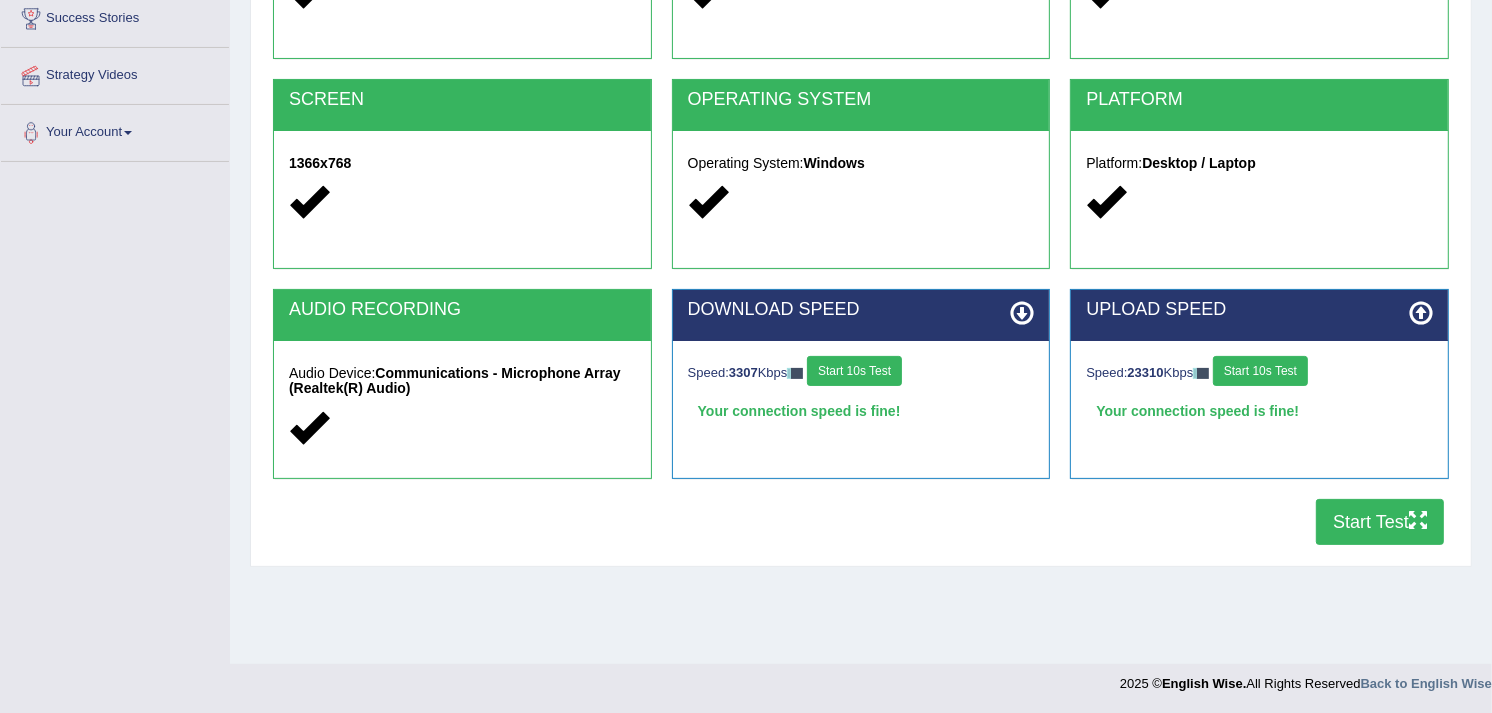 click on "Start Test" at bounding box center [1380, 522] 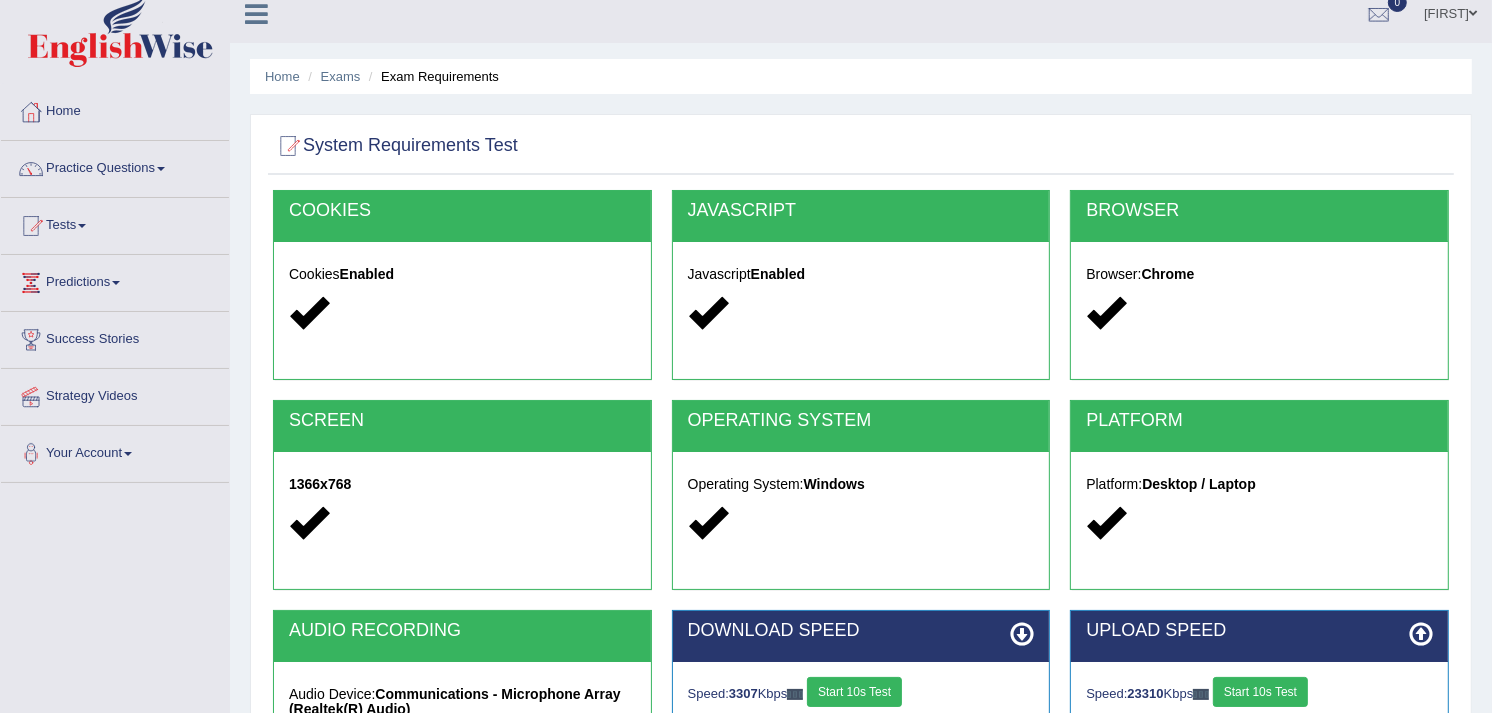 scroll, scrollTop: 3, scrollLeft: 0, axis: vertical 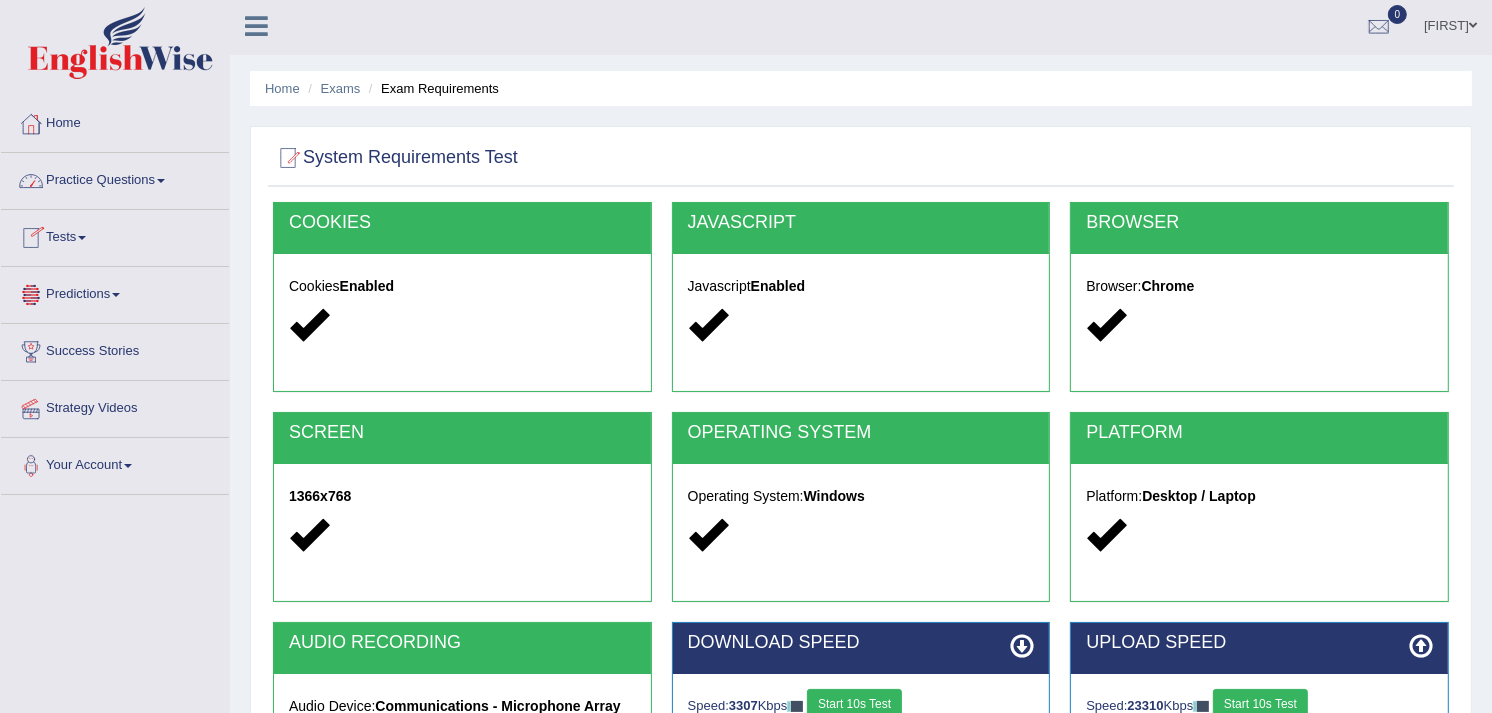 click on "Practice Questions" at bounding box center (115, 178) 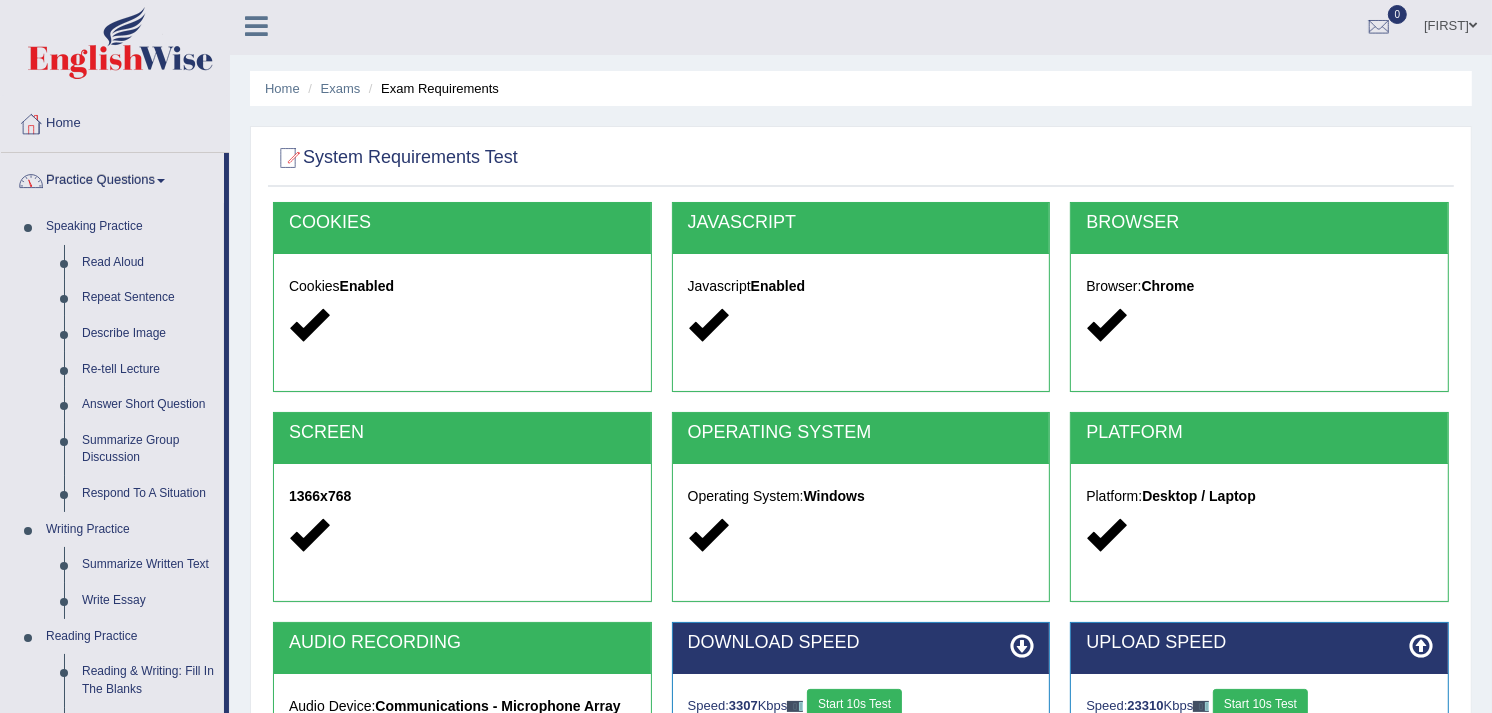 click on "Practice Questions" at bounding box center (112, 178) 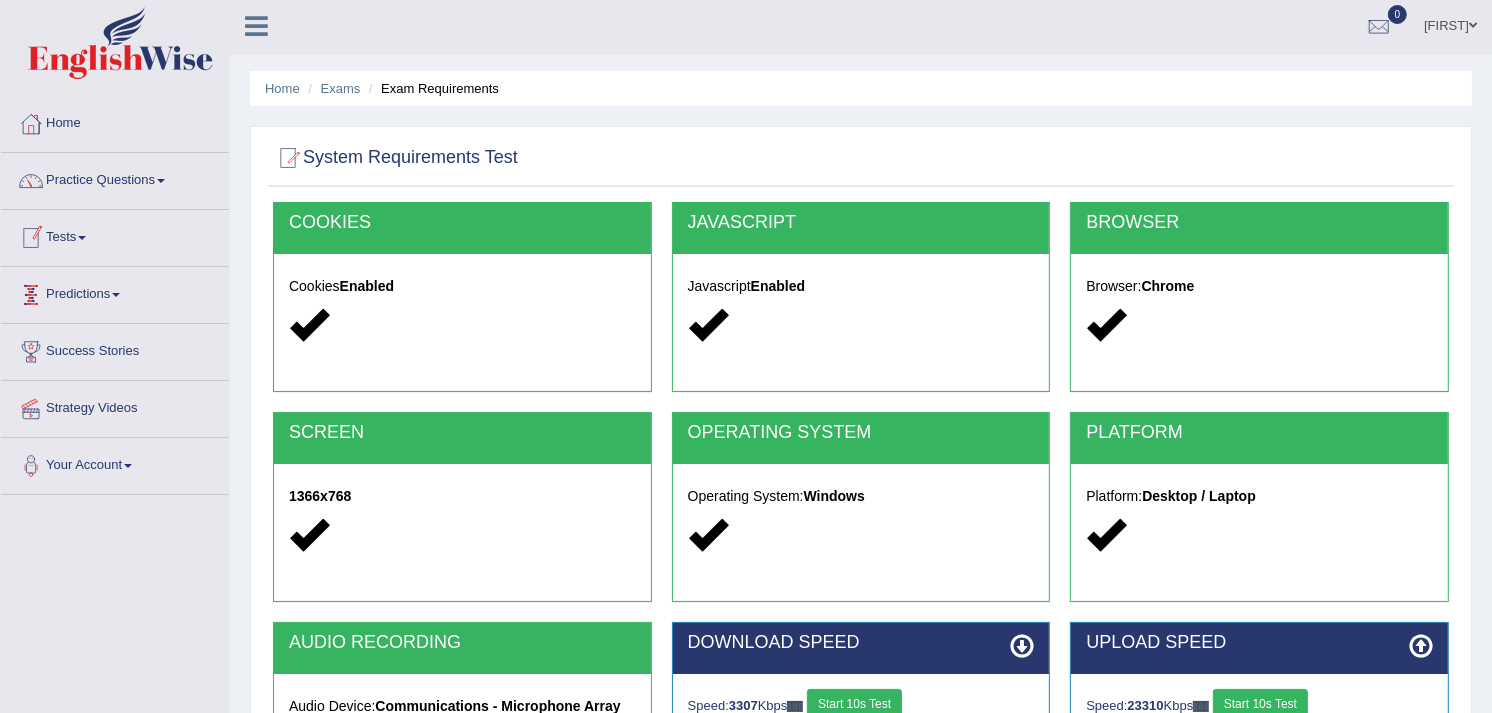 click at bounding box center [82, 238] 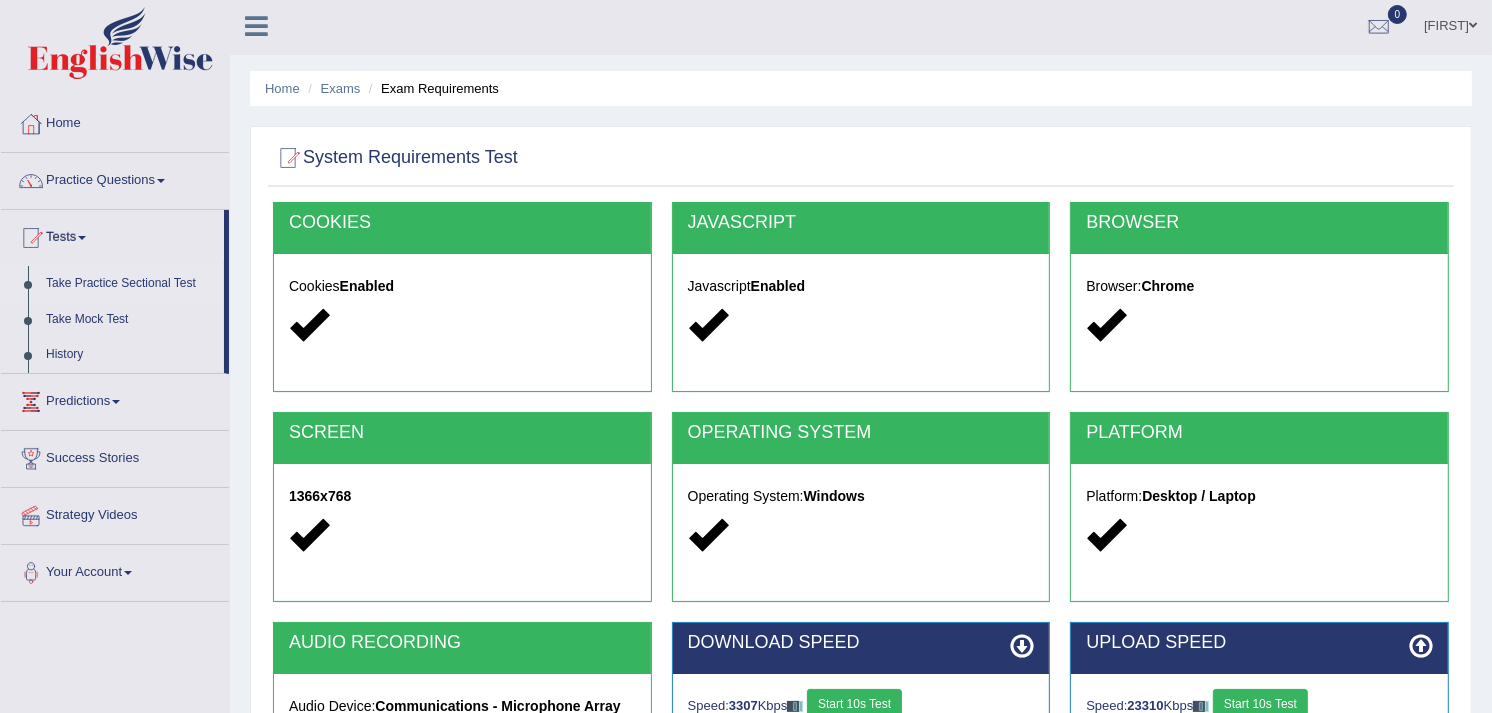 click on "Take Practice Sectional Test" at bounding box center (130, 284) 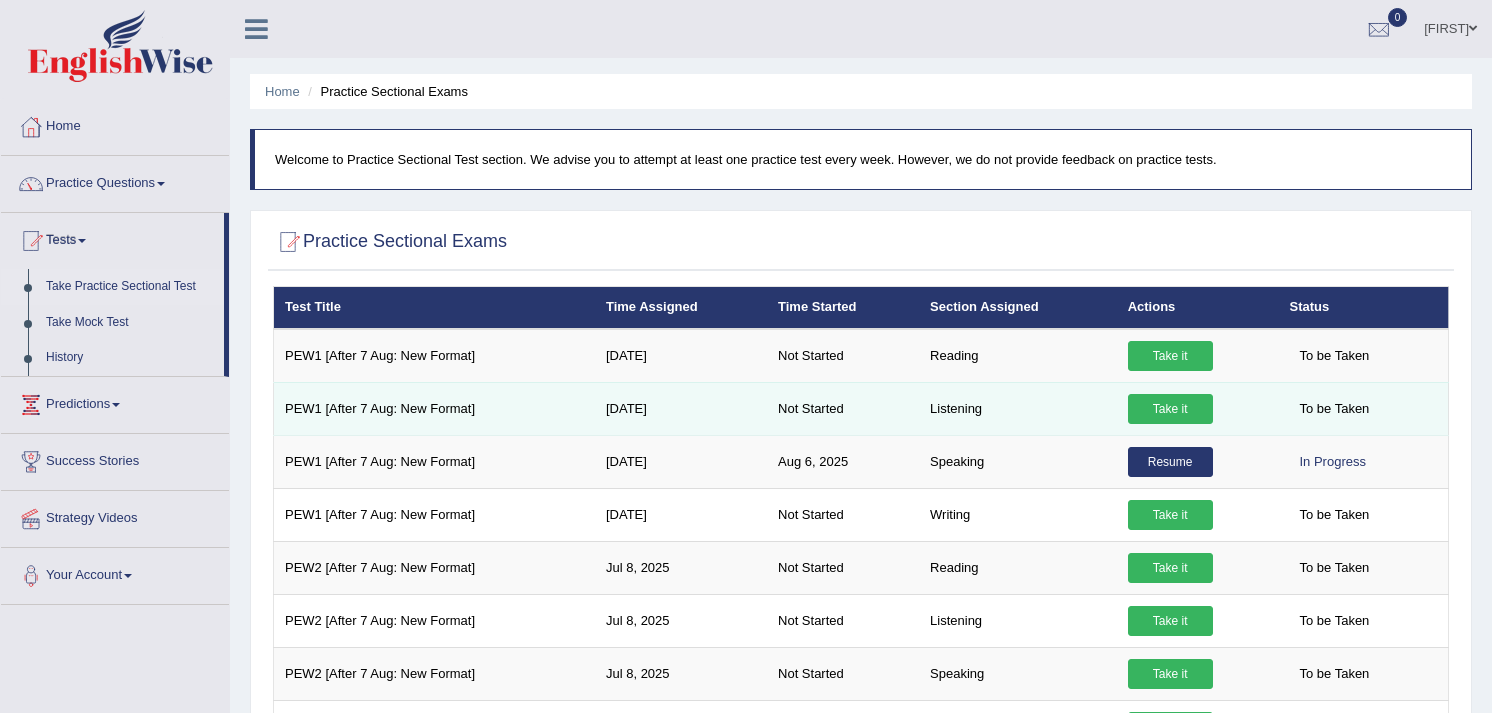 scroll, scrollTop: 0, scrollLeft: 0, axis: both 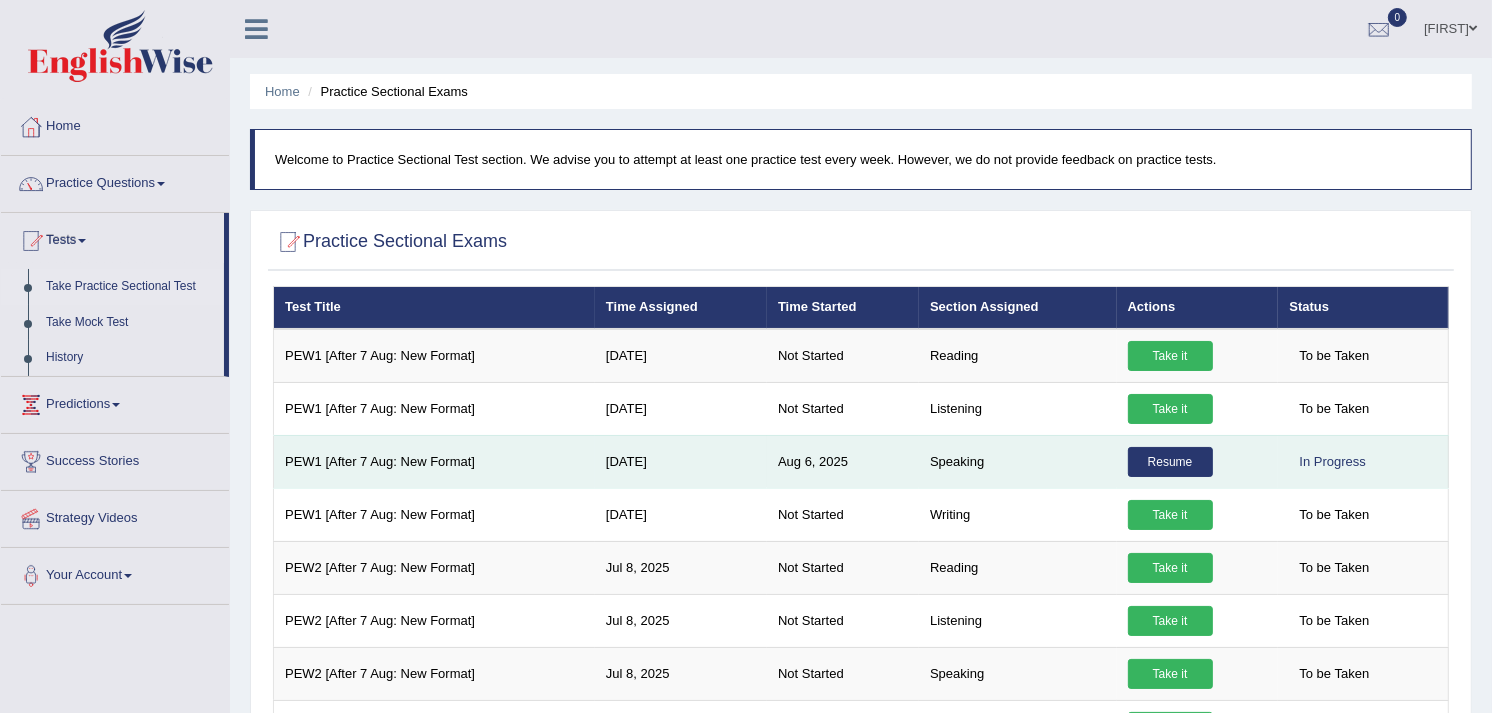 click on "Speaking" at bounding box center [1018, 461] 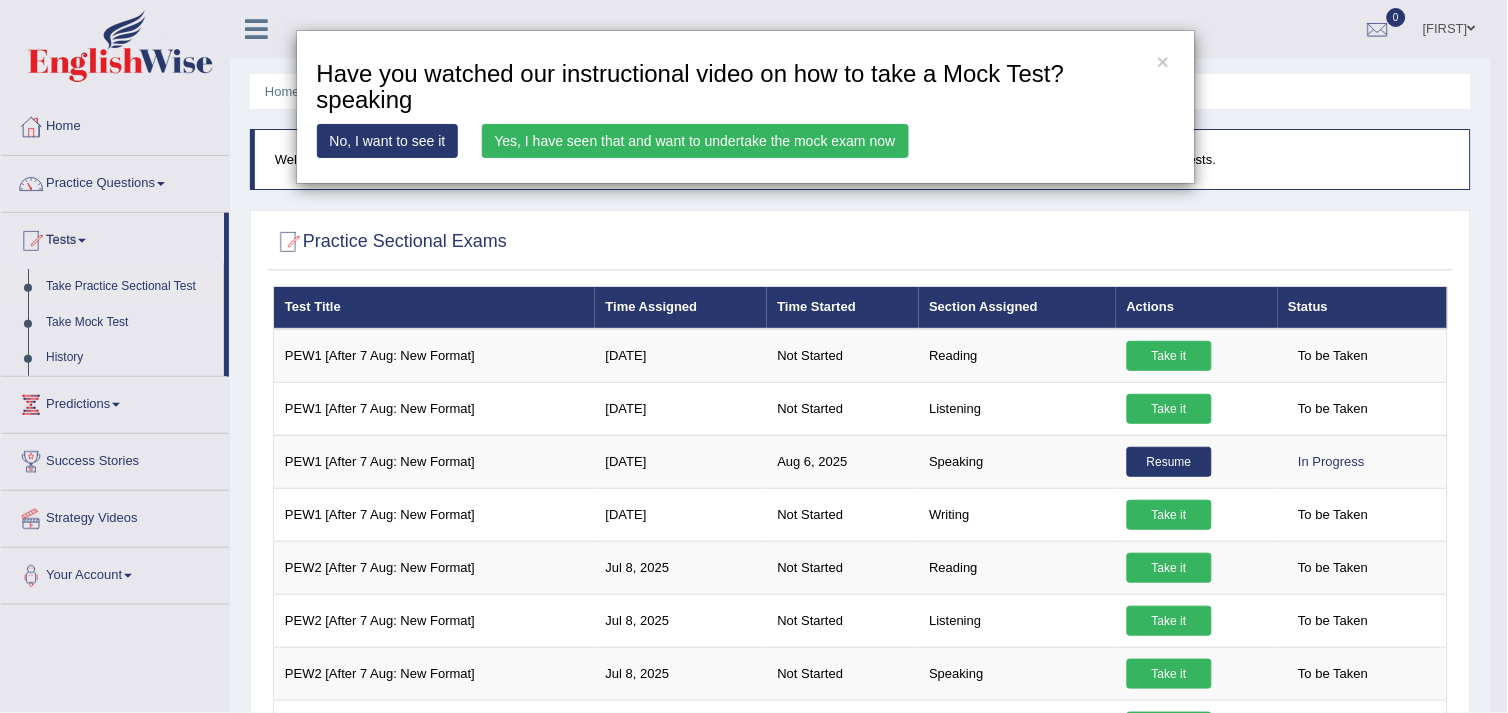 click on "Yes, I have seen that and want to undertake the mock exam now" at bounding box center (695, 141) 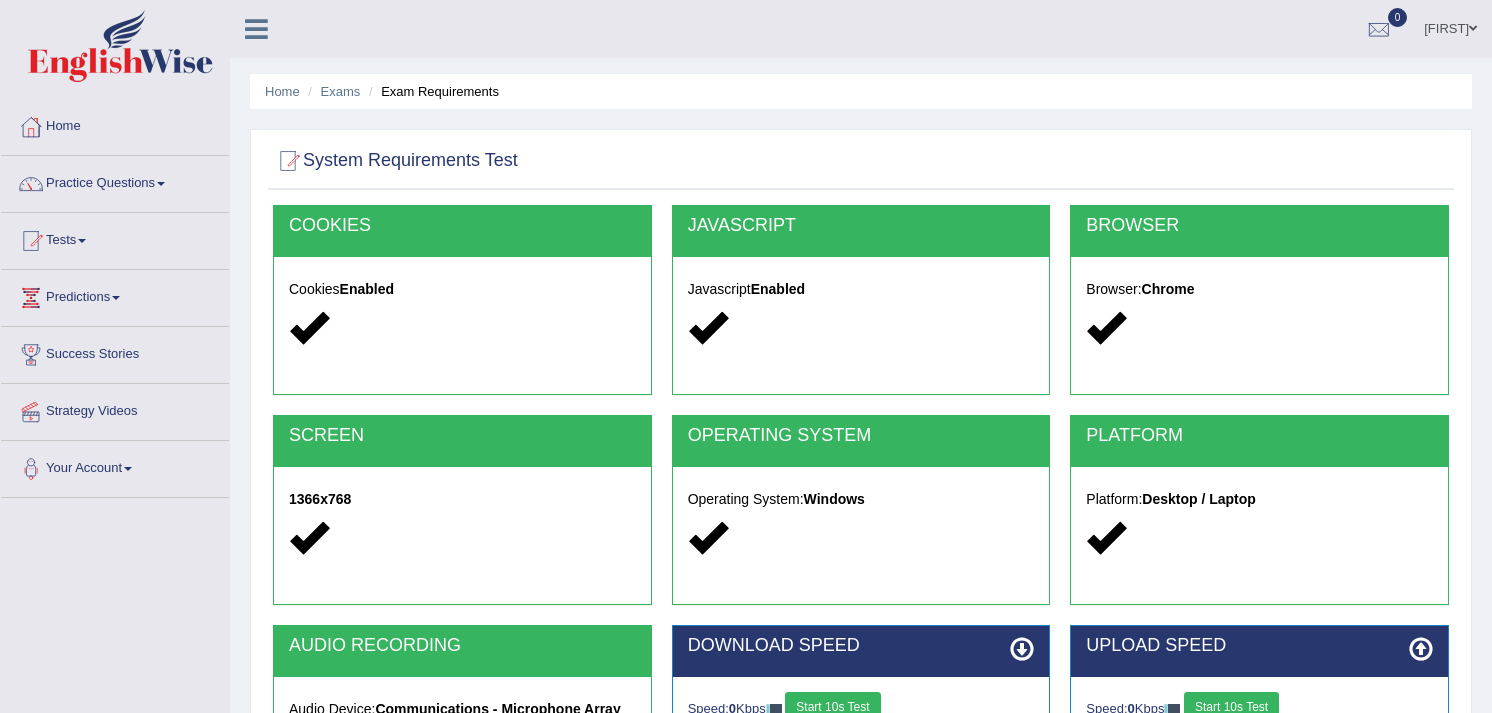 scroll, scrollTop: 0, scrollLeft: 0, axis: both 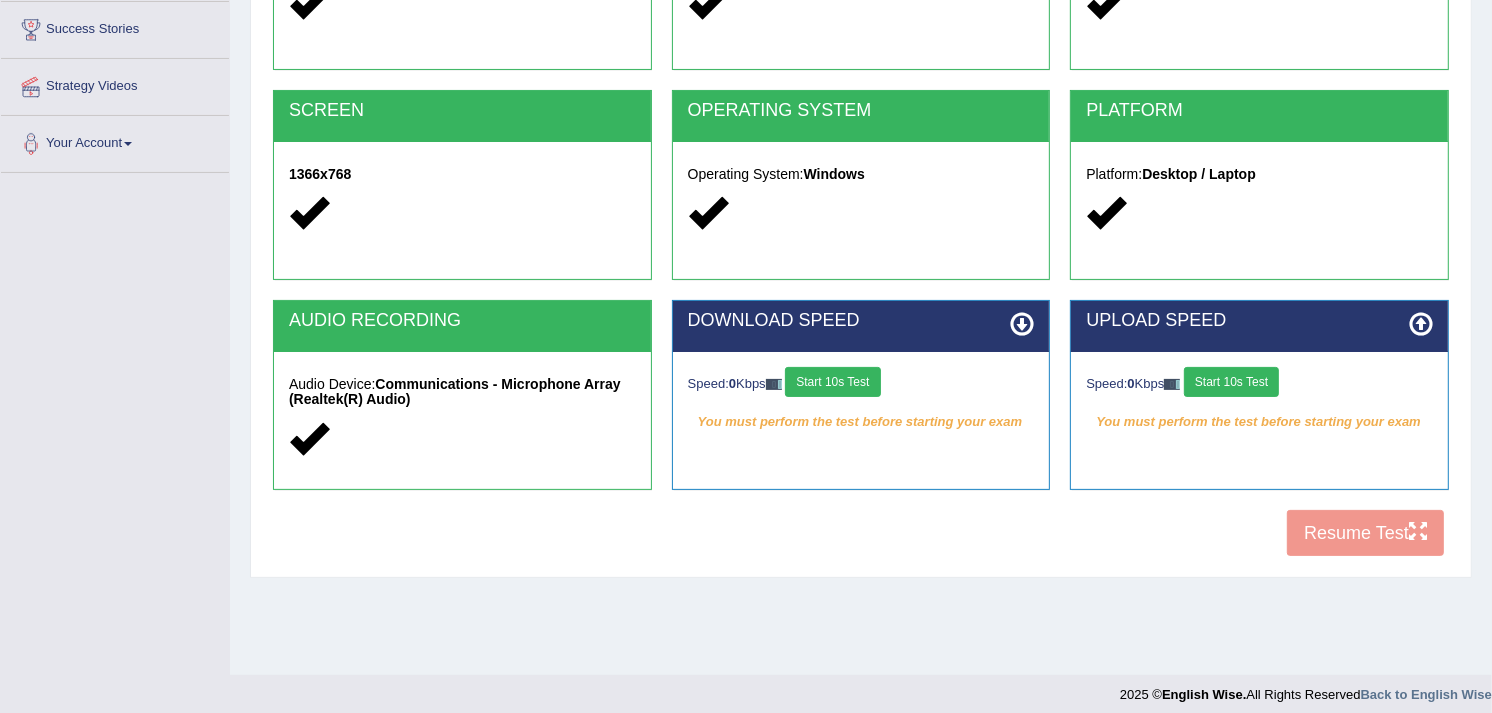 click on "Start 10s Test" at bounding box center [832, 382] 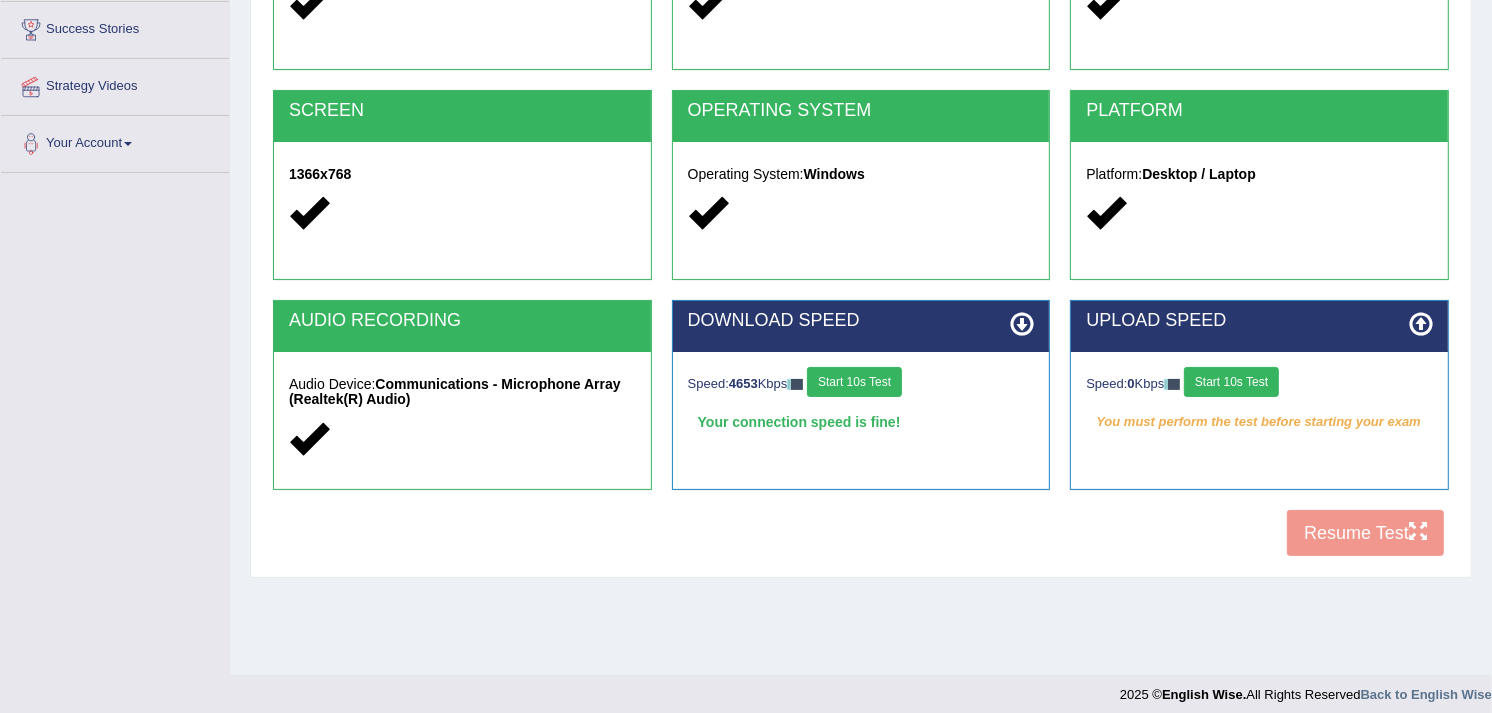 click on "Start 10s Test" at bounding box center [1231, 382] 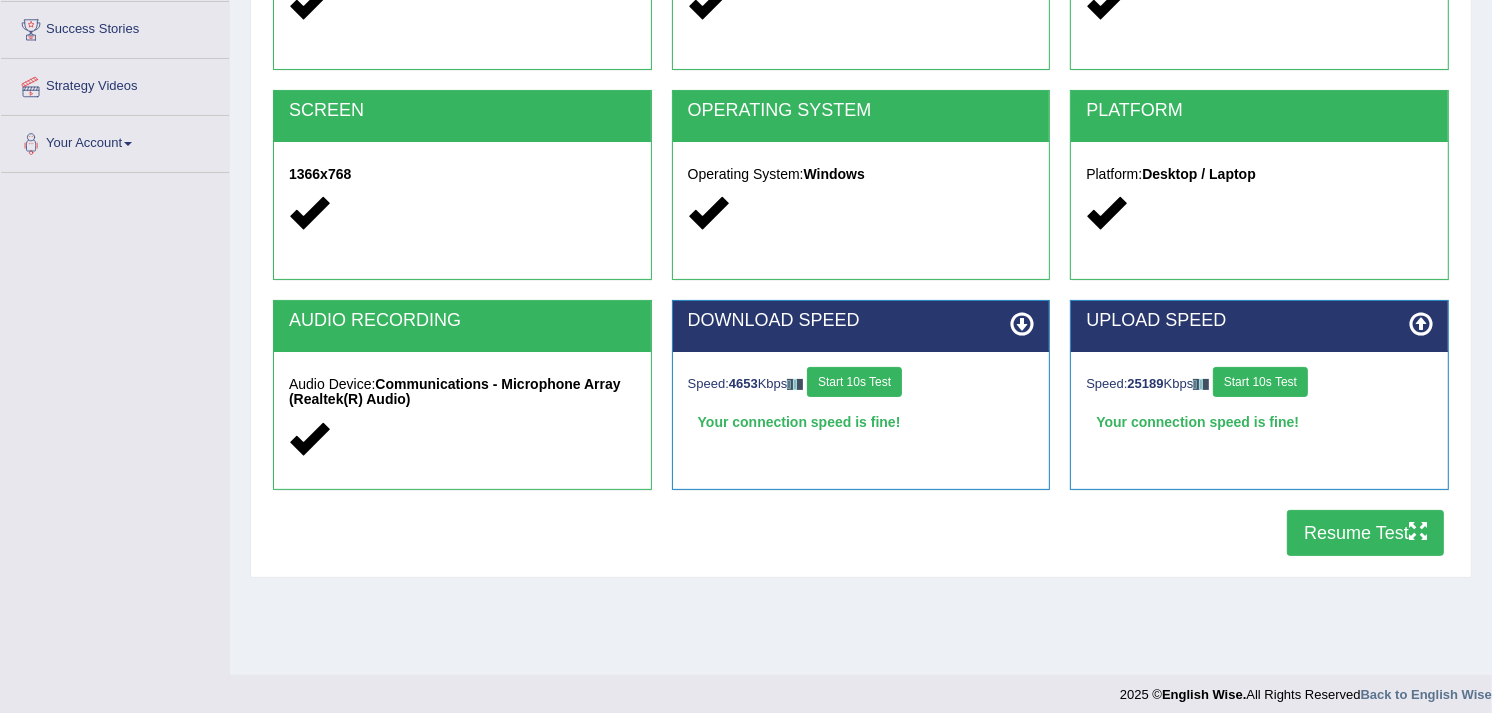 click on "Resume Test" at bounding box center [1365, 533] 